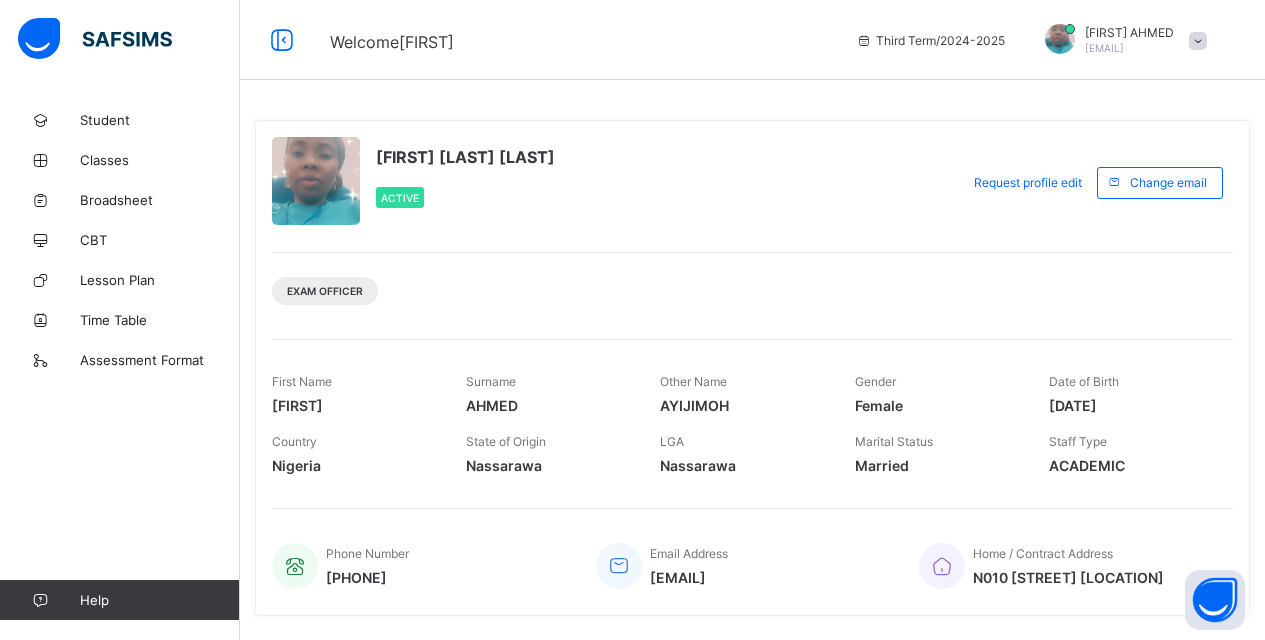 scroll, scrollTop: 0, scrollLeft: 0, axis: both 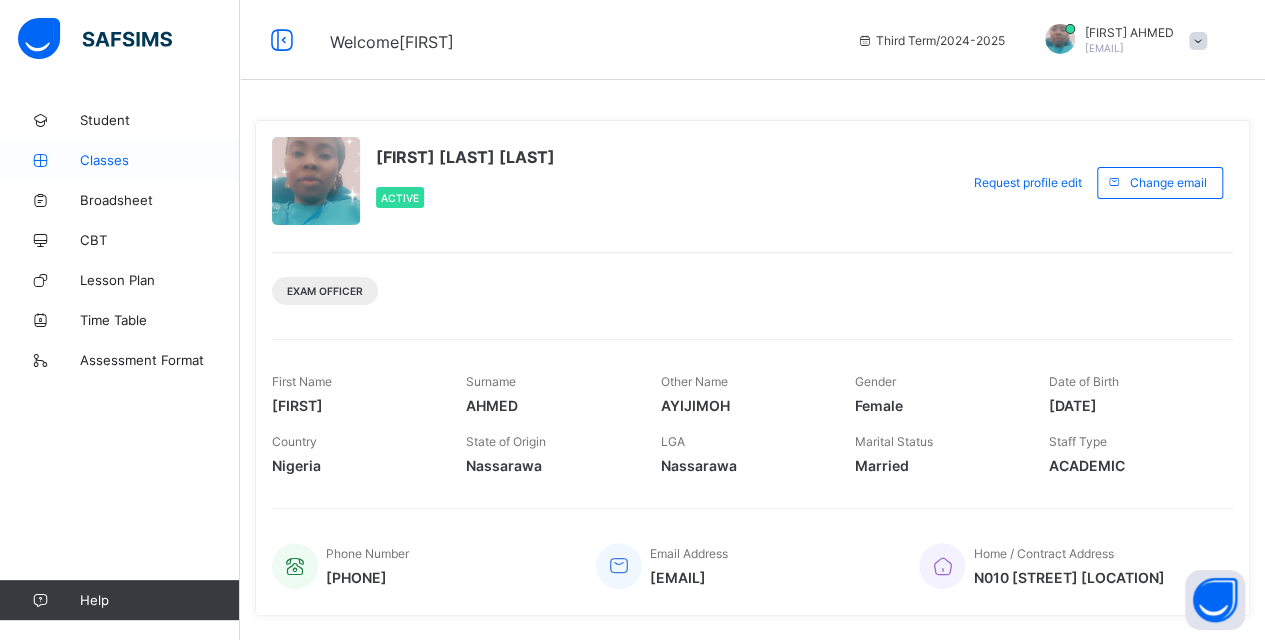 click on "Classes" at bounding box center (160, 160) 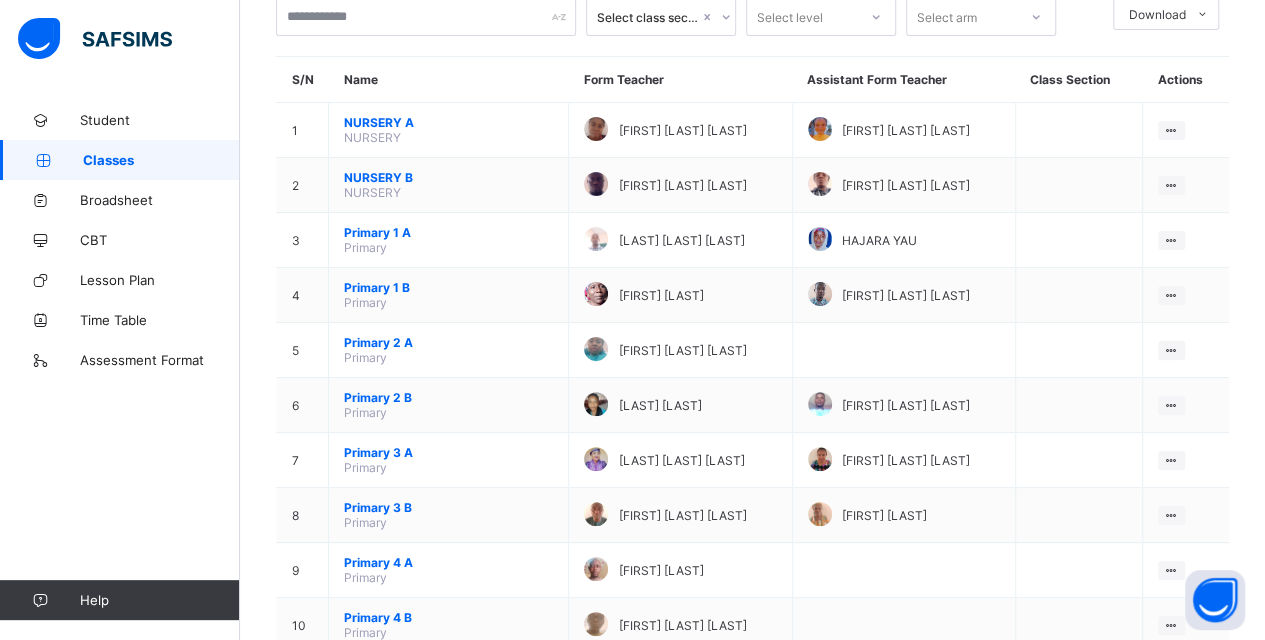scroll, scrollTop: 200, scrollLeft: 0, axis: vertical 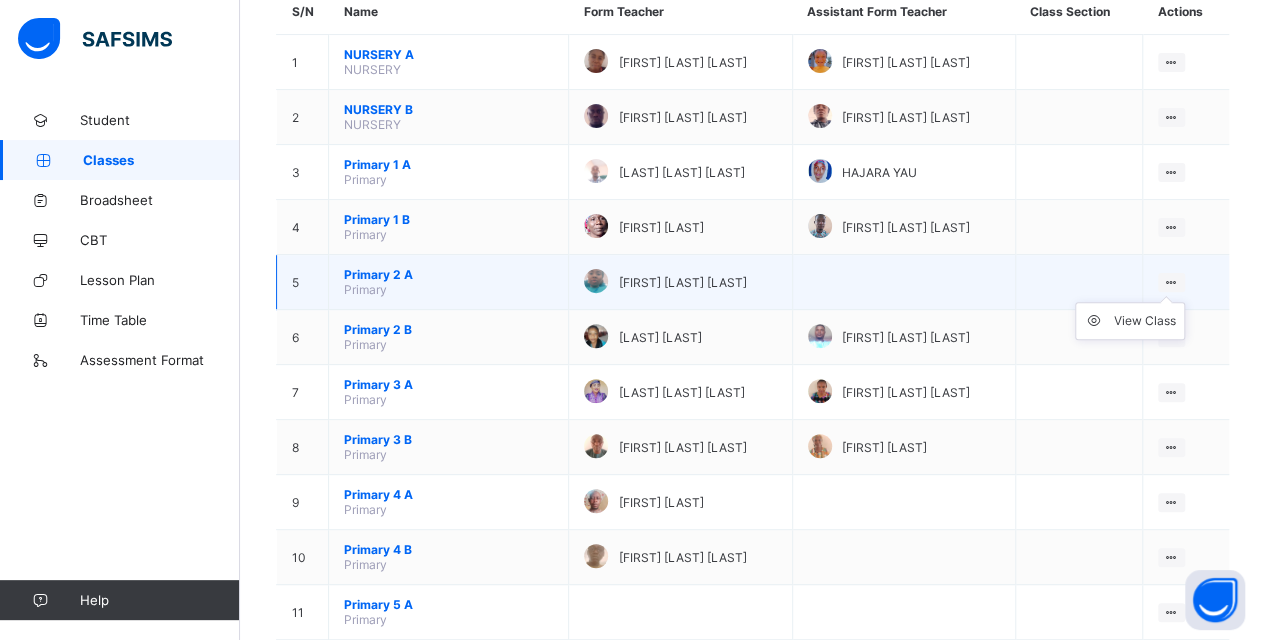 click on "View Class" at bounding box center (1130, 321) 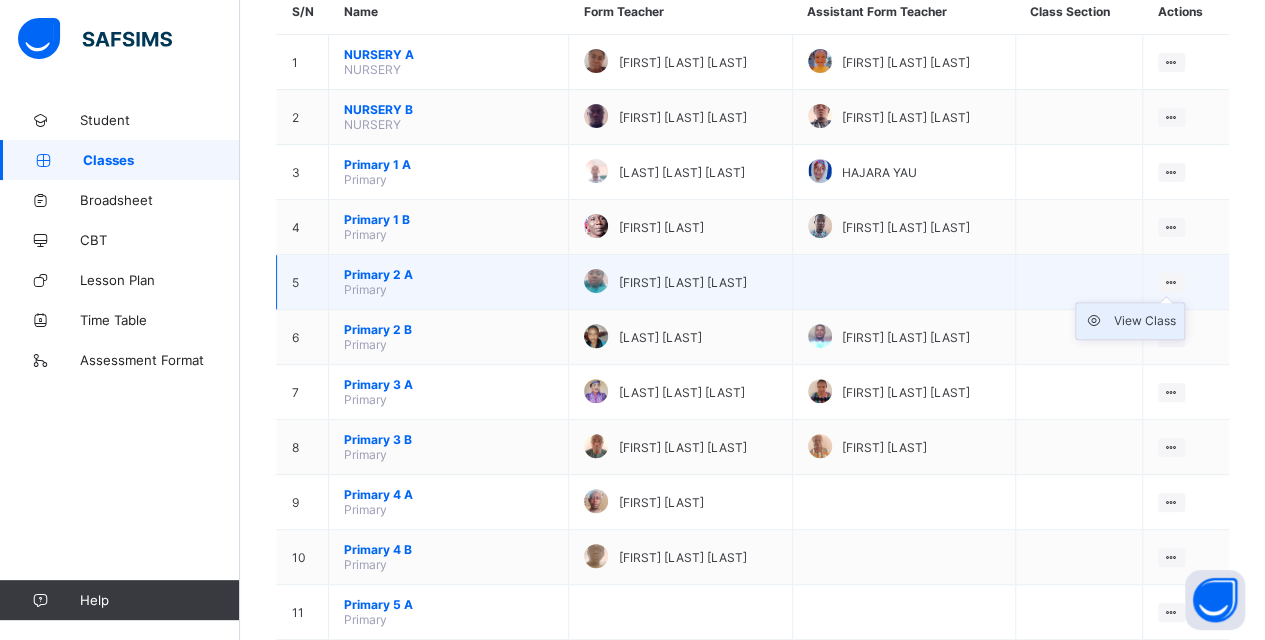 click on "View Class" at bounding box center (1145, 321) 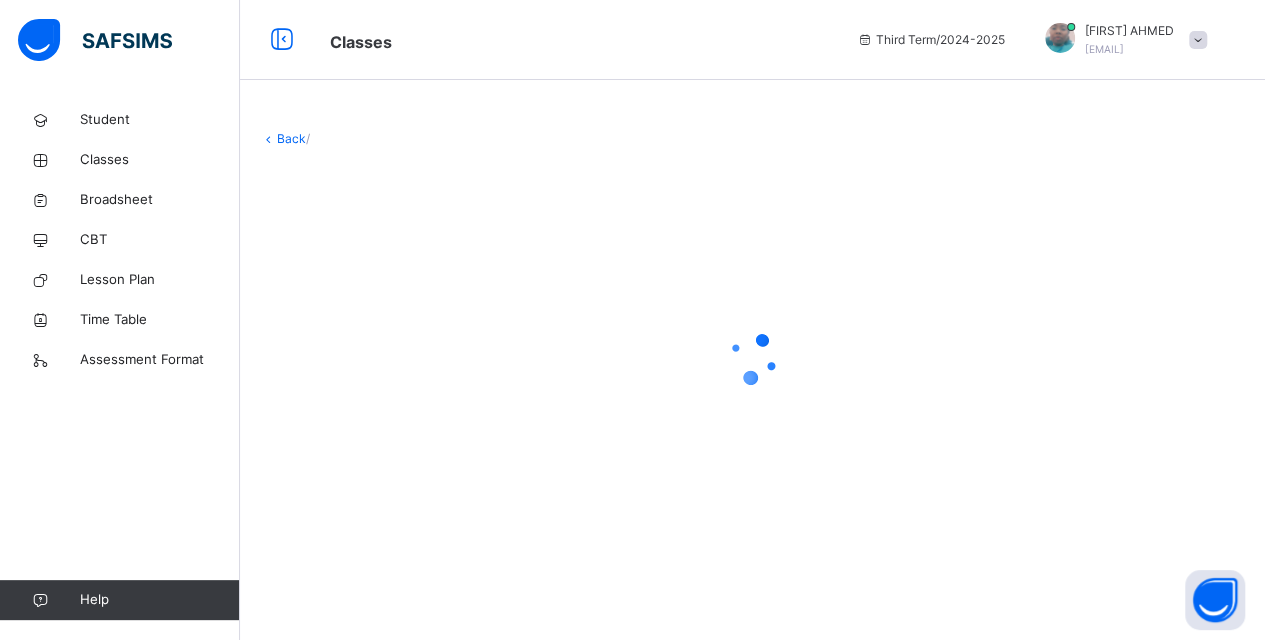 scroll, scrollTop: 0, scrollLeft: 0, axis: both 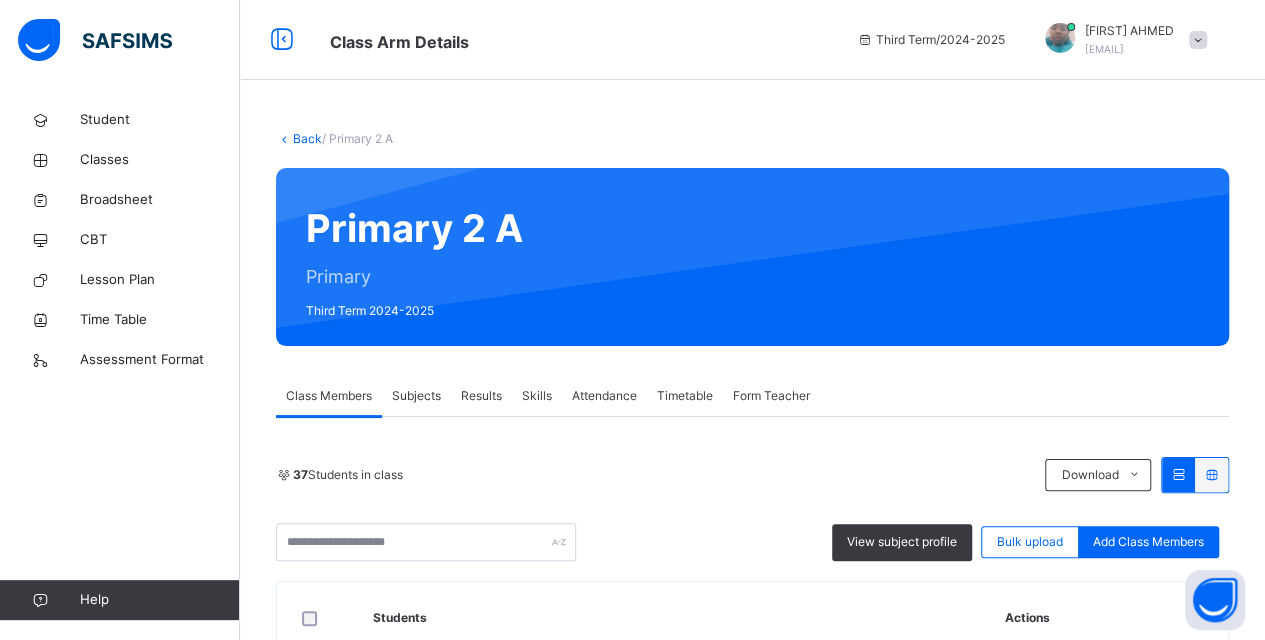 click on "Subjects" at bounding box center (416, 396) 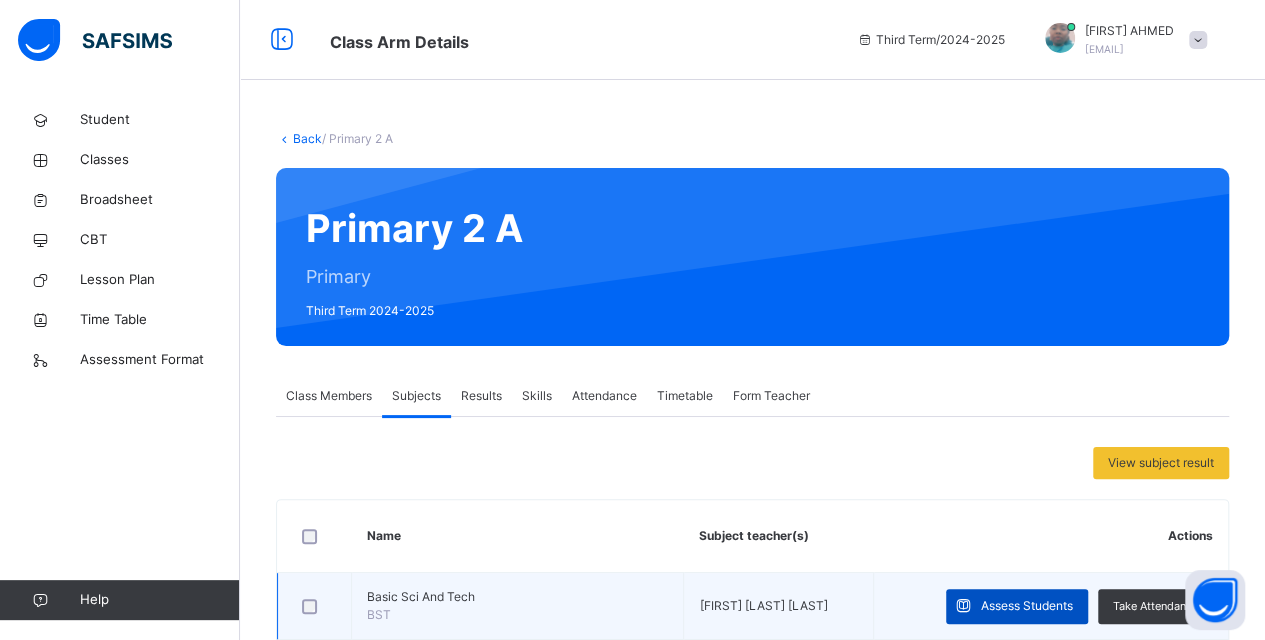 scroll, scrollTop: 100, scrollLeft: 0, axis: vertical 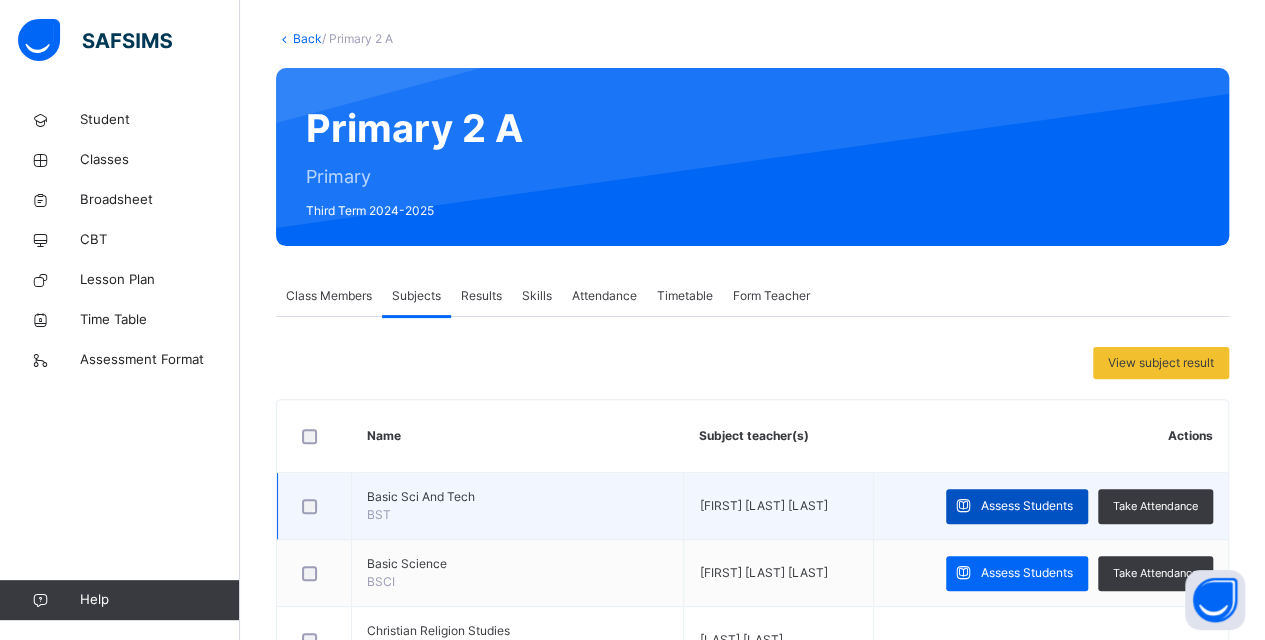 click on "Assess Students" at bounding box center [1027, 506] 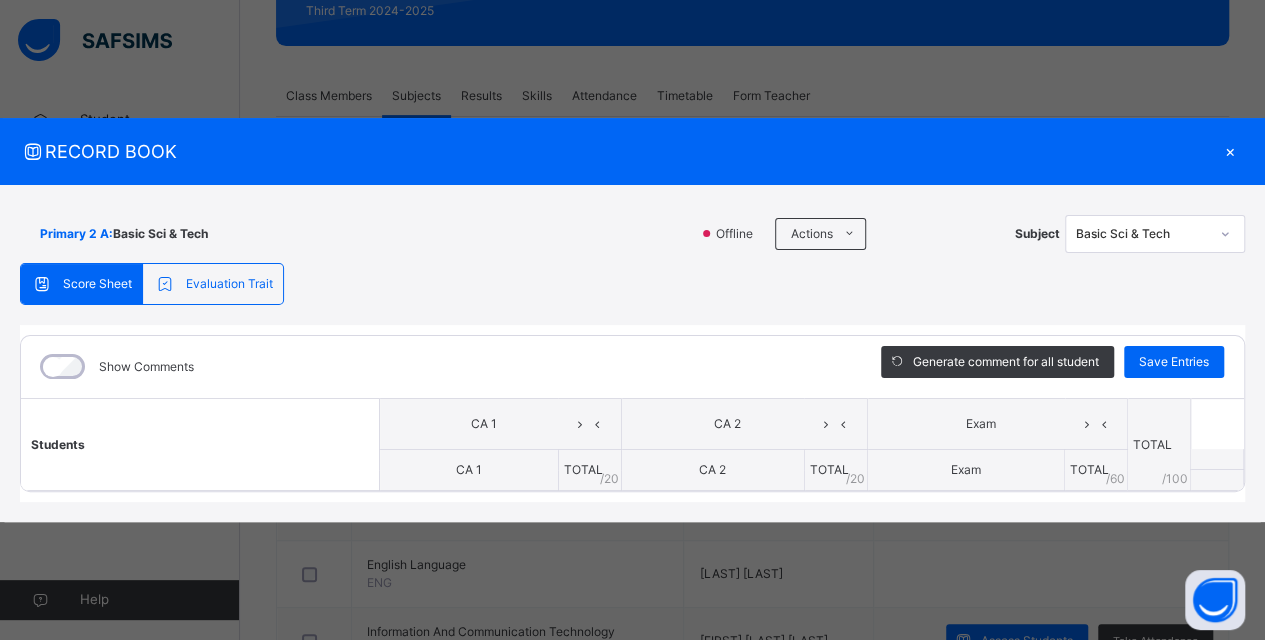 scroll, scrollTop: 200, scrollLeft: 0, axis: vertical 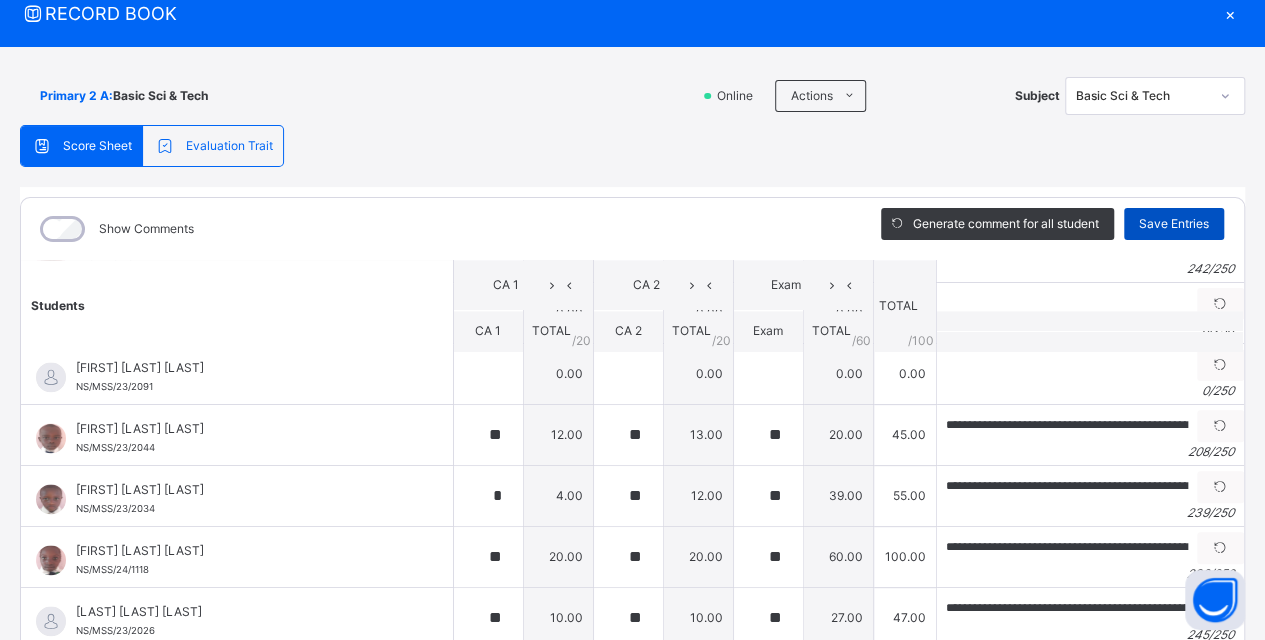 click on "Save Entries" at bounding box center [1174, 224] 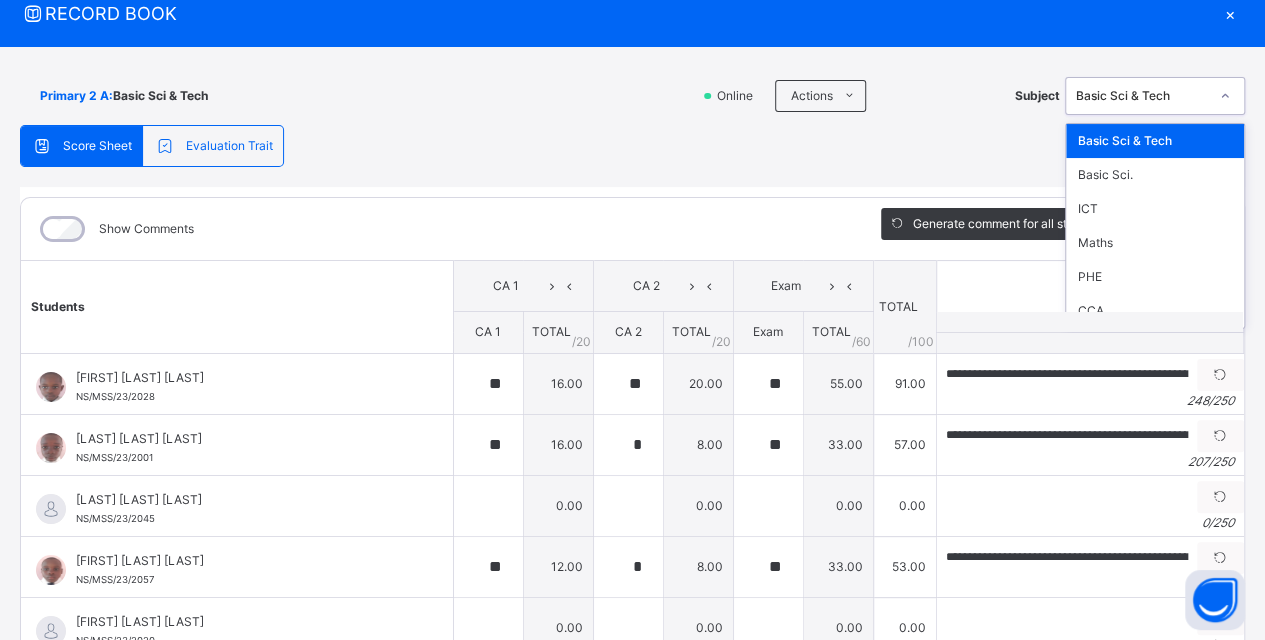 click 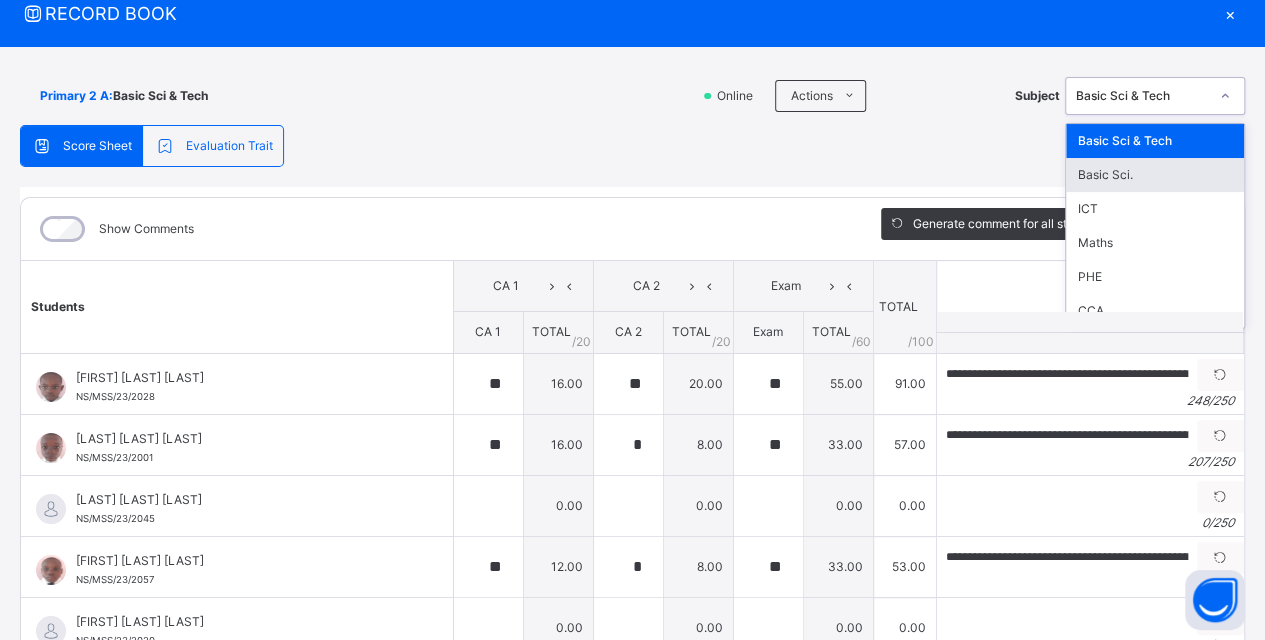 click on "Basic Sci." at bounding box center (1155, 175) 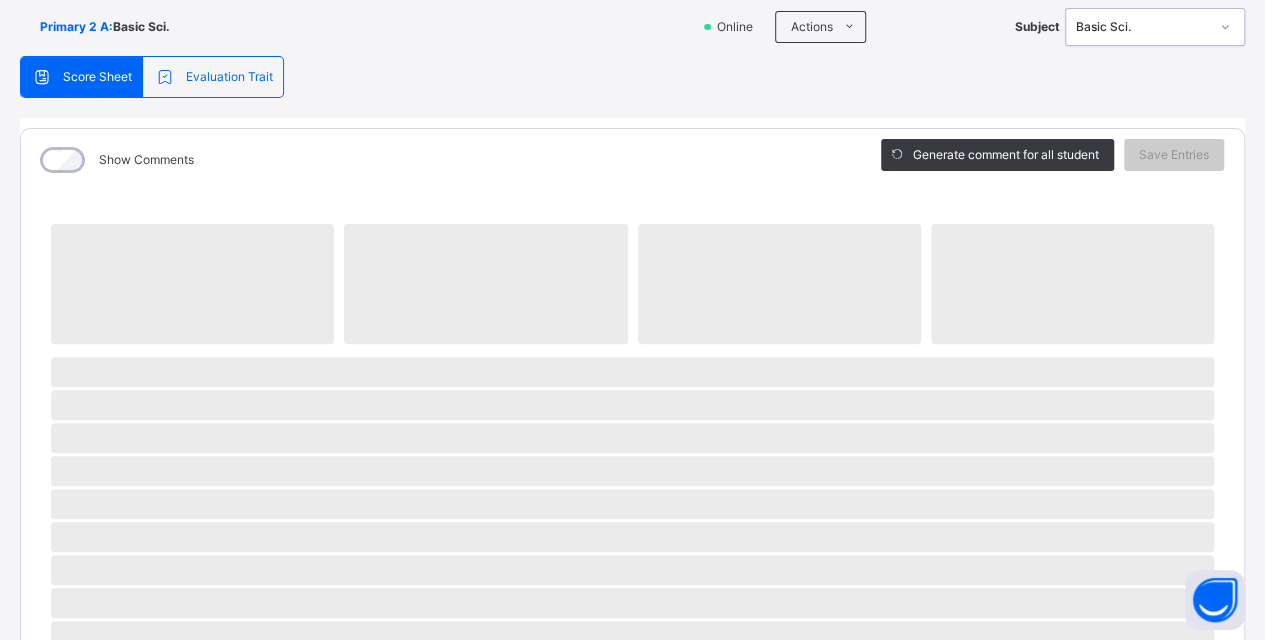 scroll, scrollTop: 170, scrollLeft: 0, axis: vertical 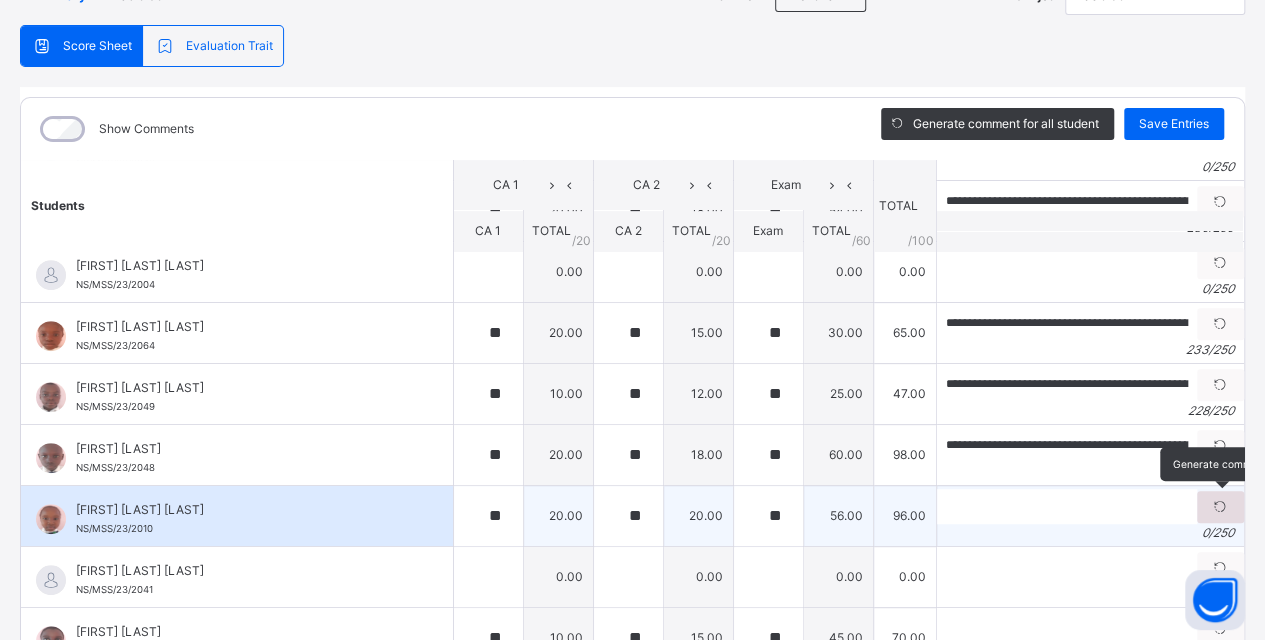 click at bounding box center (1220, 507) 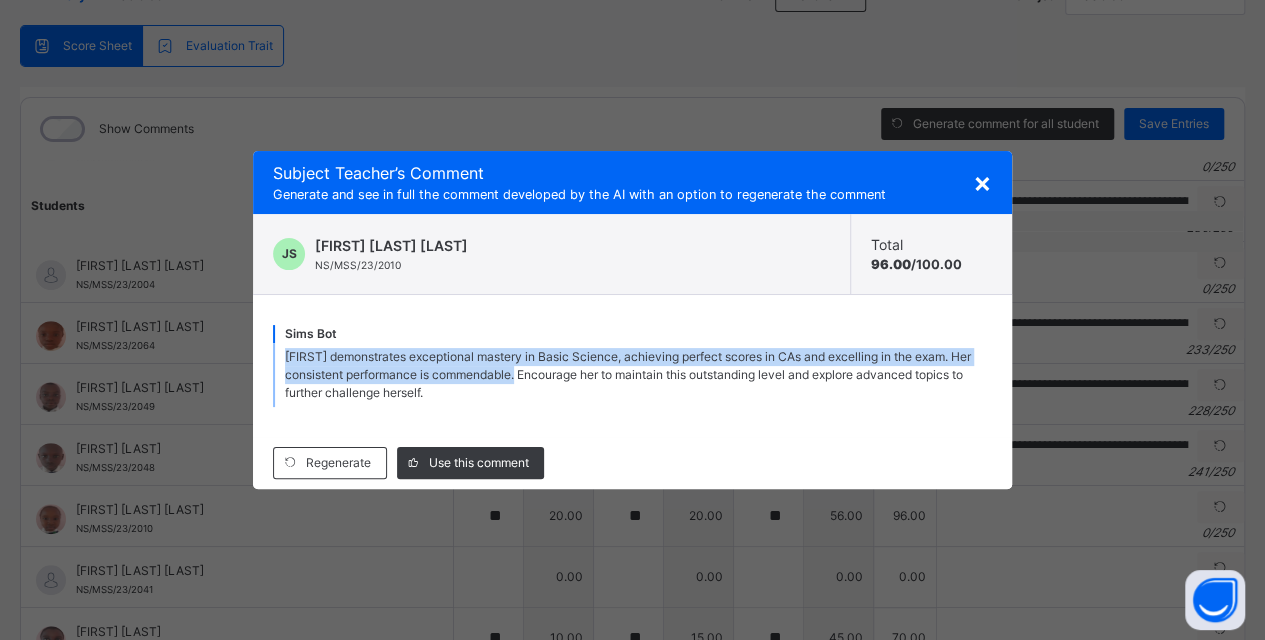 drag, startPoint x: 285, startPoint y: 351, endPoint x: 544, endPoint y: 377, distance: 260.30176 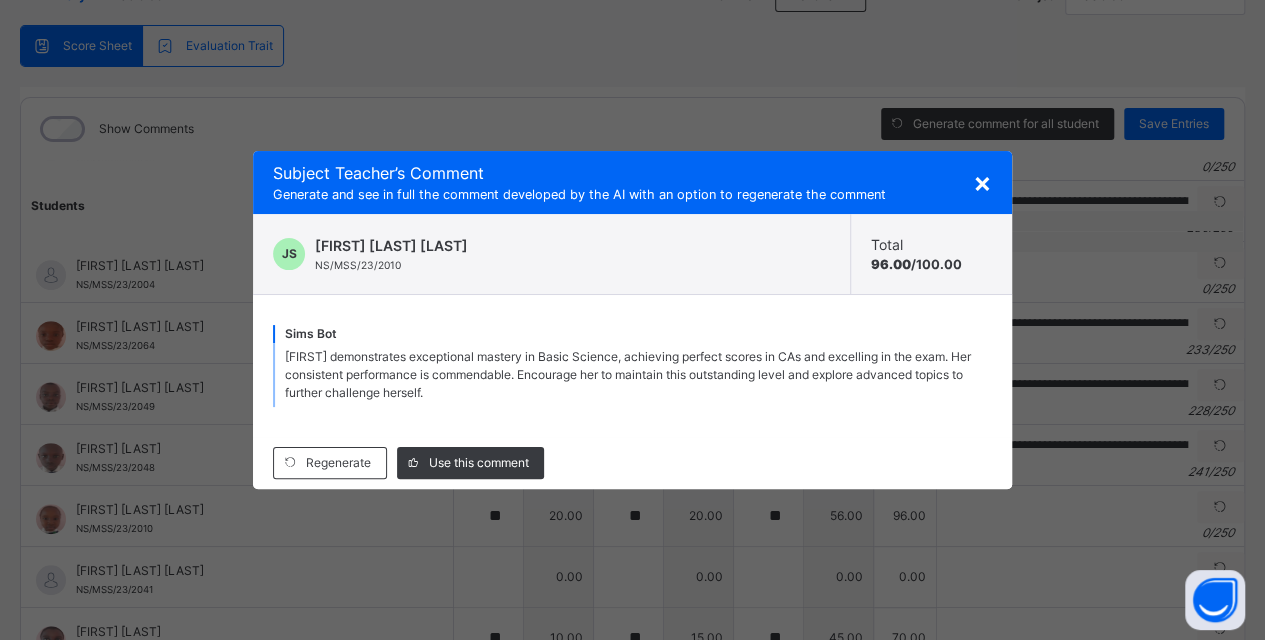 click on "×   Subject Teacher’s Comment Generate and see in full the comment developed by the AI with an option to regenerate the comment JS [FIRST] [LAST]   NS/MSS/23/2010   Total 96.00  / 100.00 Sims Bot [LAST] demonstrates exceptional mastery in Basic Science, achieving perfect scores in CAs and excelling in the exam. Her consistent performance is commendable. Encourage her to maintain this outstanding level and explore advanced topics to further challenge herself.   Regenerate     Use this comment" at bounding box center [632, 320] 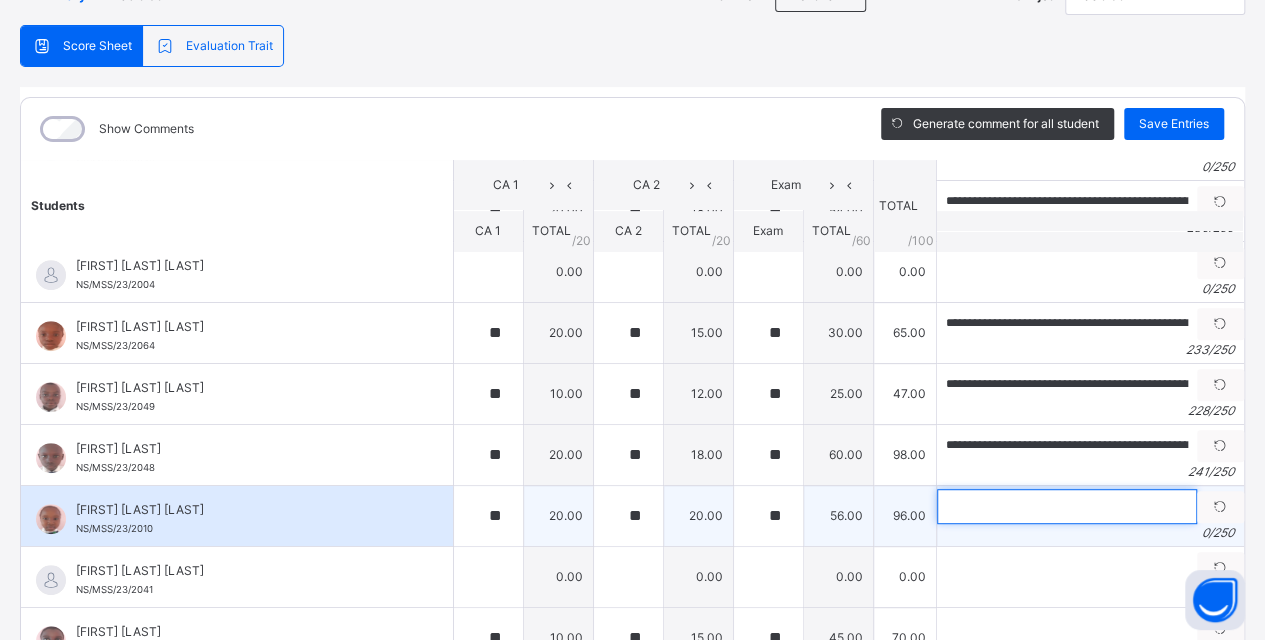 click at bounding box center (1067, 506) 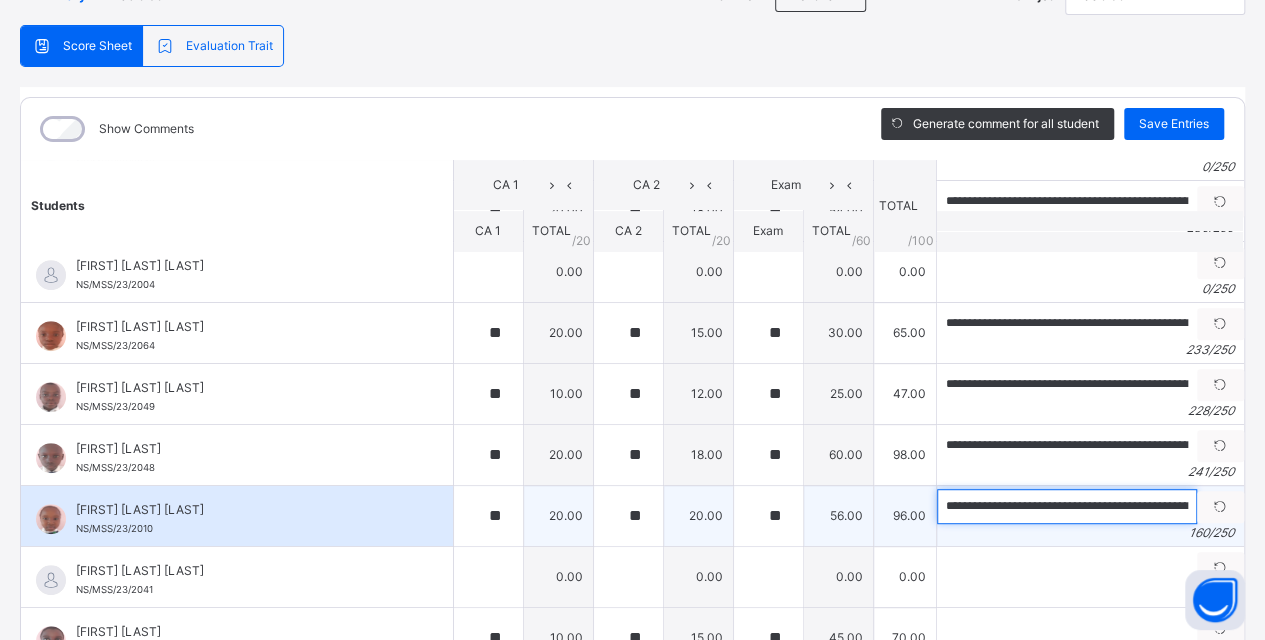scroll, scrollTop: 0, scrollLeft: 695, axis: horizontal 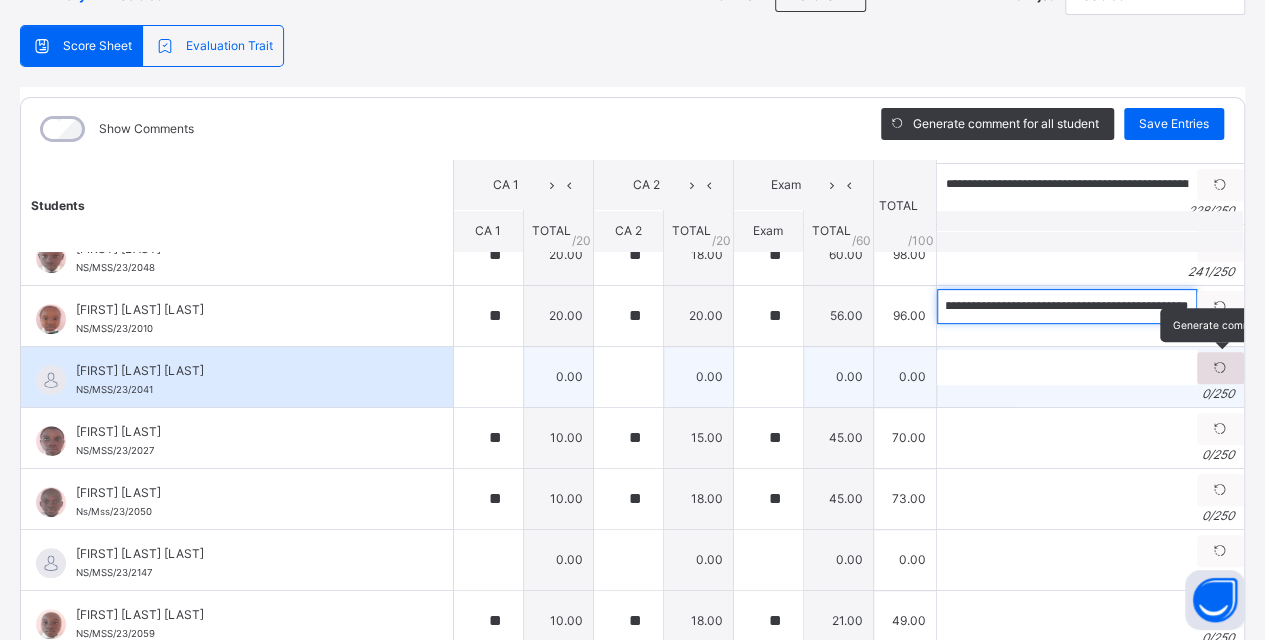 type on "**********" 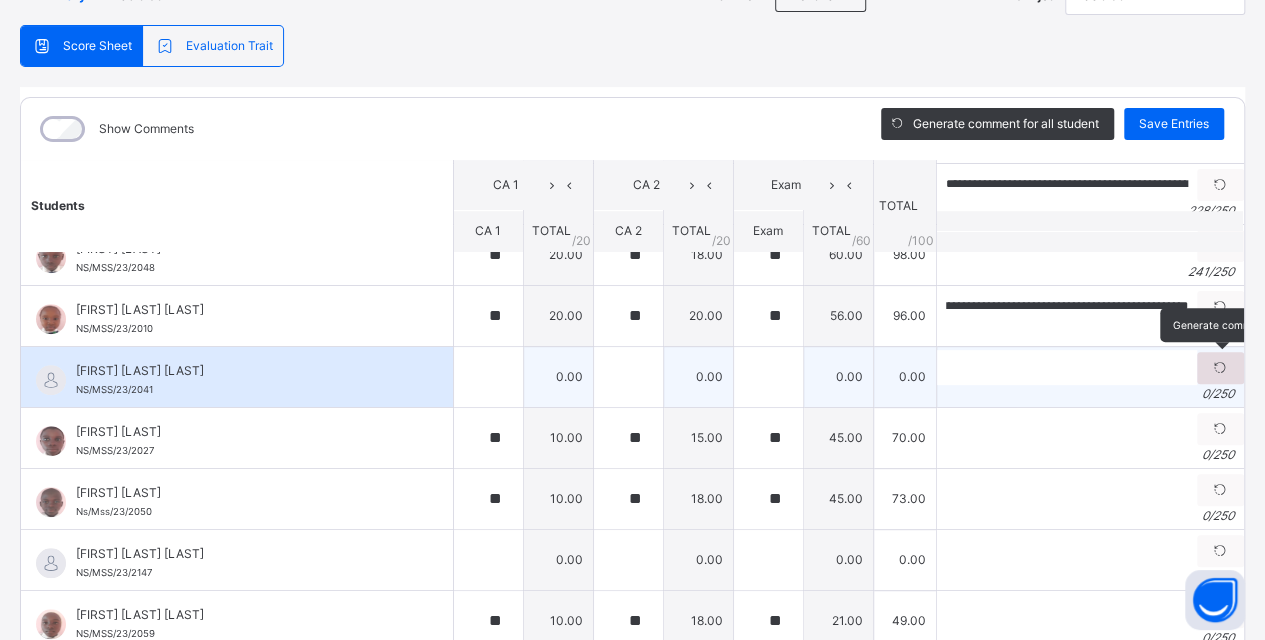 click at bounding box center [1220, 368] 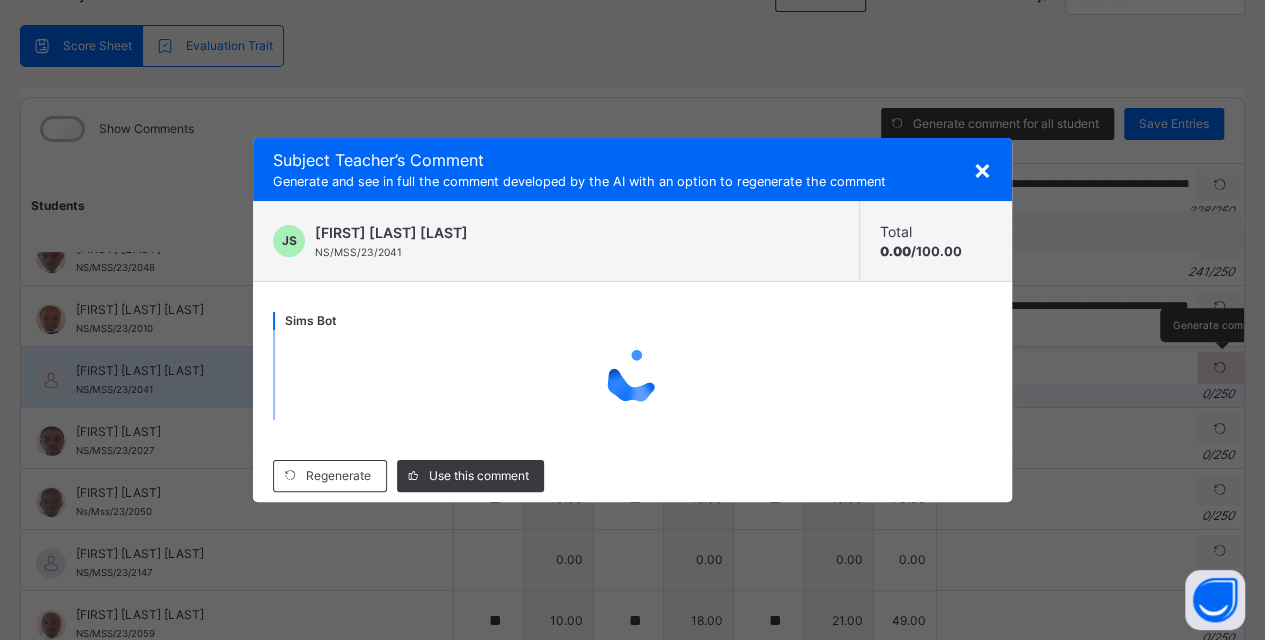 scroll, scrollTop: 0, scrollLeft: 0, axis: both 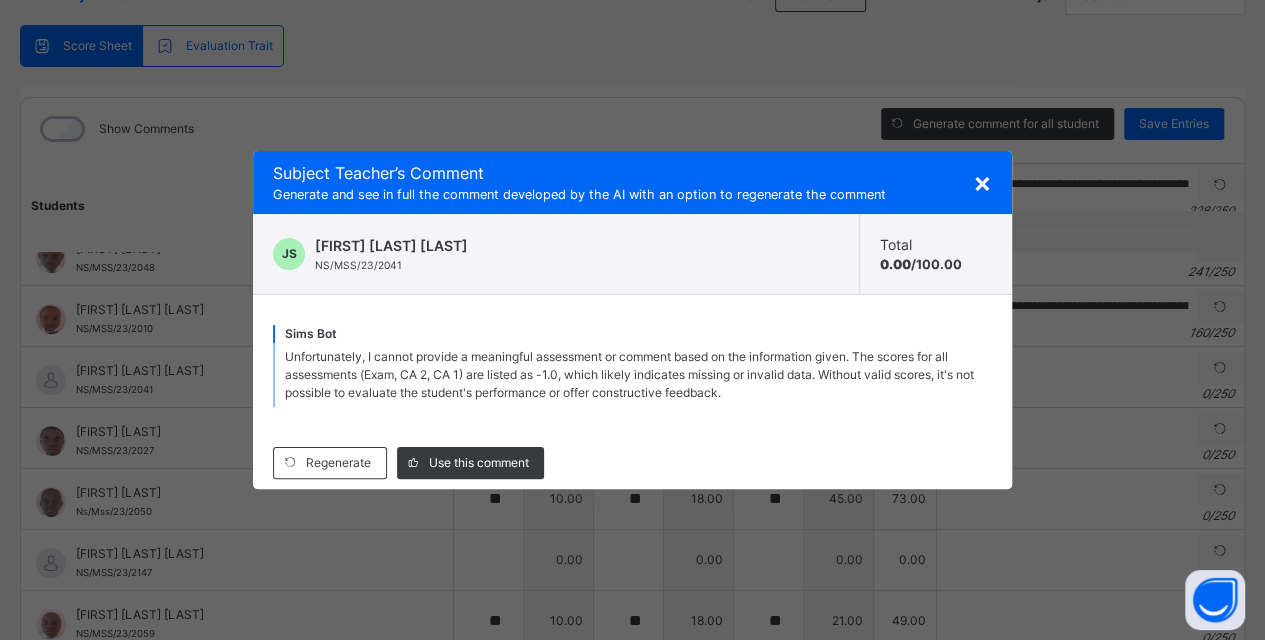 click on "×" at bounding box center [982, 182] 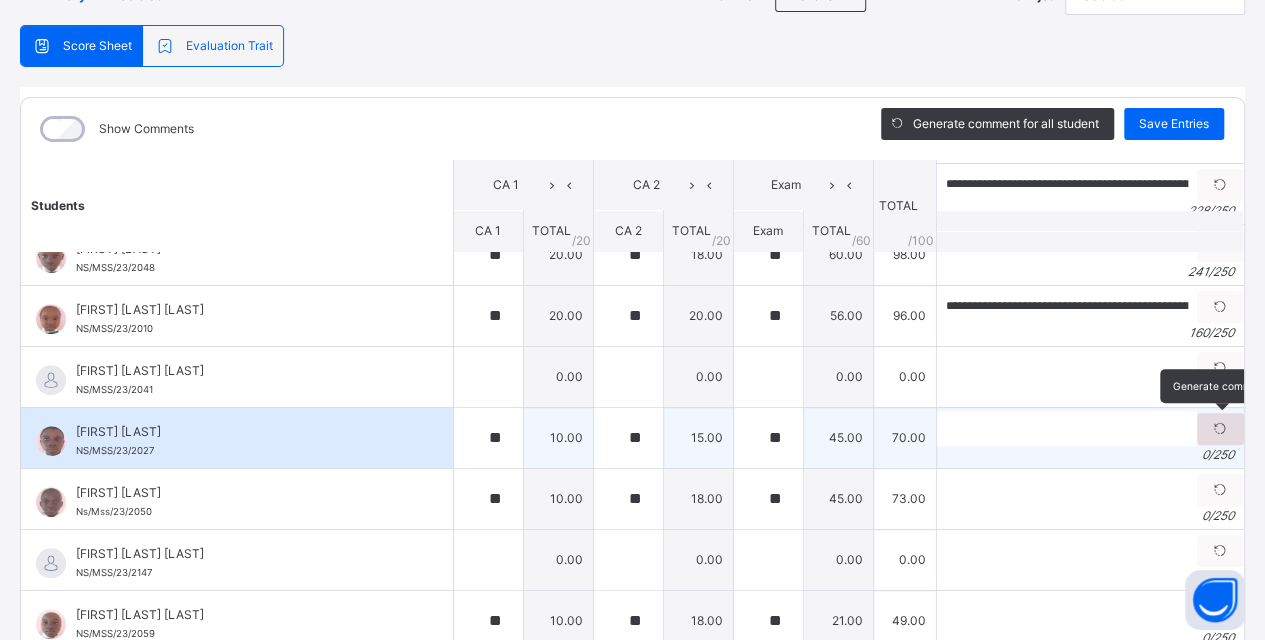 click at bounding box center (1220, 429) 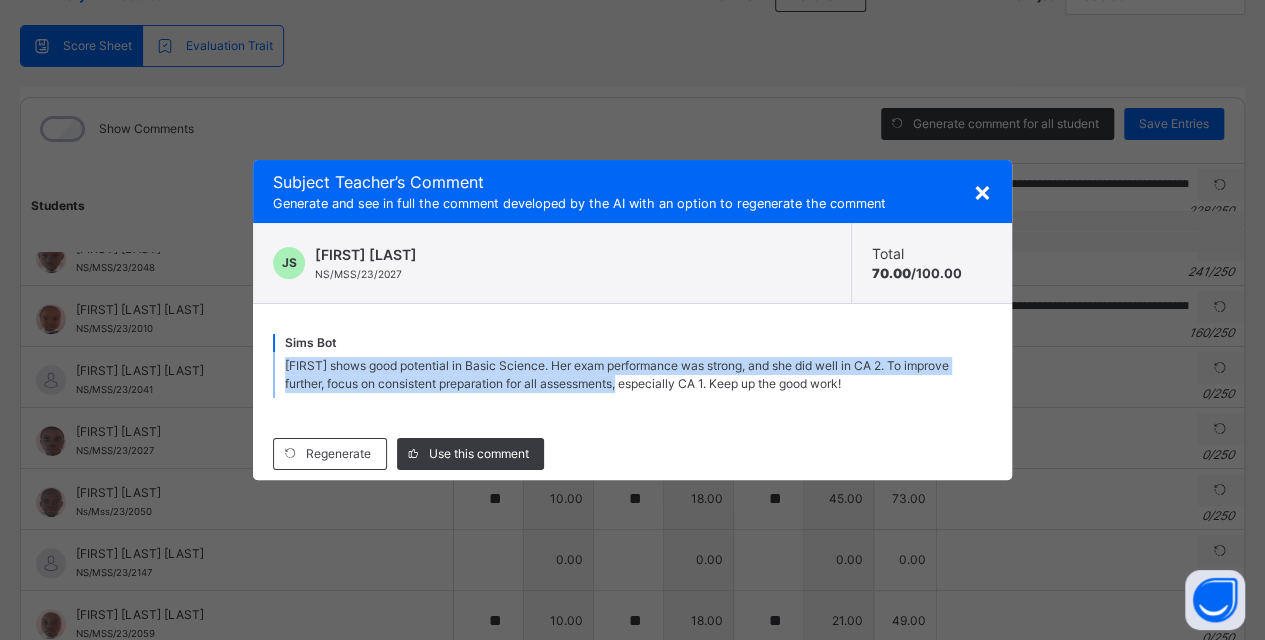 drag, startPoint x: 286, startPoint y: 367, endPoint x: 622, endPoint y: 418, distance: 339.8485 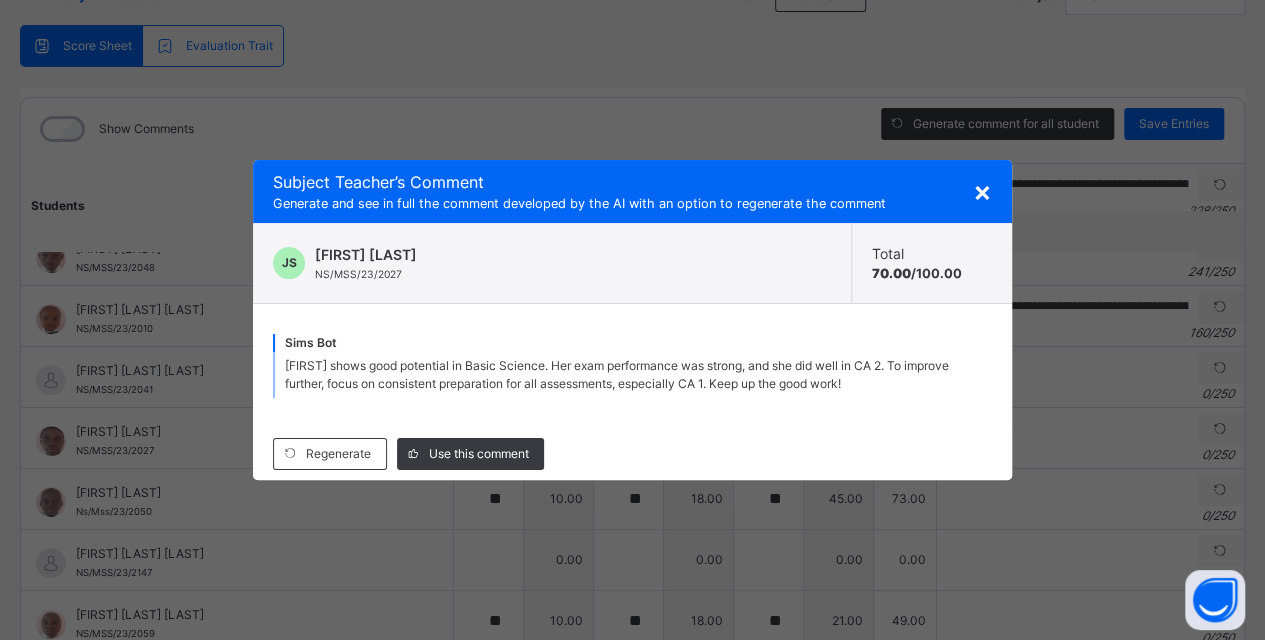 click on "×" at bounding box center (982, 191) 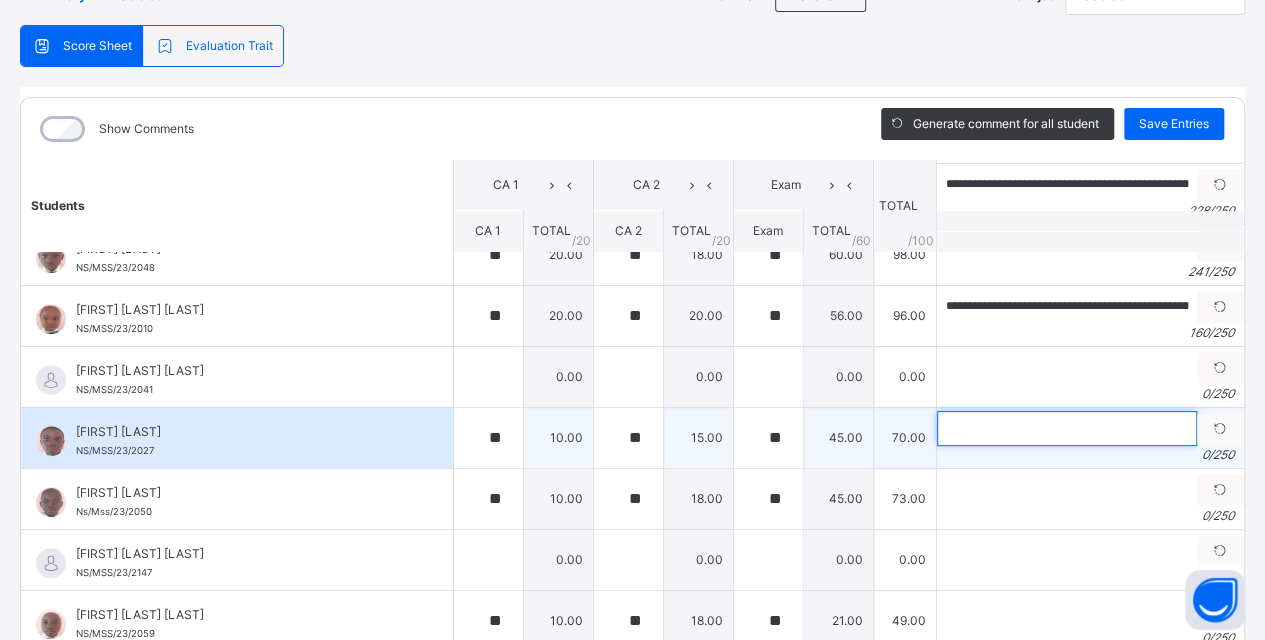 click at bounding box center (1067, 428) 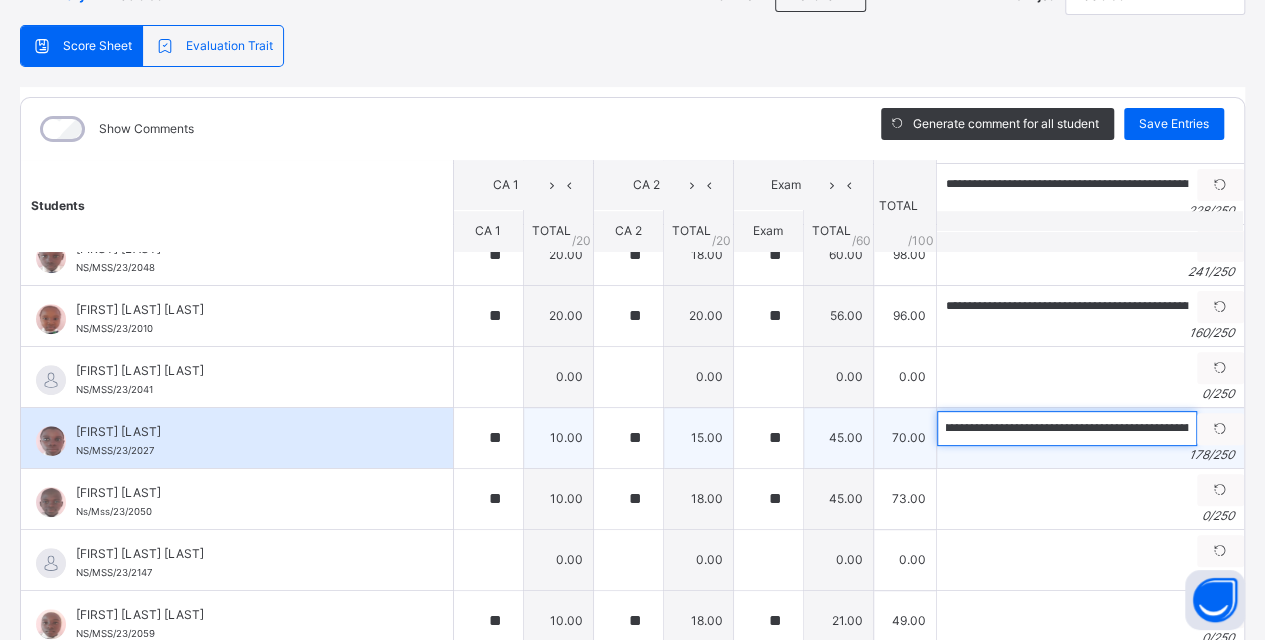 scroll, scrollTop: 0, scrollLeft: 0, axis: both 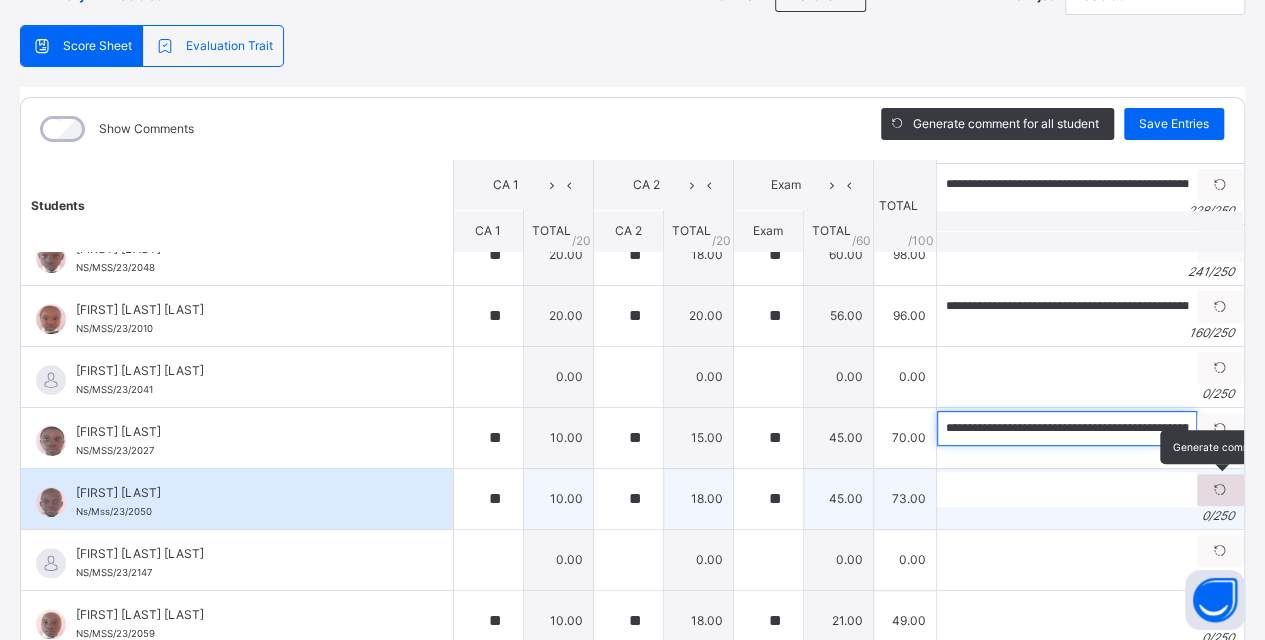 type on "**********" 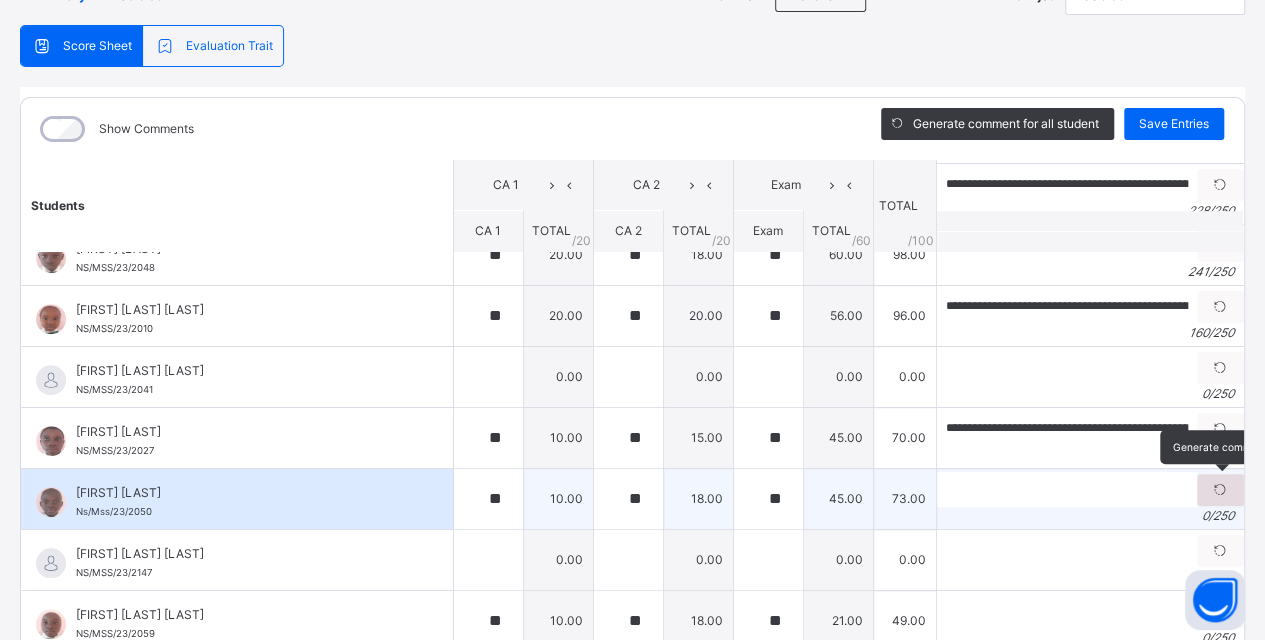 click at bounding box center [1220, 490] 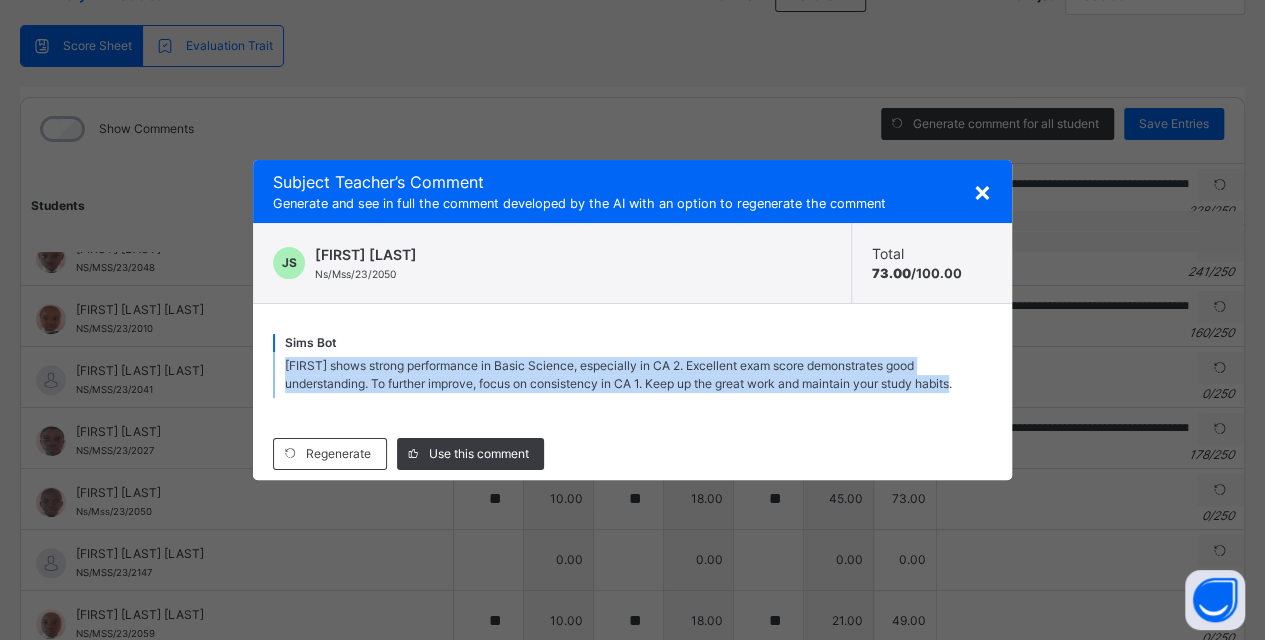 drag, startPoint x: 287, startPoint y: 366, endPoint x: 976, endPoint y: 407, distance: 690.2188 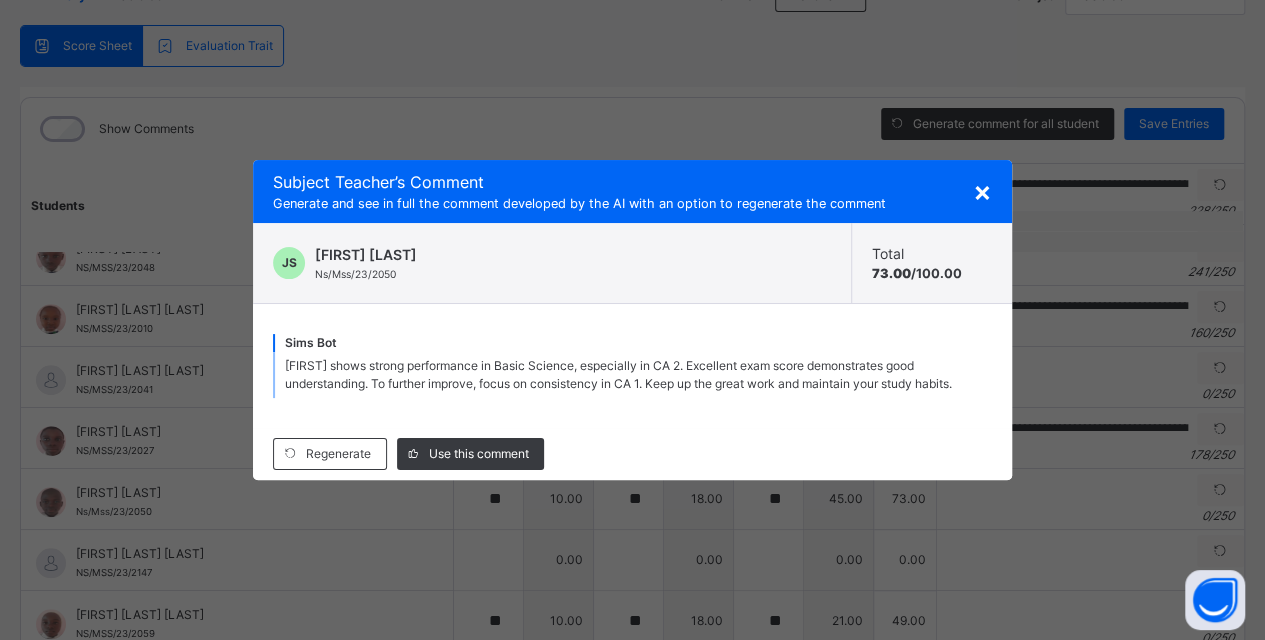 click on "×   Subject Teacher’s Comment Generate and see in full the comment developed by the AI with an option to regenerate the comment JS [FIRST] [LAST]   Ns/Mss/23/2050   Total 73.00  / 100.00 Sims Bot [FIRST] shows strong performance in Basic Science, especially in CA 2. Excellent exam score demonstrates good understanding. To further improve, focus on consistency in CA 1. Keep up the great work and maintain your study habits.   Regenerate     Use this comment" at bounding box center [632, 320] 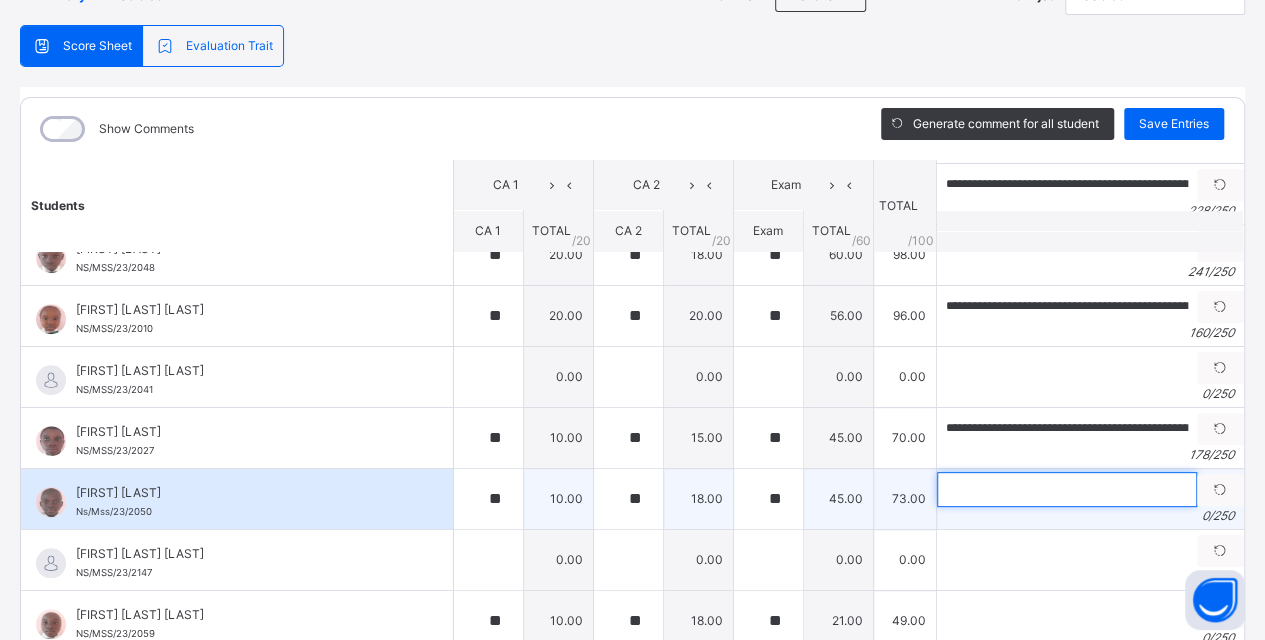 click at bounding box center [1067, 489] 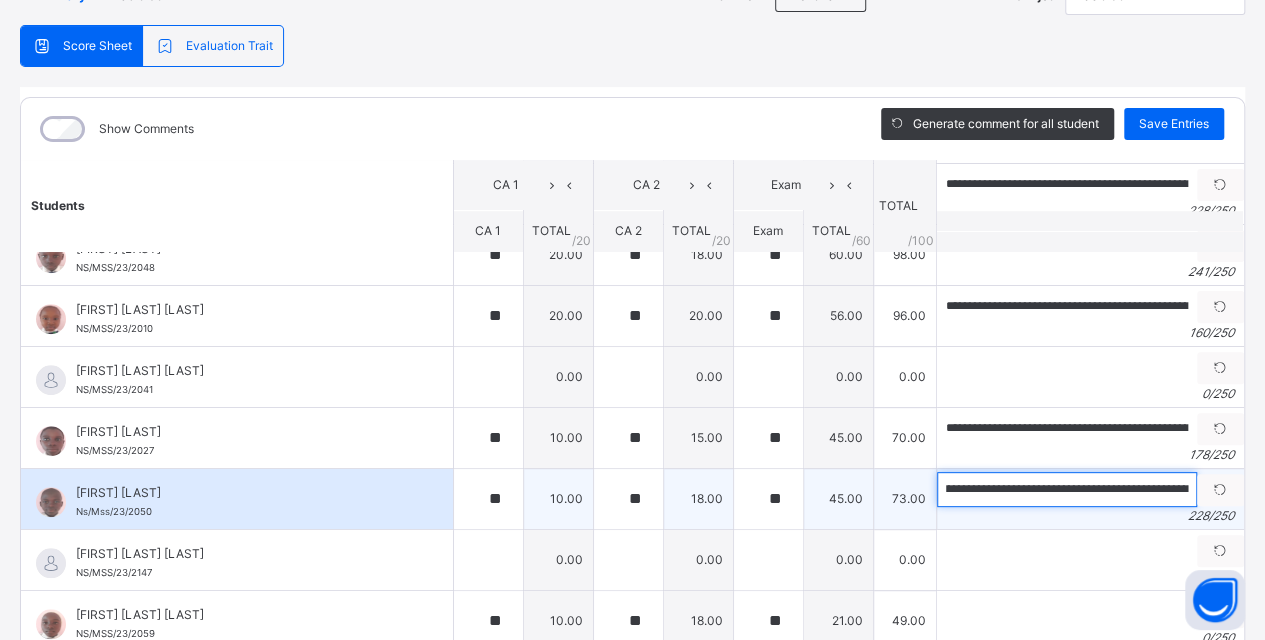 scroll, scrollTop: 0, scrollLeft: 830, axis: horizontal 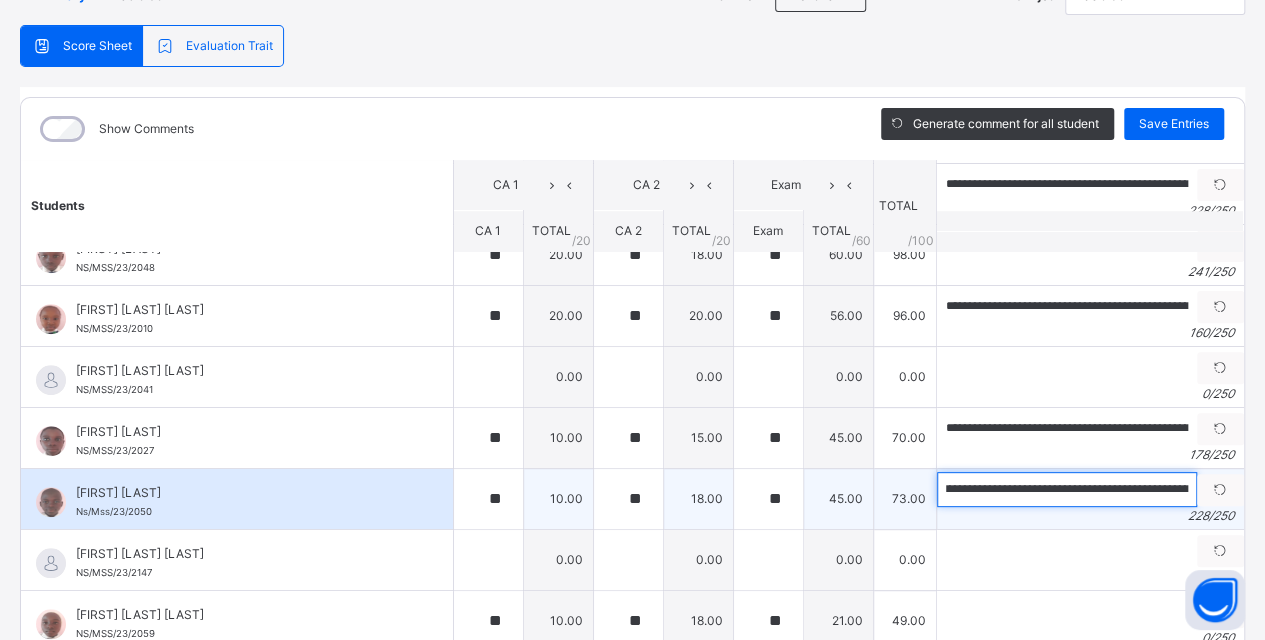 click on "**********" at bounding box center [1067, 489] 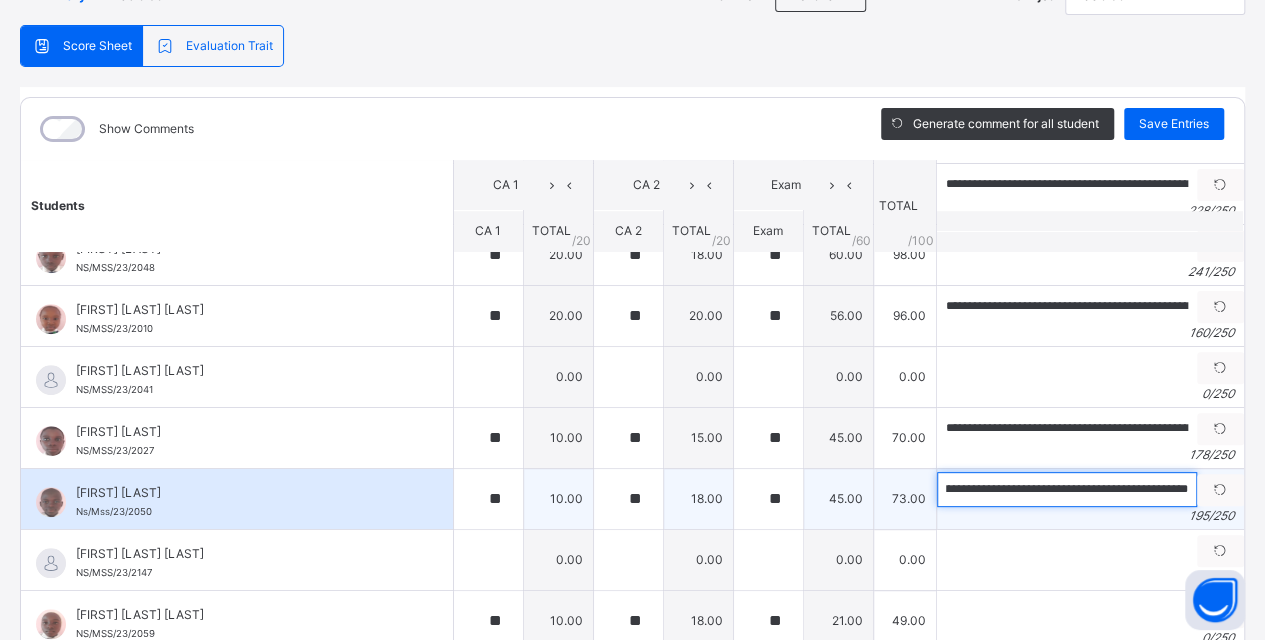 scroll, scrollTop: 0, scrollLeft: 808, axis: horizontal 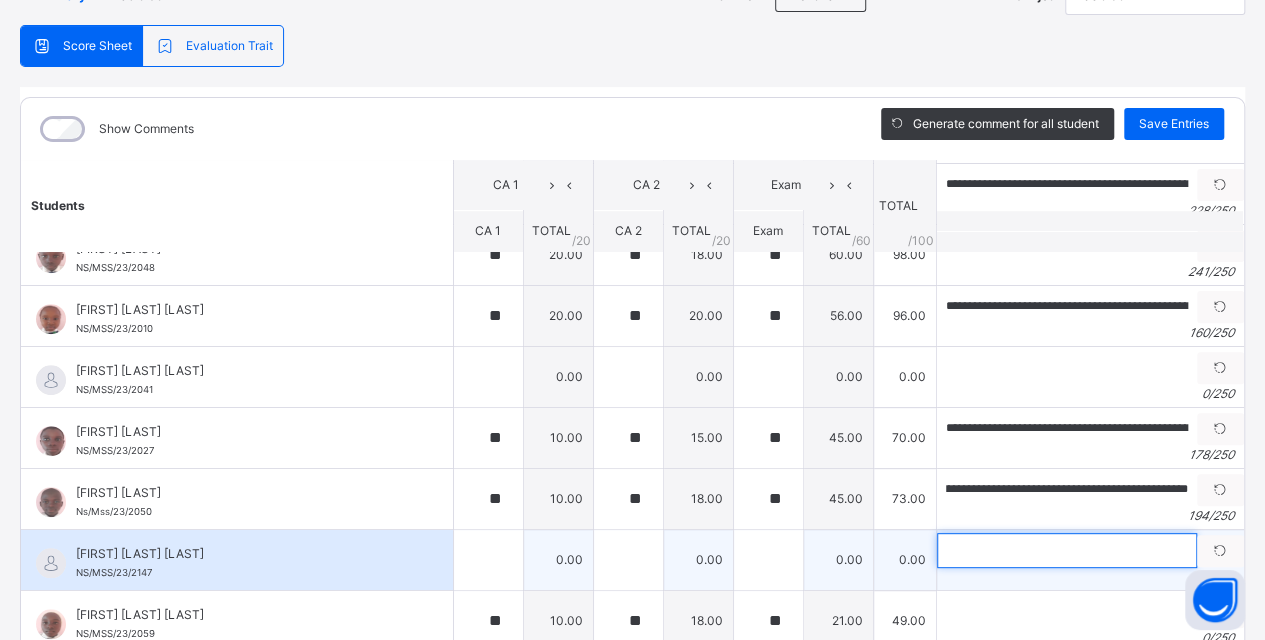 click at bounding box center [1067, 550] 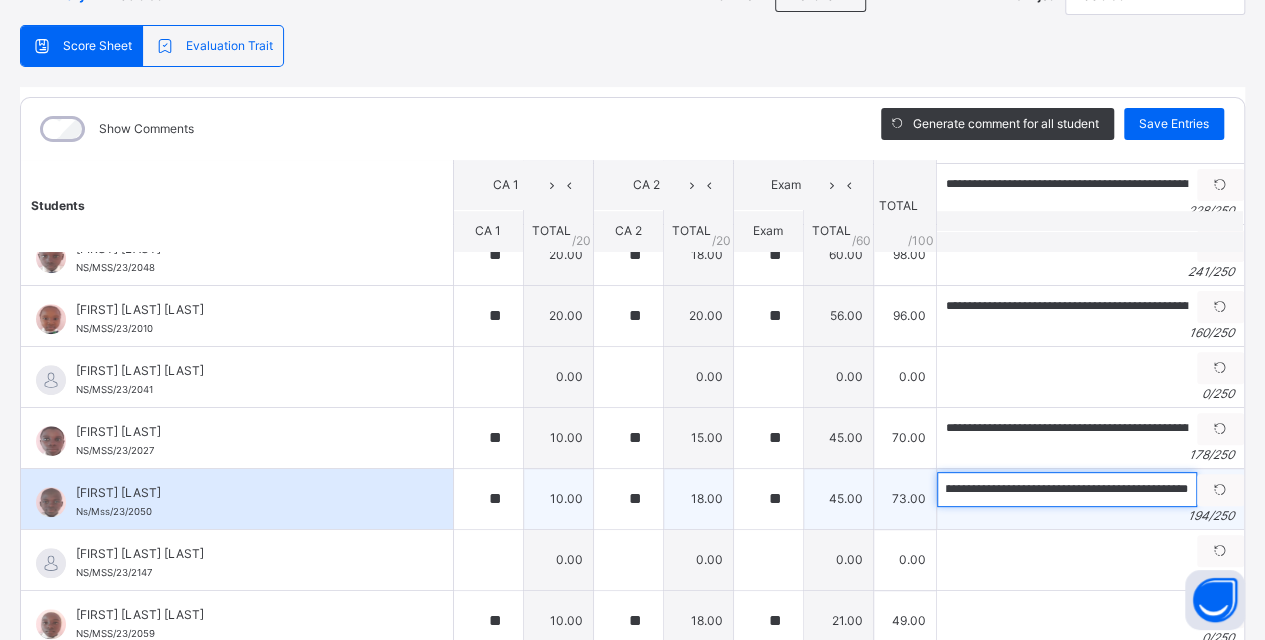 scroll, scrollTop: 0, scrollLeft: 882, axis: horizontal 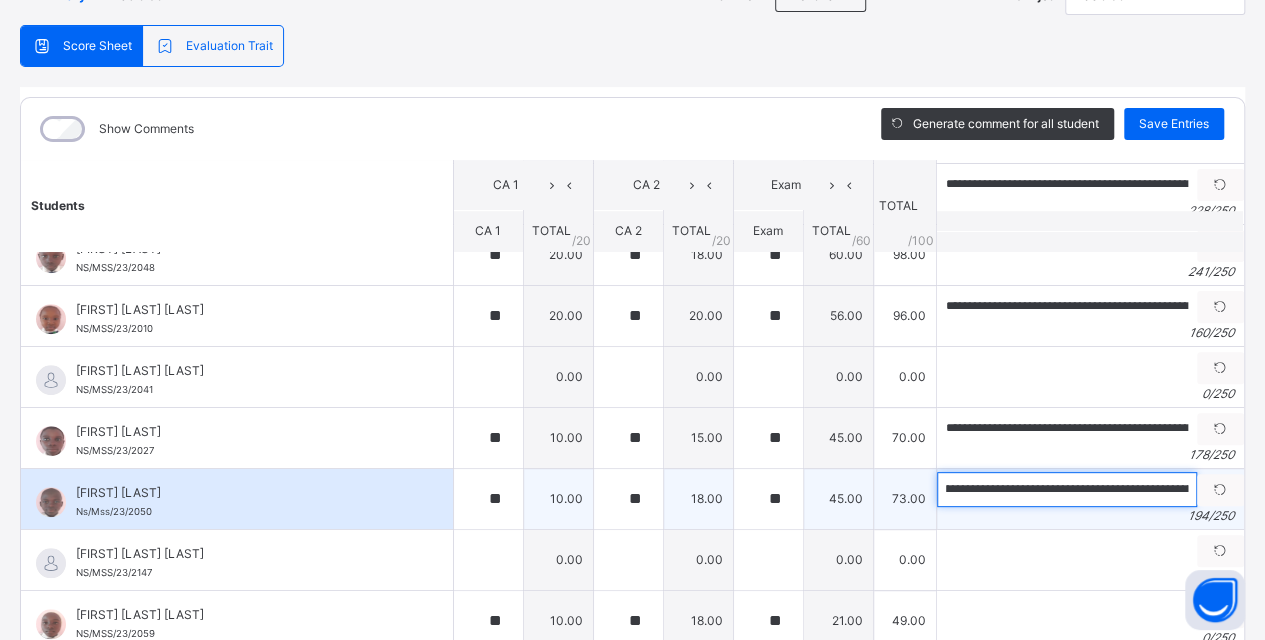 click on "**********" at bounding box center (1067, 489) 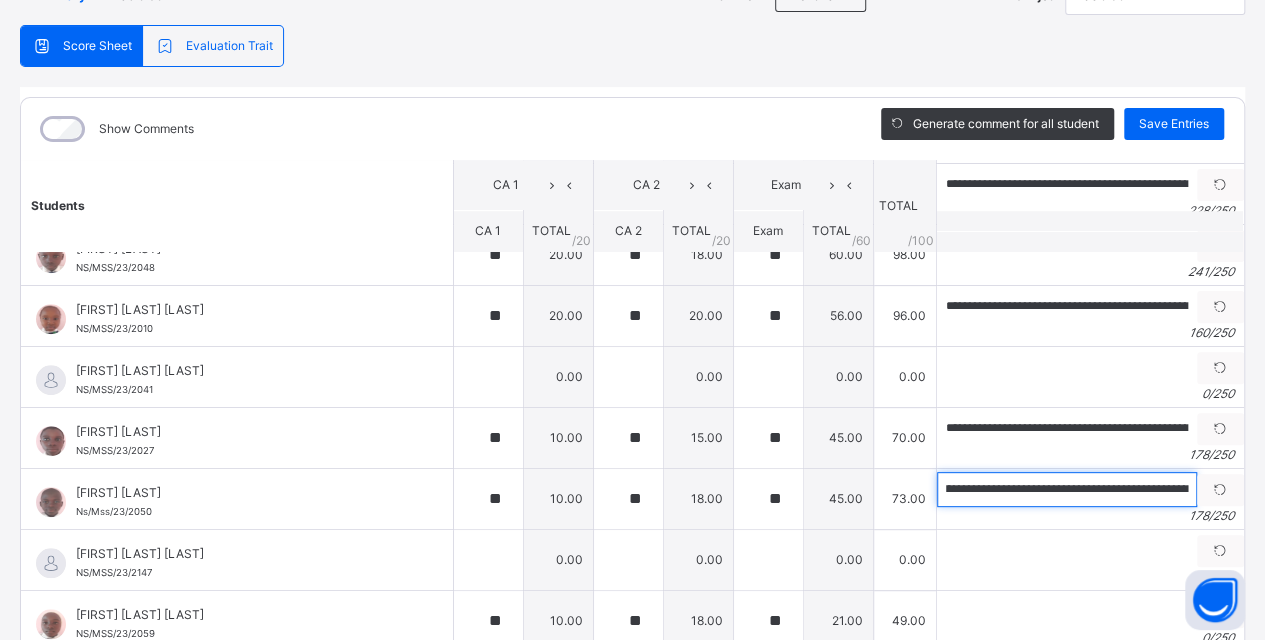 scroll, scrollTop: 0, scrollLeft: 0, axis: both 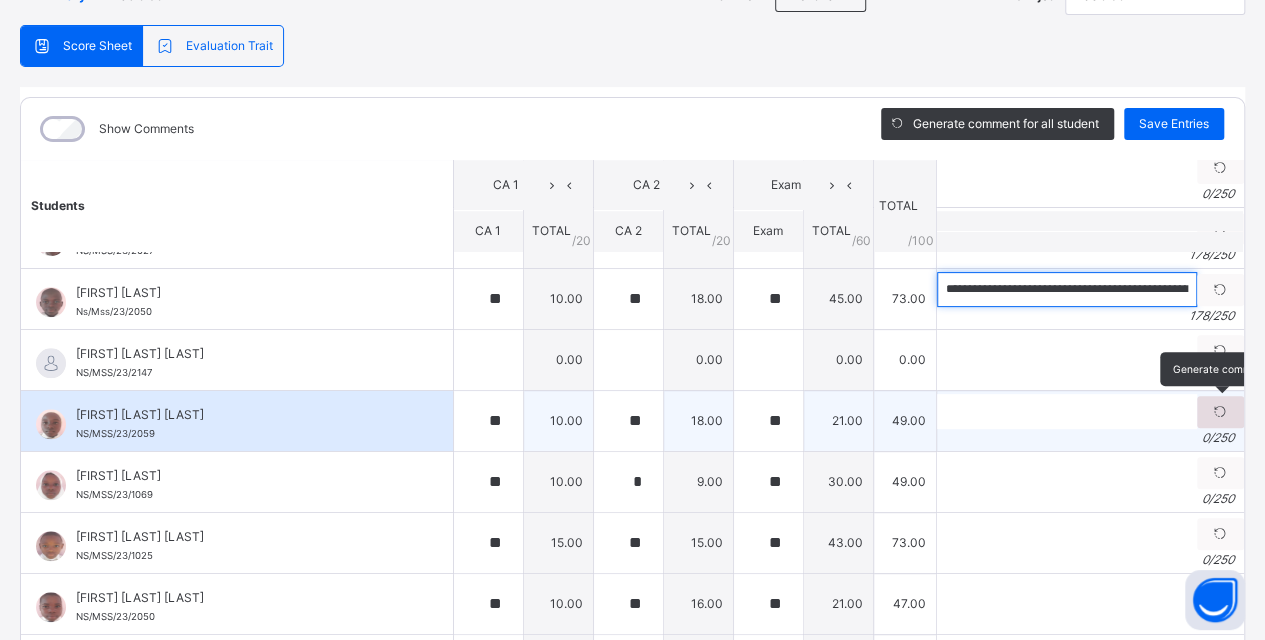 type on "**********" 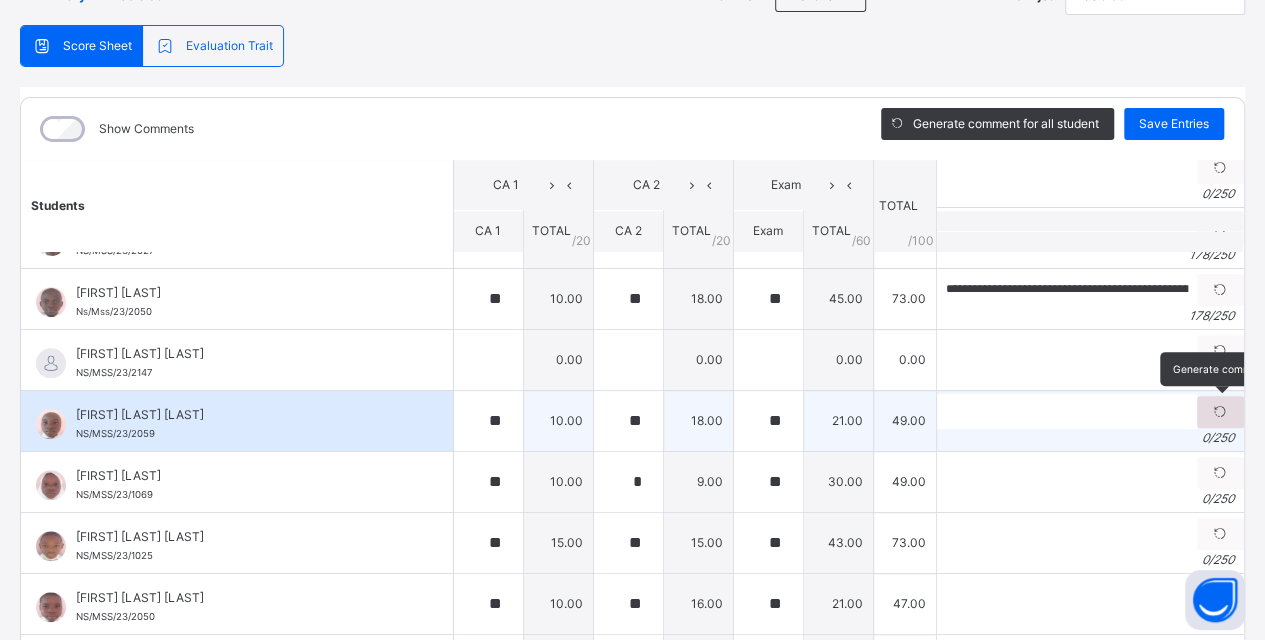 click at bounding box center (1220, 412) 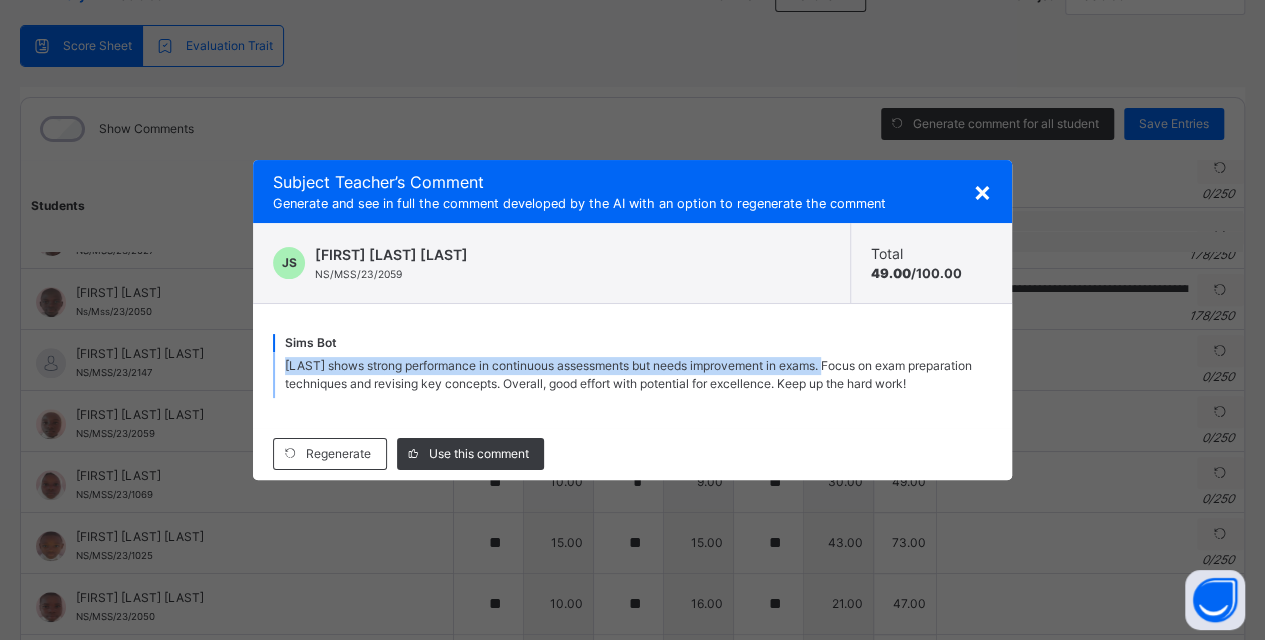 drag, startPoint x: 284, startPoint y: 355, endPoint x: 834, endPoint y: 359, distance: 550.0145 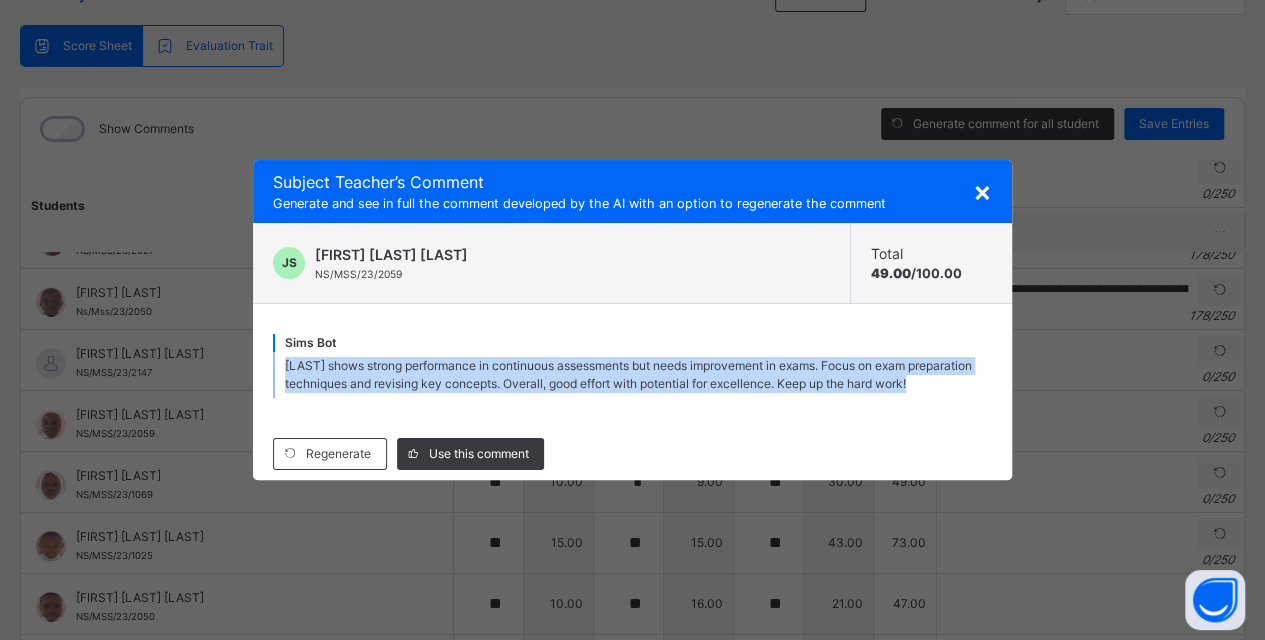 drag, startPoint x: 286, startPoint y: 361, endPoint x: 333, endPoint y: 401, distance: 61.7171 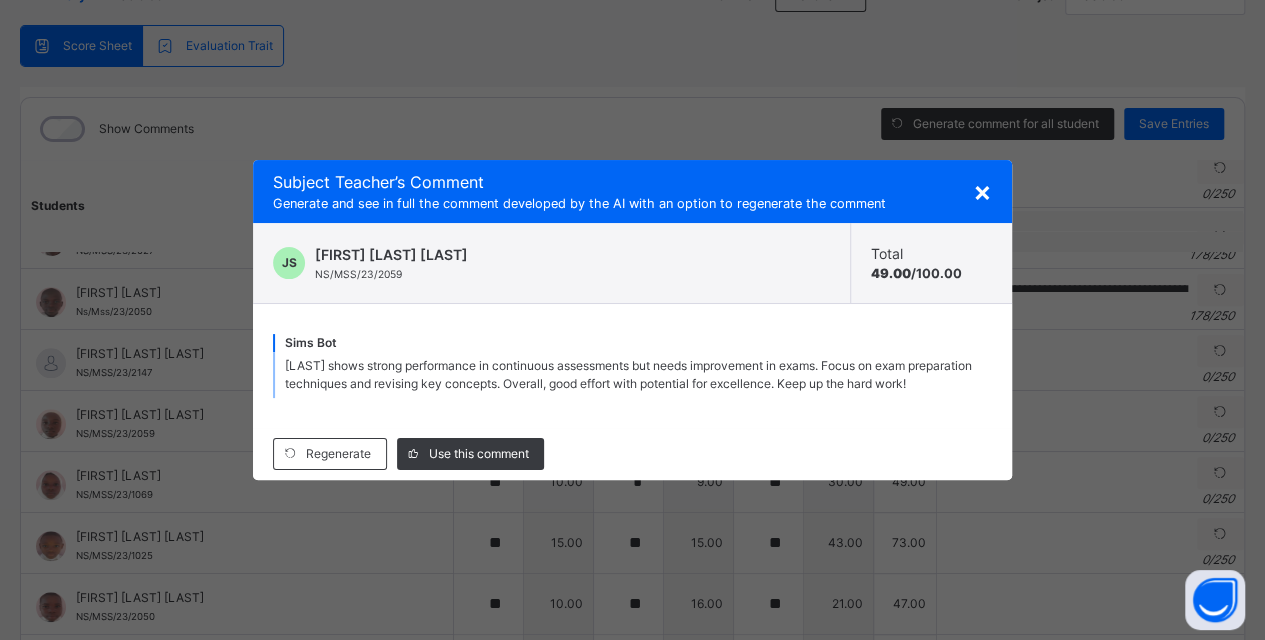 click on "×" at bounding box center (982, 191) 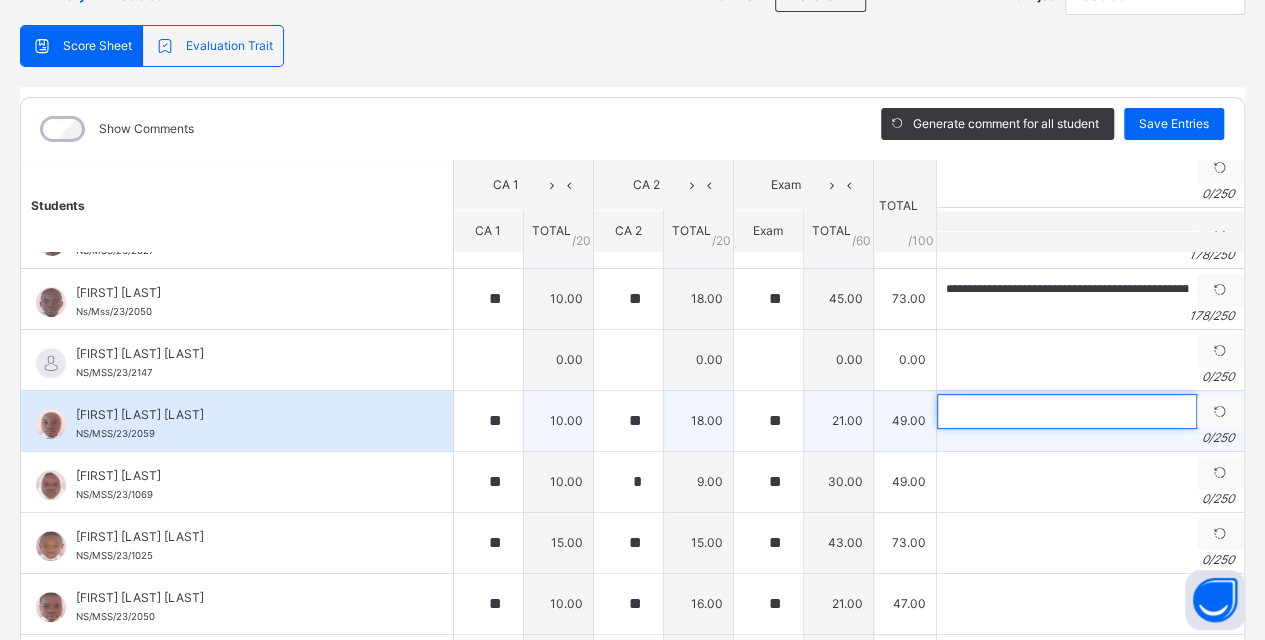 click at bounding box center (1067, 411) 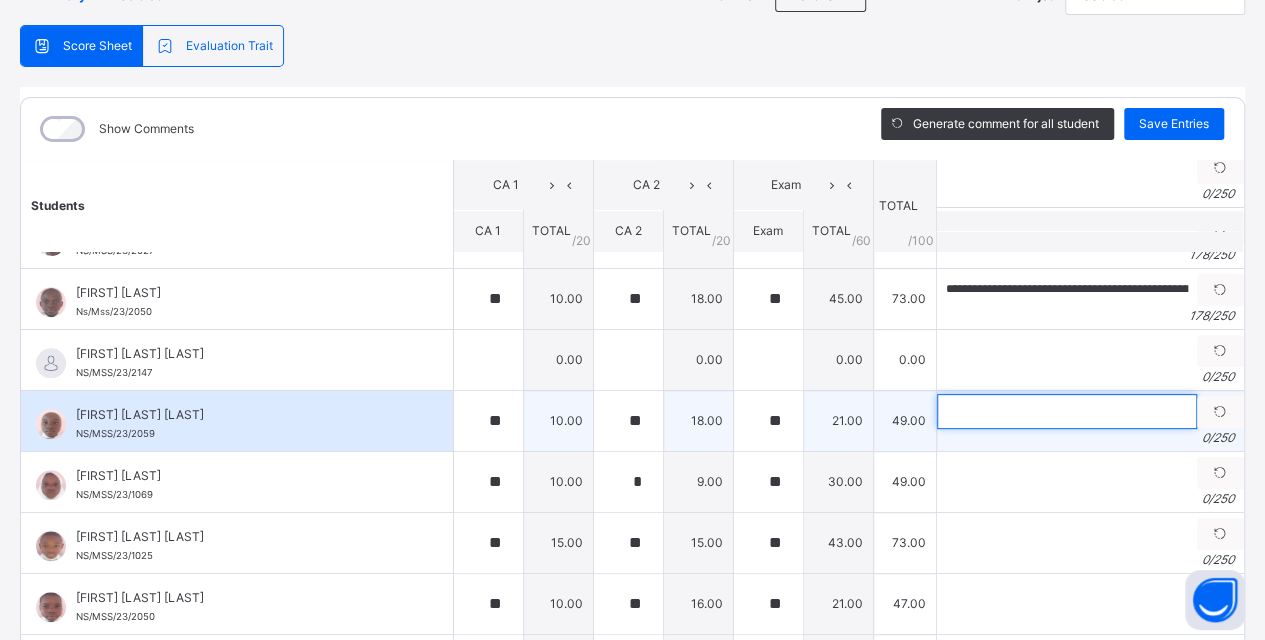 paste on "**********" 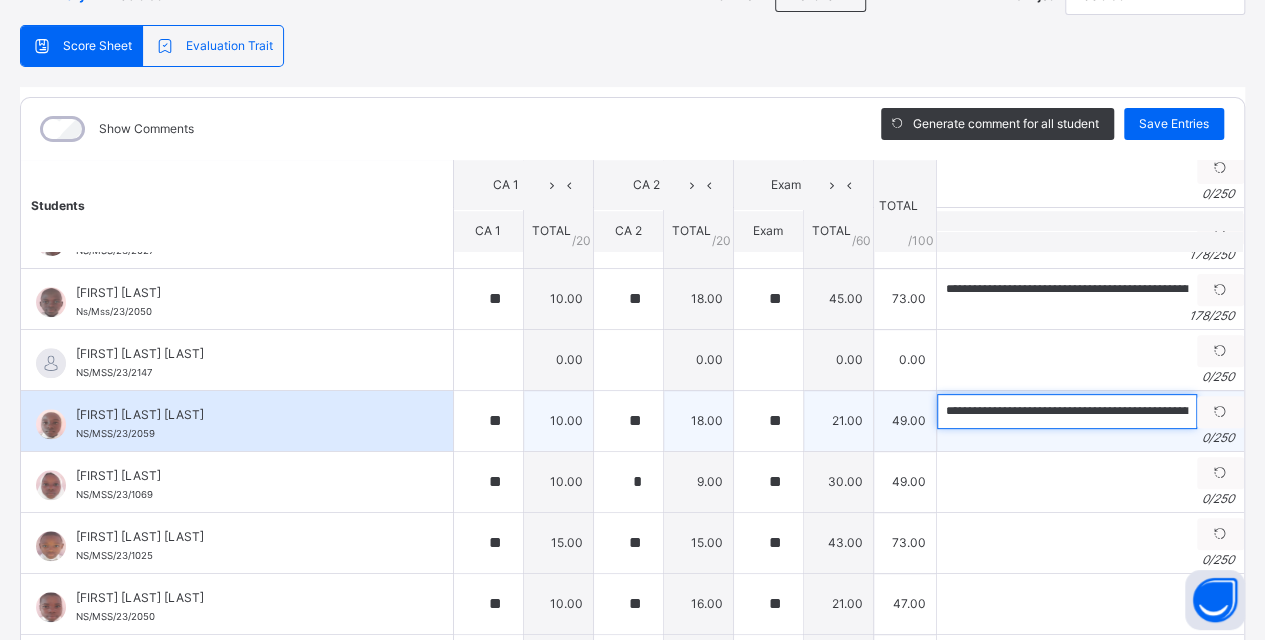scroll, scrollTop: 0, scrollLeft: 1093, axis: horizontal 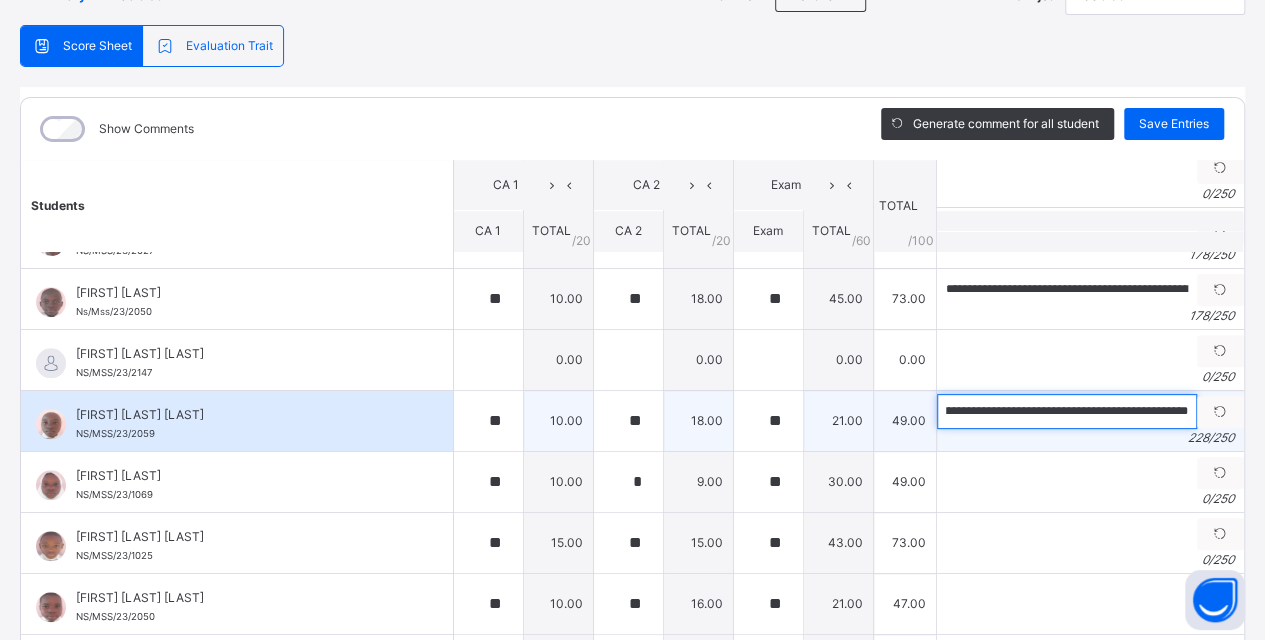 click on "**********" at bounding box center (1067, 411) 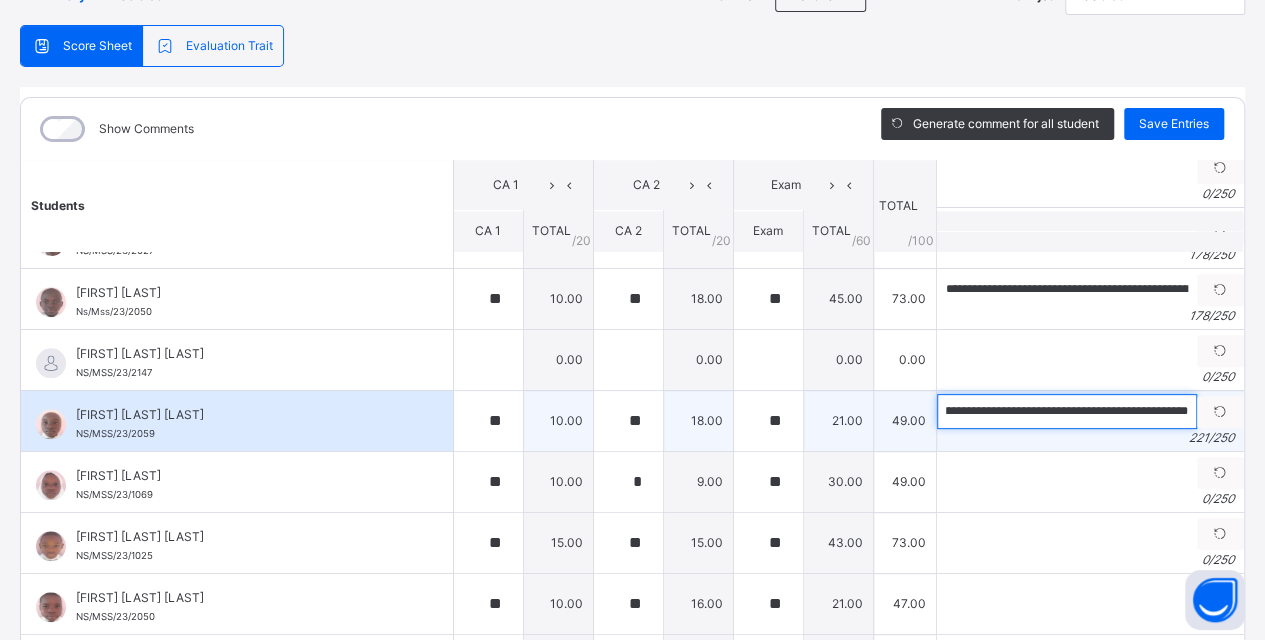 scroll, scrollTop: 0, scrollLeft: 878, axis: horizontal 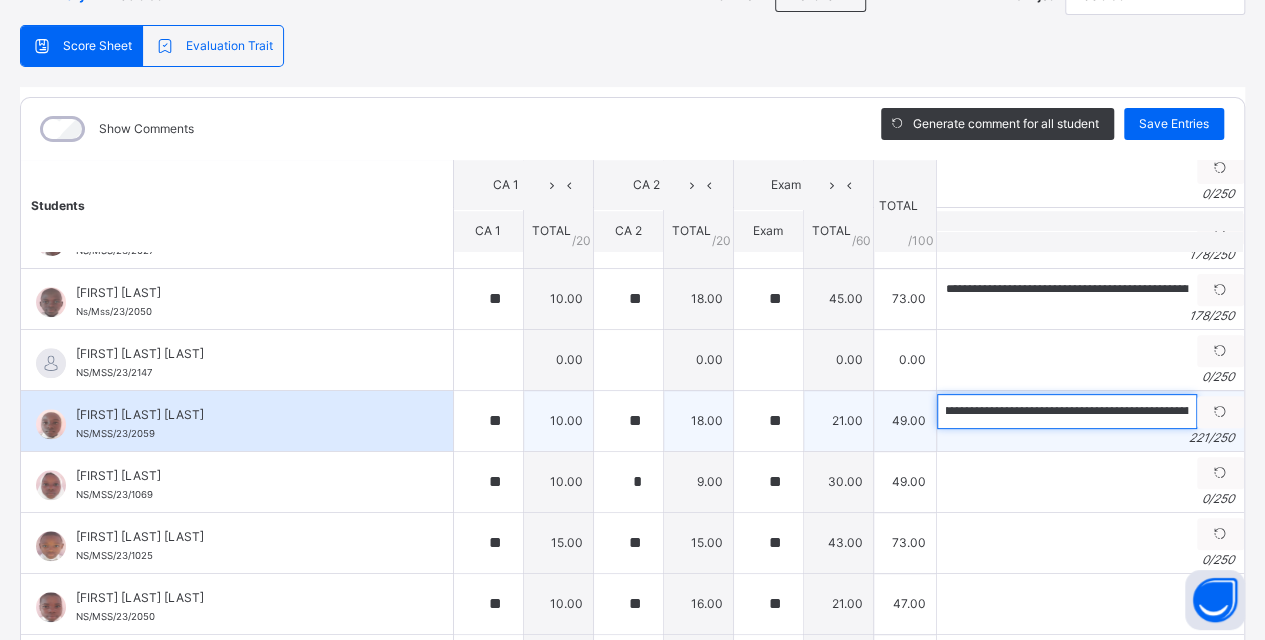 click on "**********" at bounding box center [1067, 411] 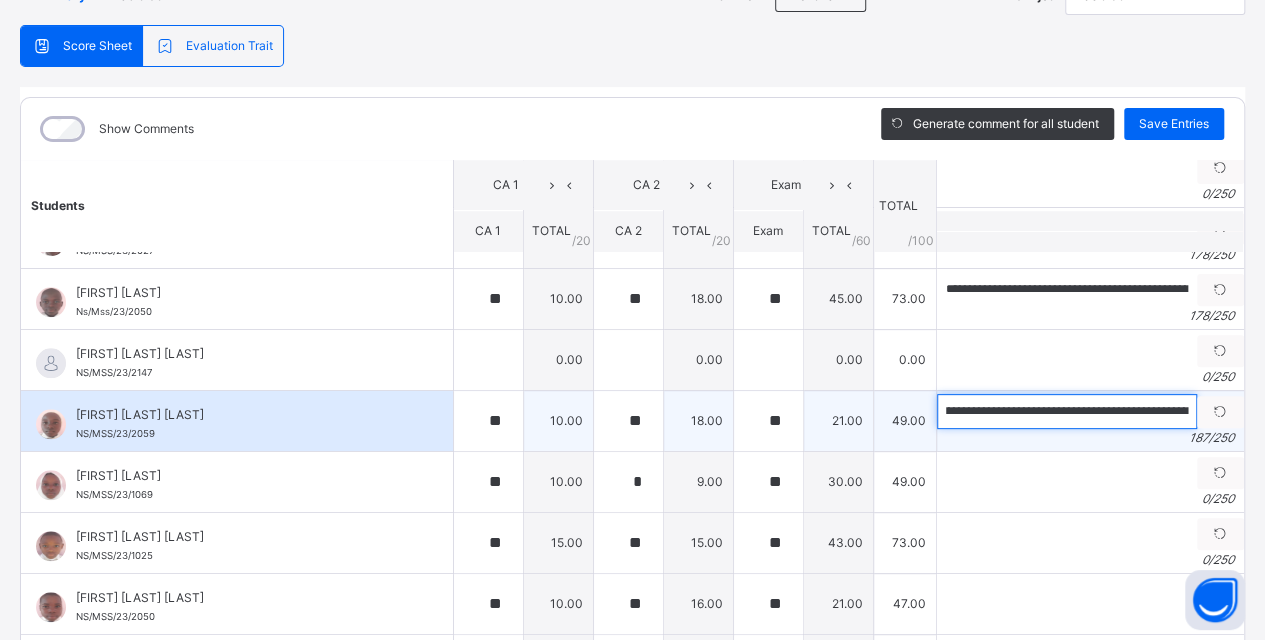 scroll, scrollTop: 0, scrollLeft: 539, axis: horizontal 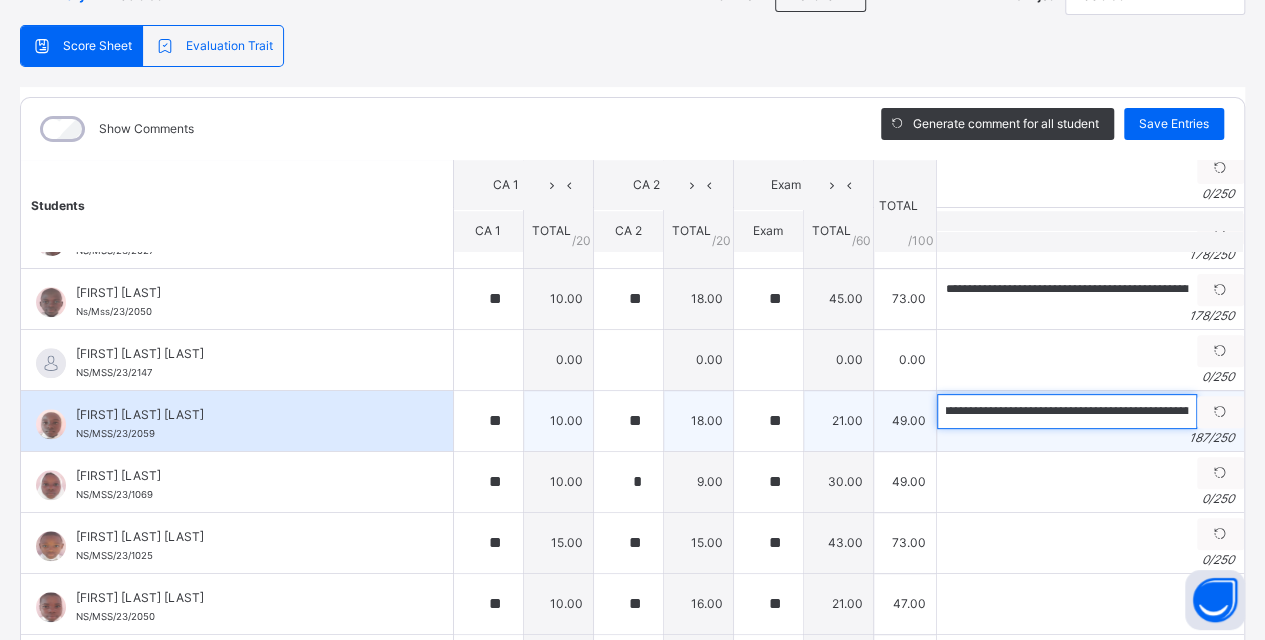 drag, startPoint x: 928, startPoint y: 400, endPoint x: 1063, endPoint y: 399, distance: 135.00371 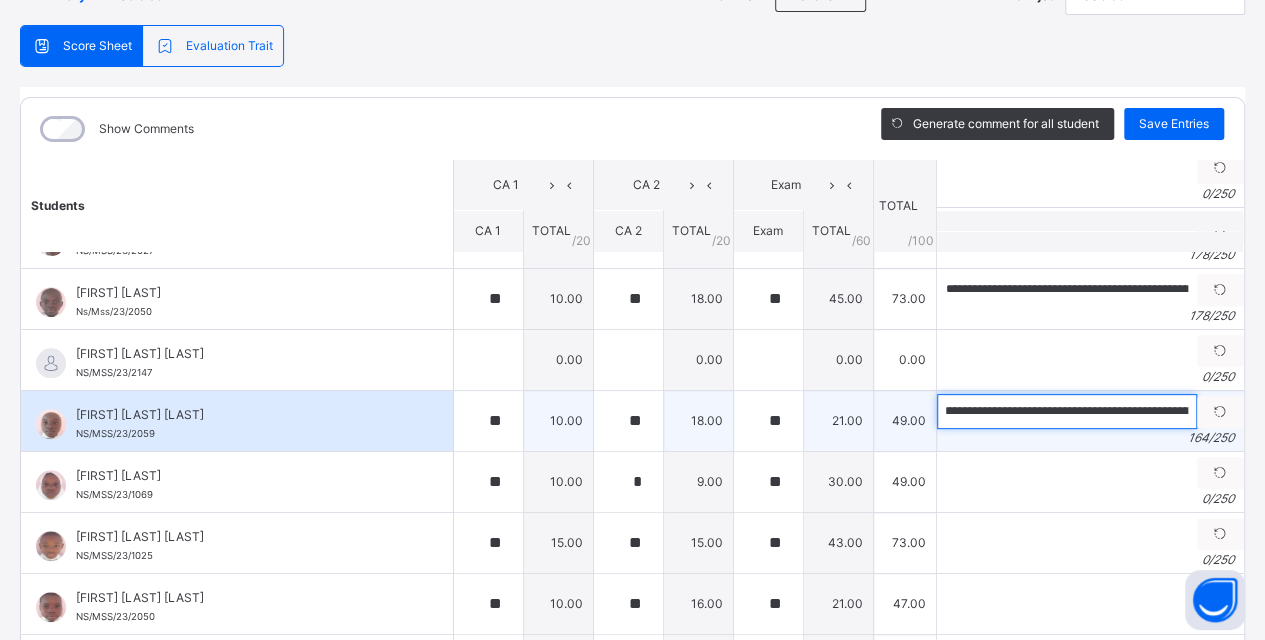 scroll, scrollTop: 0, scrollLeft: 0, axis: both 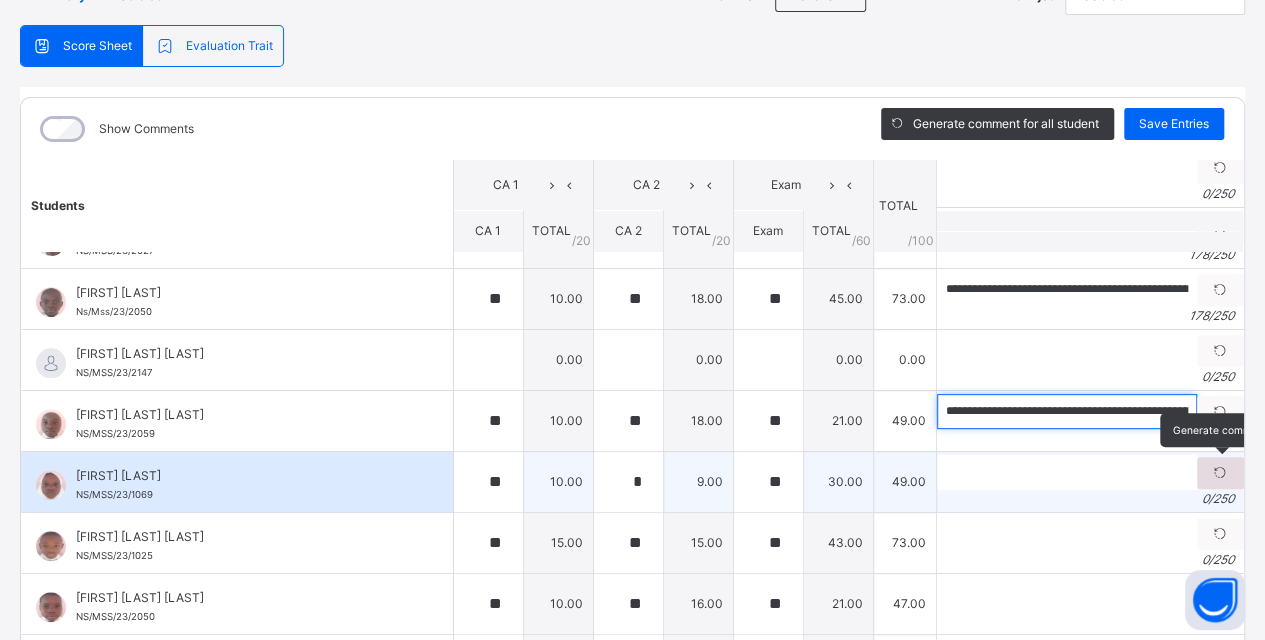 type on "**********" 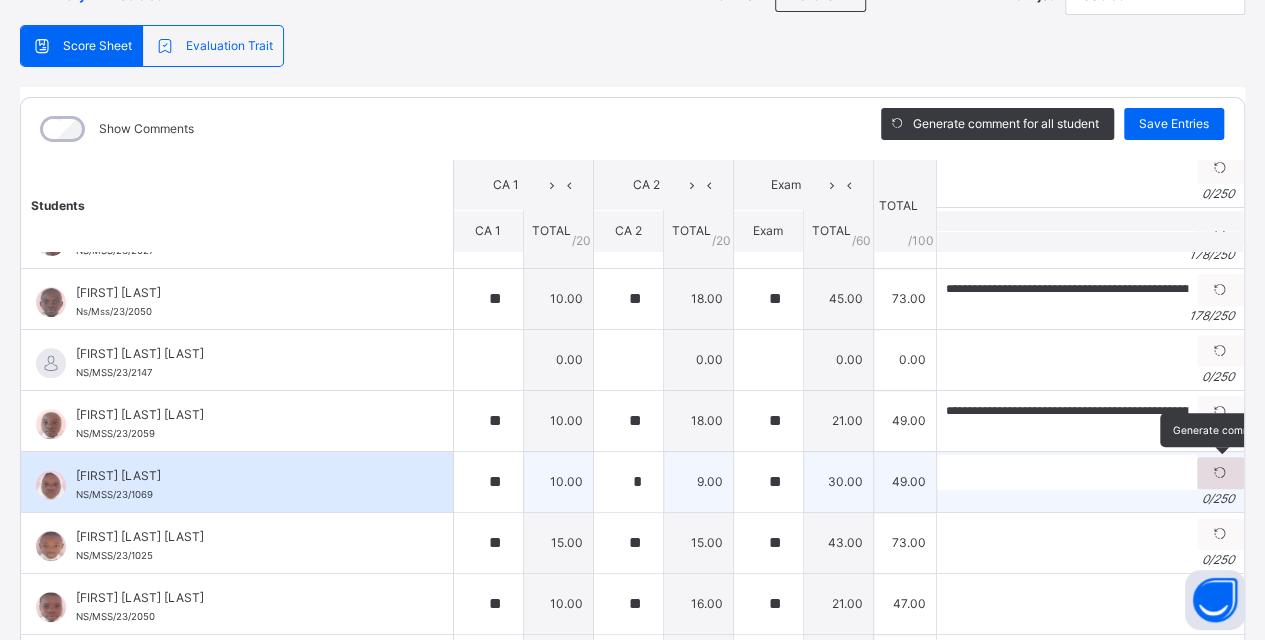 click at bounding box center (1220, 473) 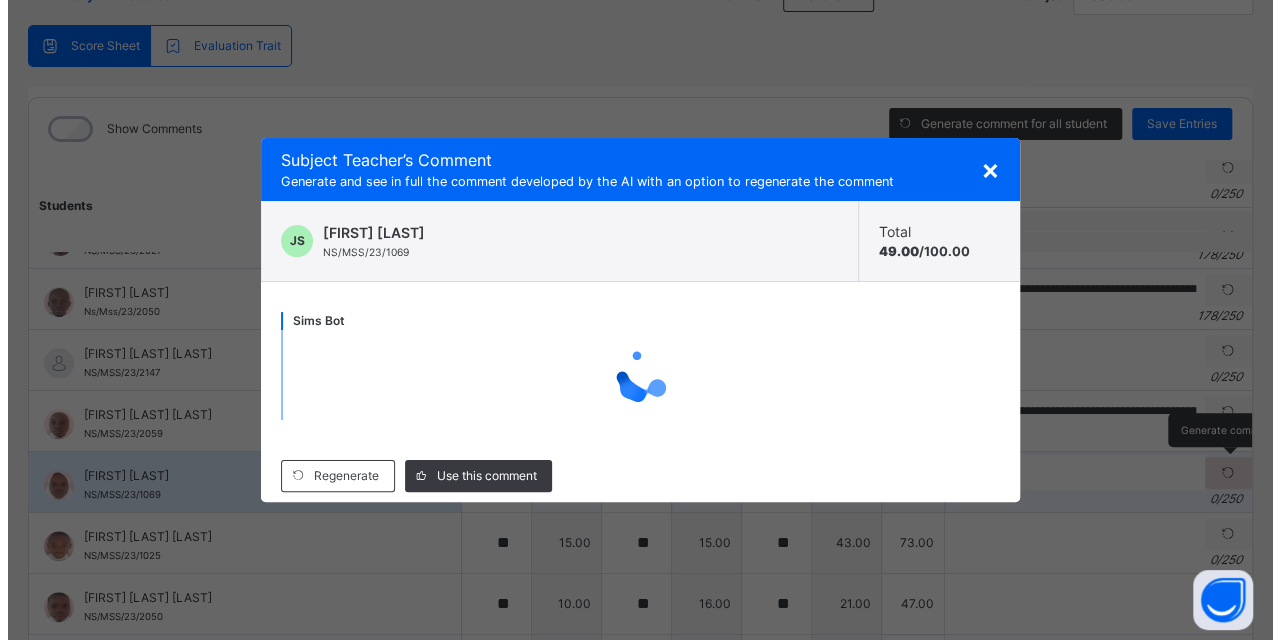 scroll, scrollTop: 0, scrollLeft: 0, axis: both 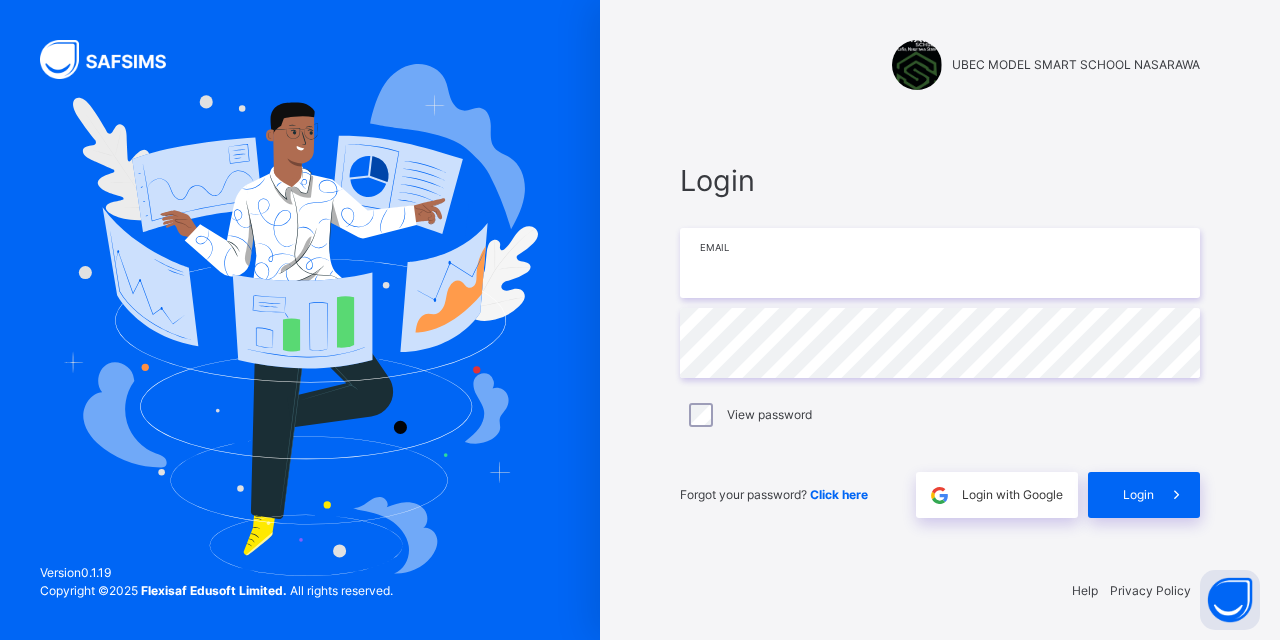 type on "**********" 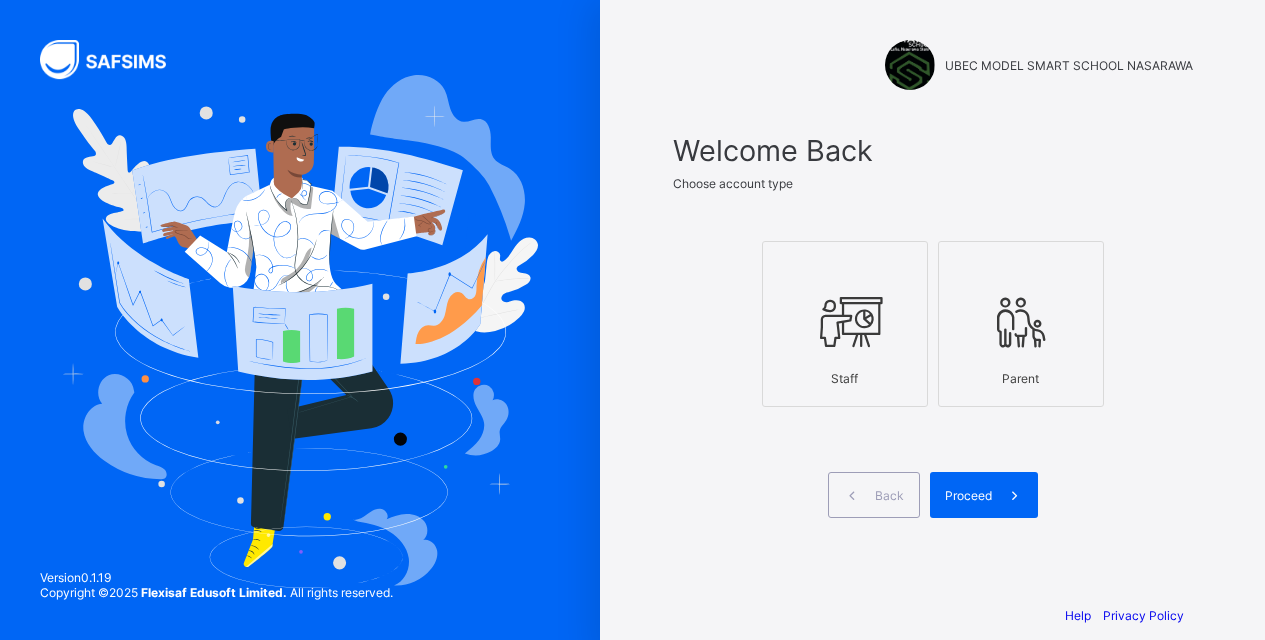 scroll, scrollTop: 0, scrollLeft: 0, axis: both 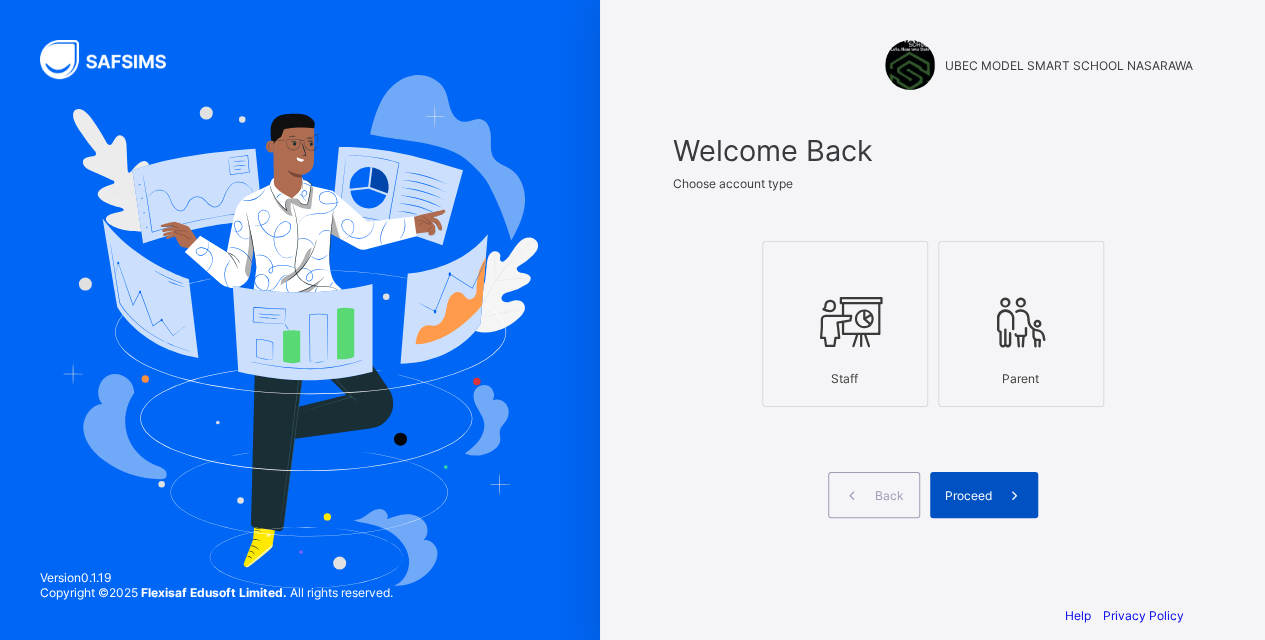 click on "Proceed" at bounding box center [968, 495] 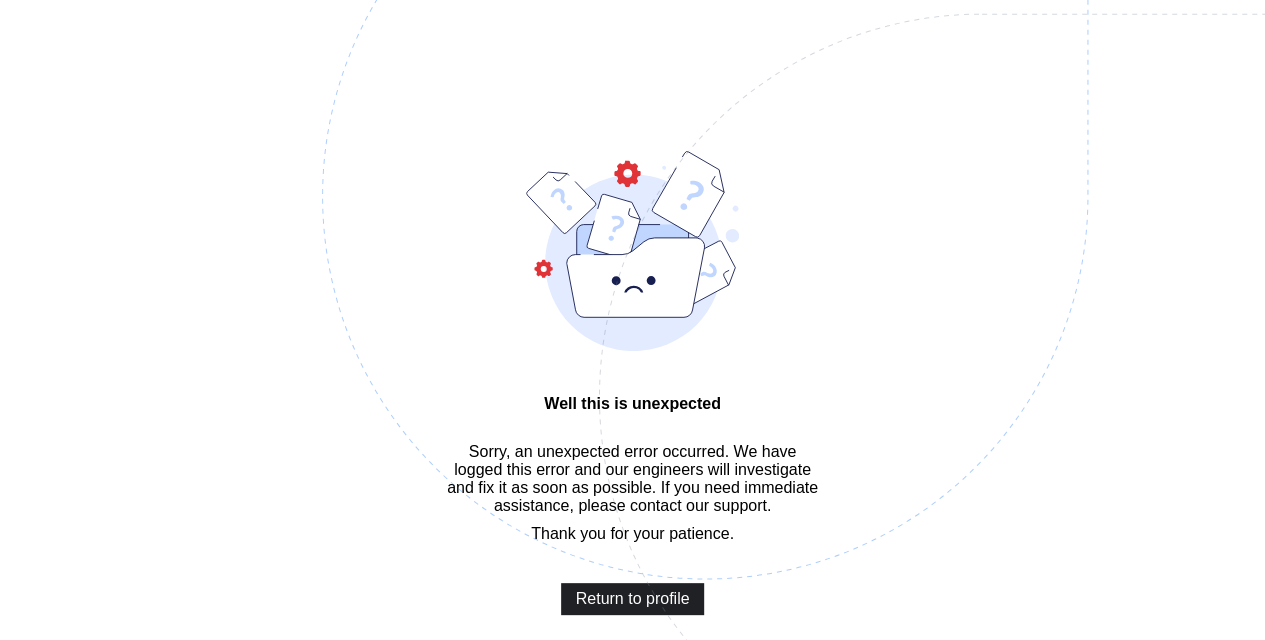click on "Return to profile" at bounding box center [633, 599] 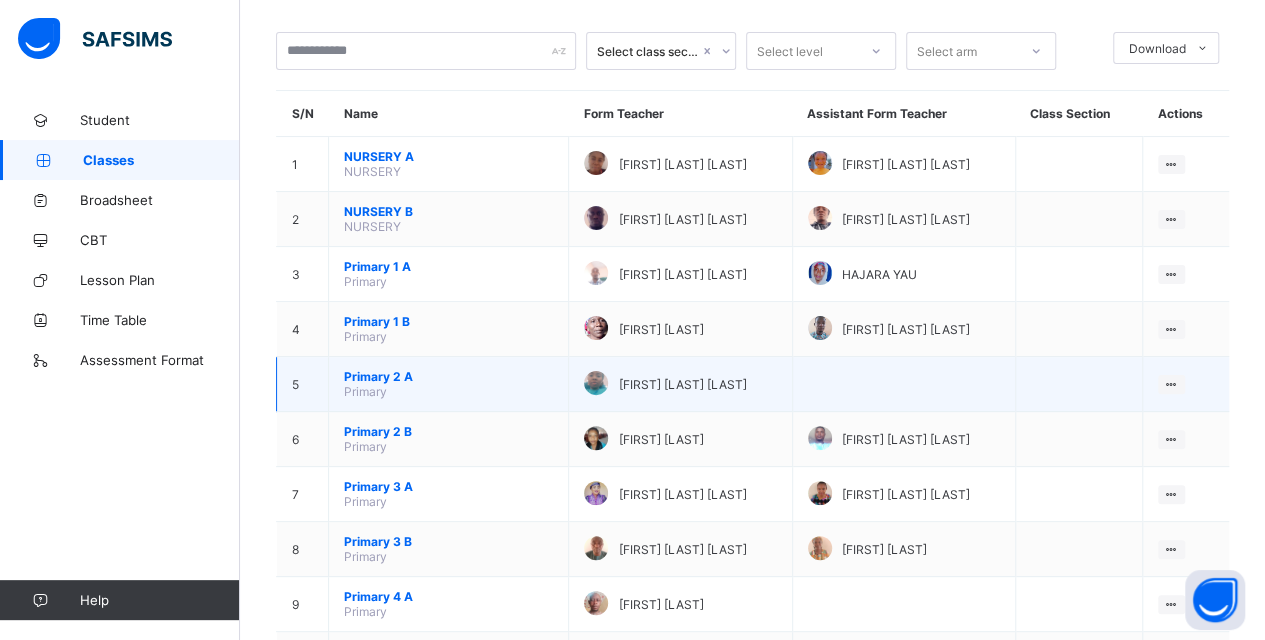 scroll, scrollTop: 200, scrollLeft: 0, axis: vertical 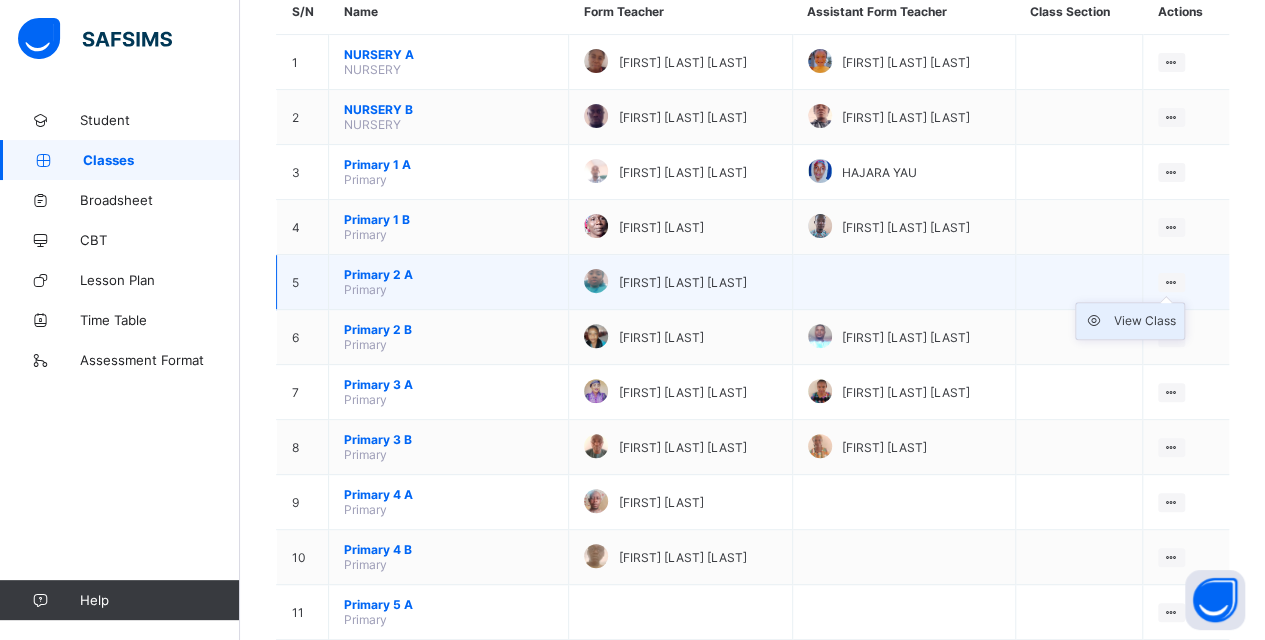 click on "View Class" at bounding box center (1145, 321) 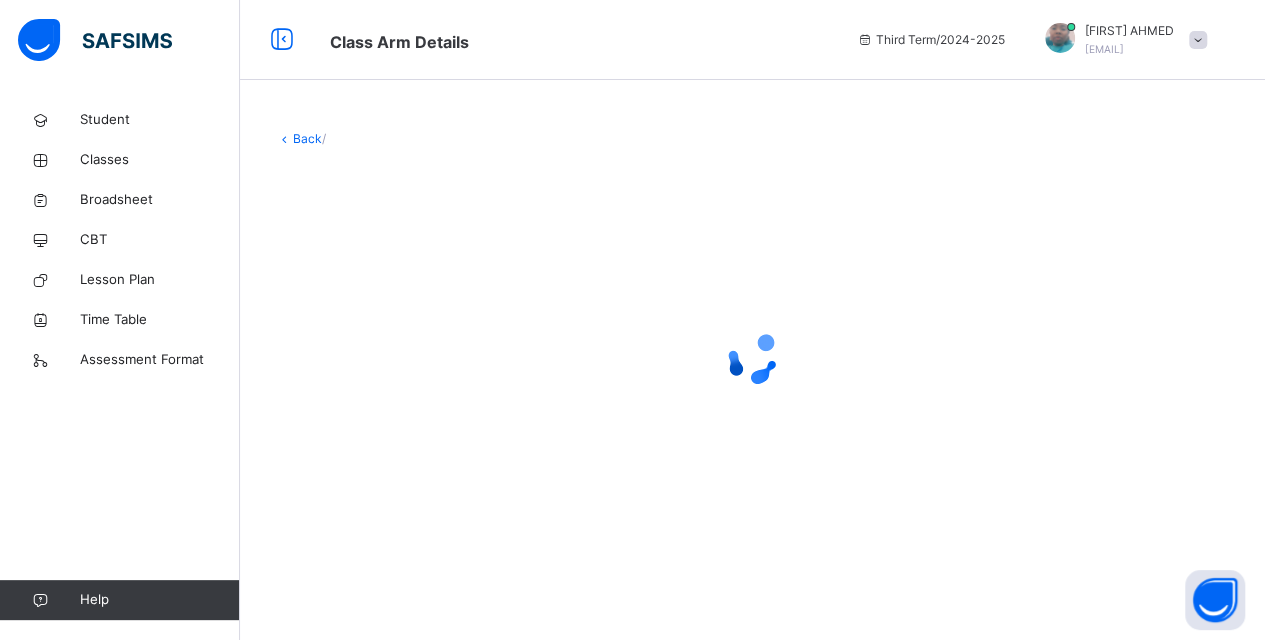 scroll, scrollTop: 0, scrollLeft: 0, axis: both 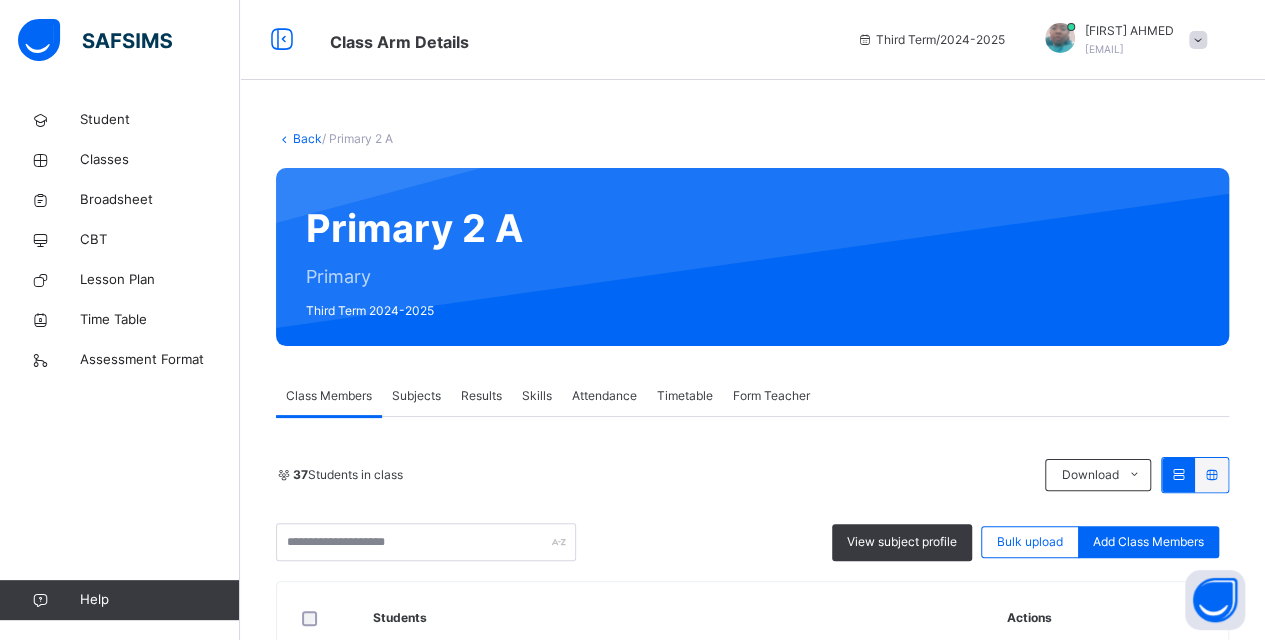 click on "Subjects" at bounding box center [416, 396] 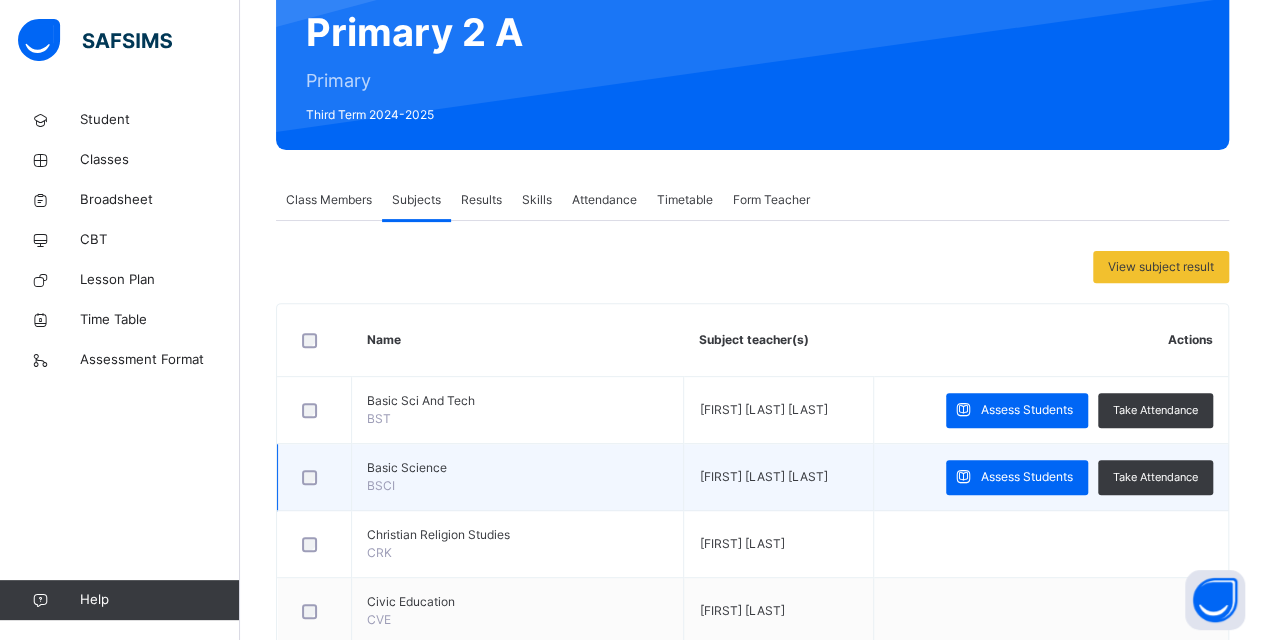 scroll, scrollTop: 200, scrollLeft: 0, axis: vertical 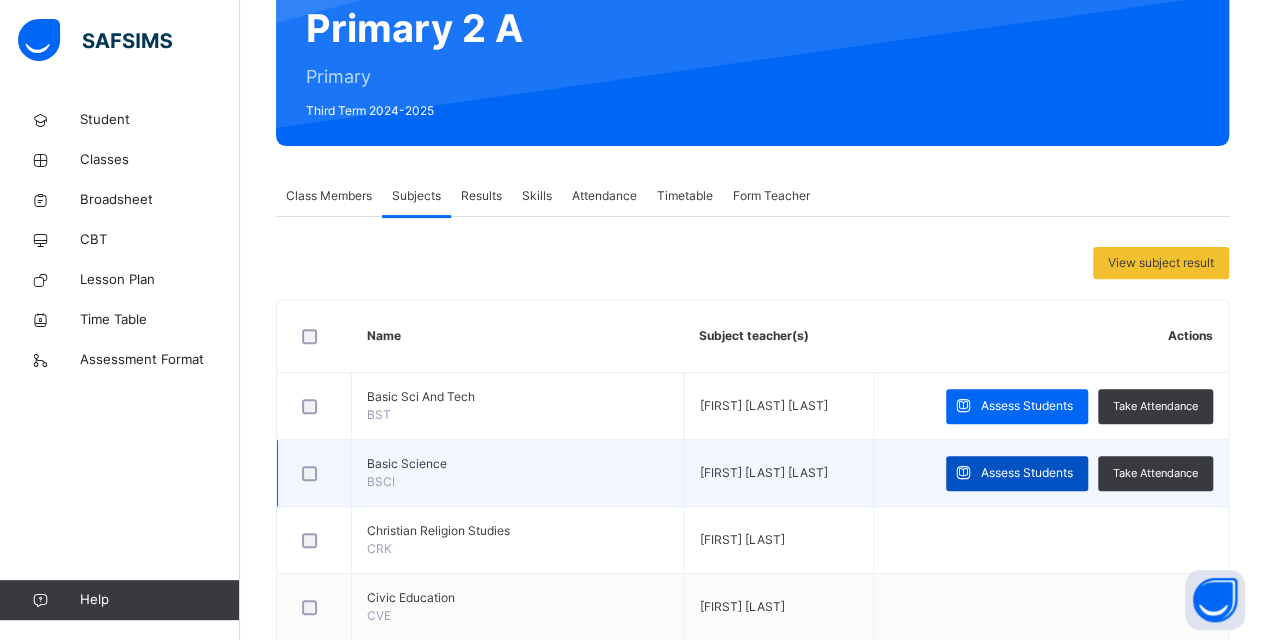 click on "Assess Students" at bounding box center [1027, 473] 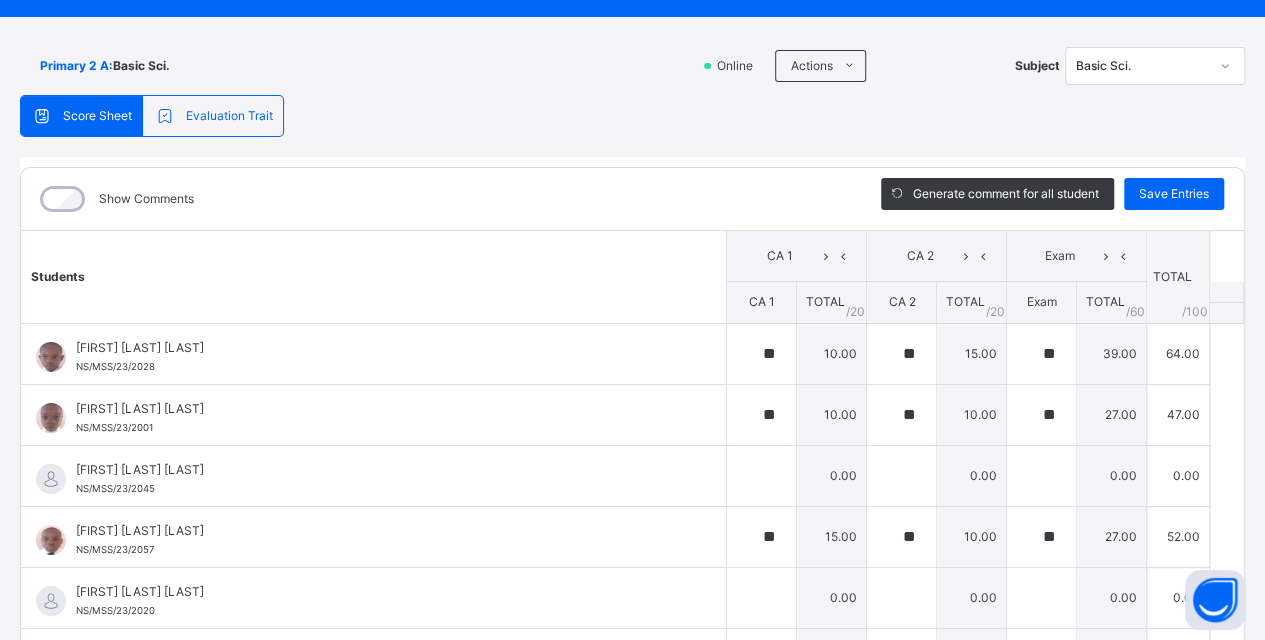 scroll, scrollTop: 0, scrollLeft: 0, axis: both 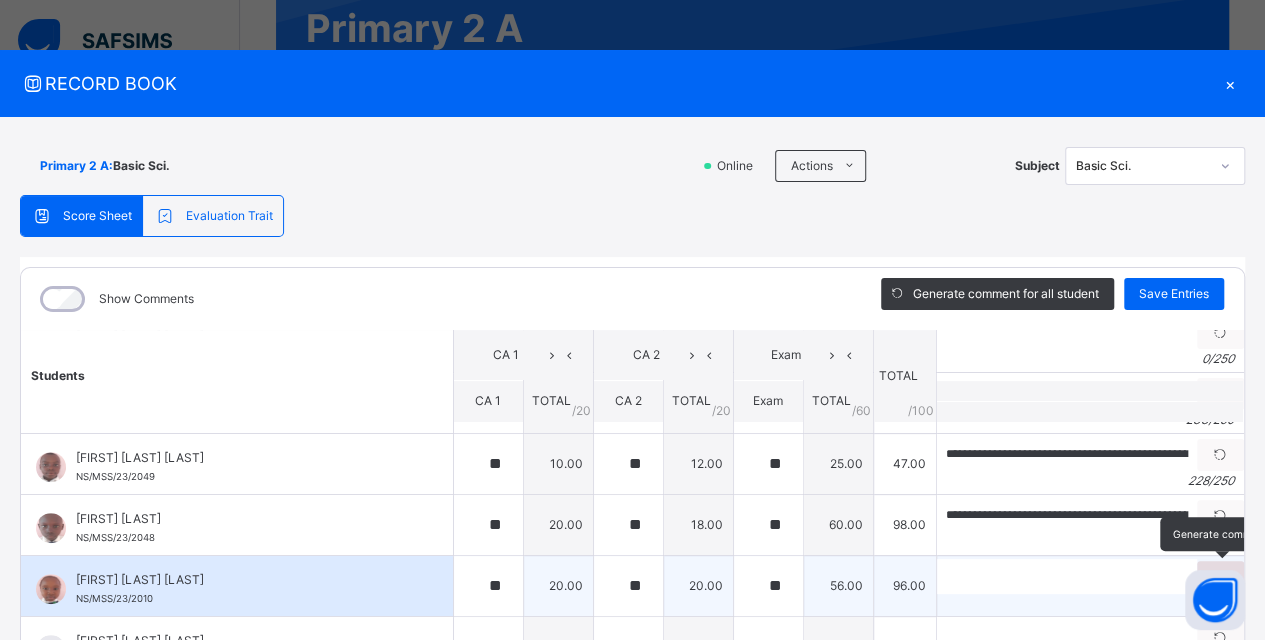 click at bounding box center [1220, 577] 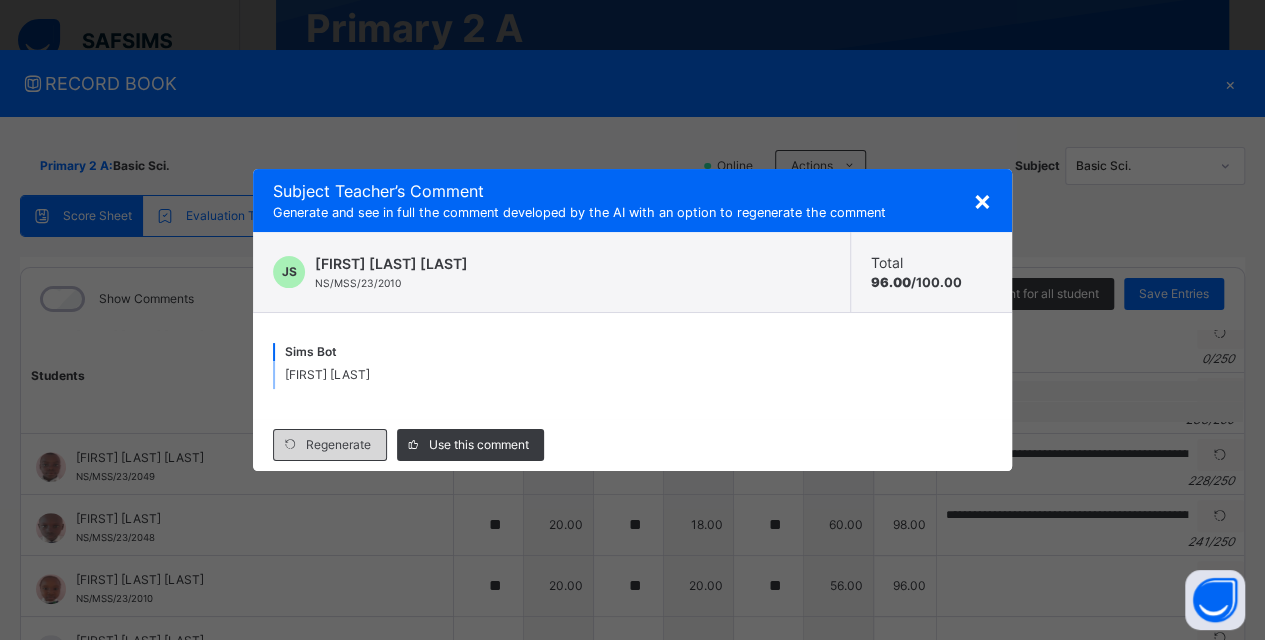 click on "Regenerate" at bounding box center [338, 445] 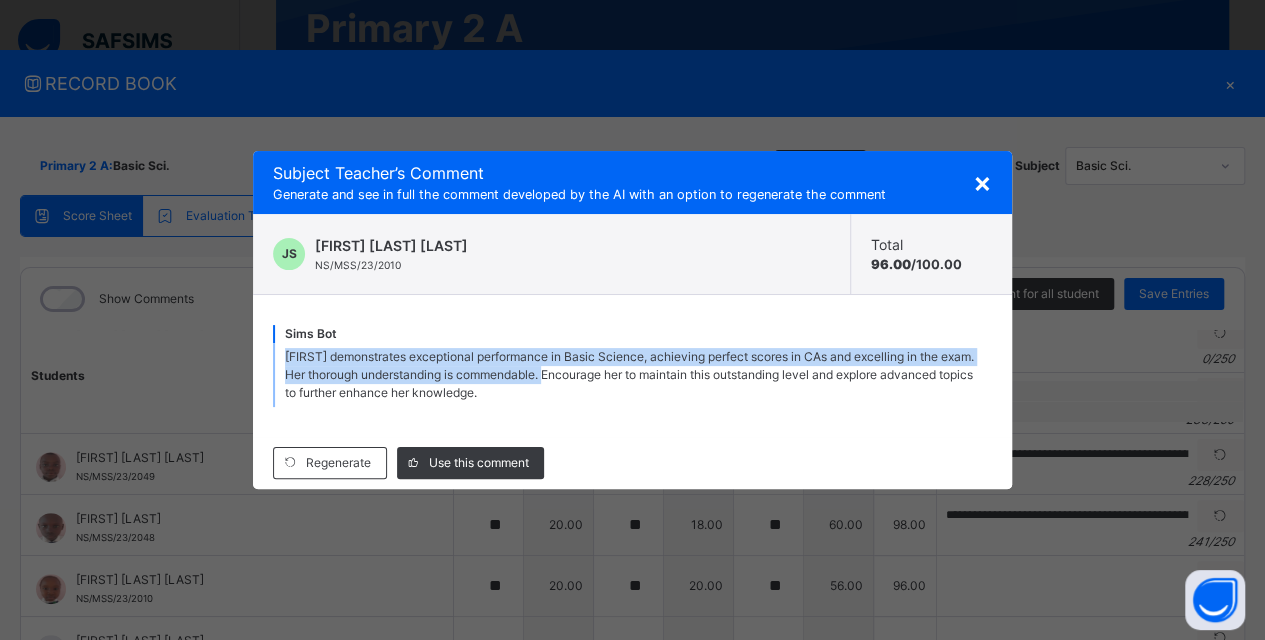 drag, startPoint x: 287, startPoint y: 358, endPoint x: 588, endPoint y: 376, distance: 301.53772 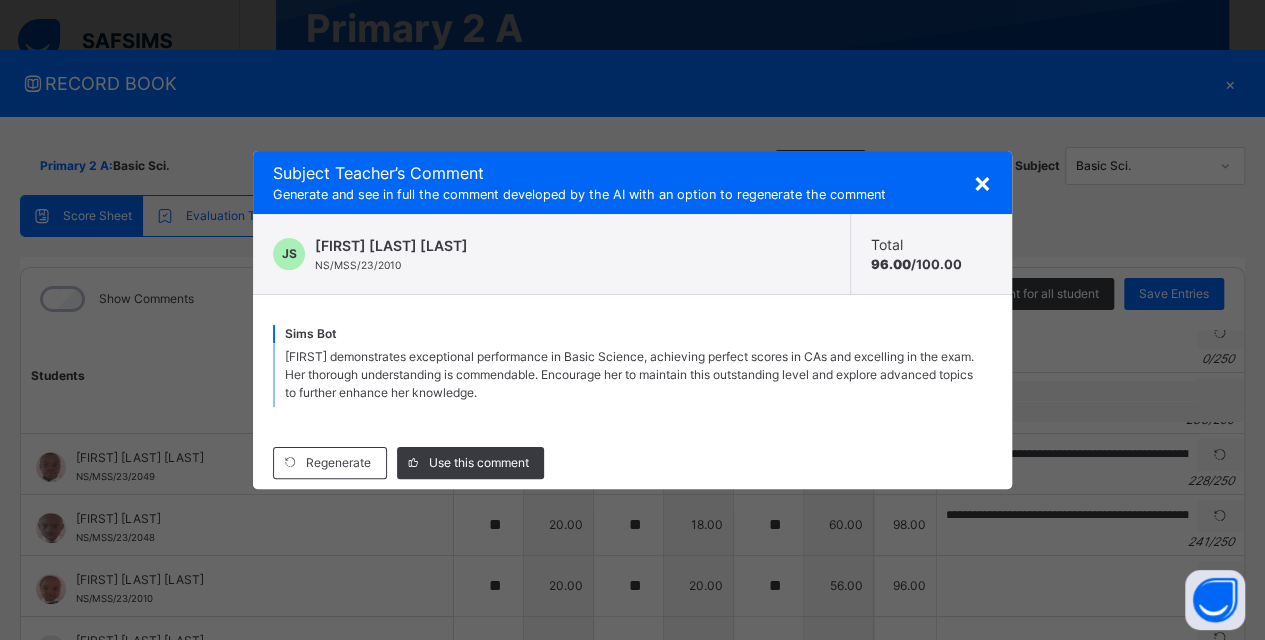 click on "×" at bounding box center (982, 182) 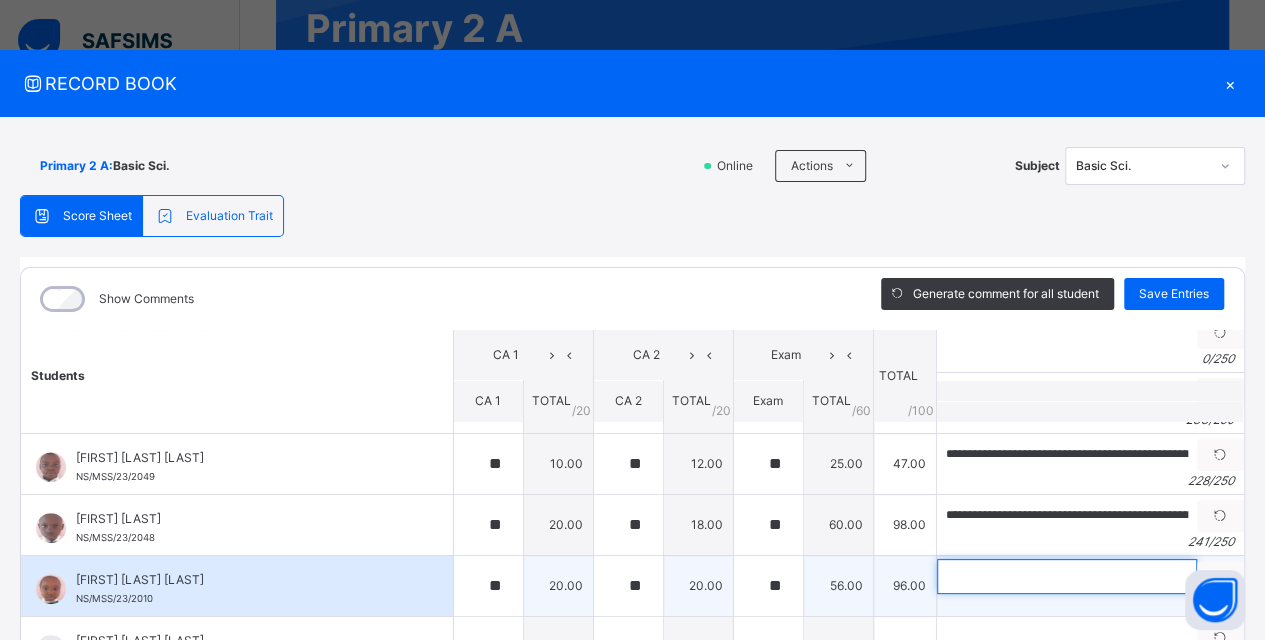 click at bounding box center (1067, 576) 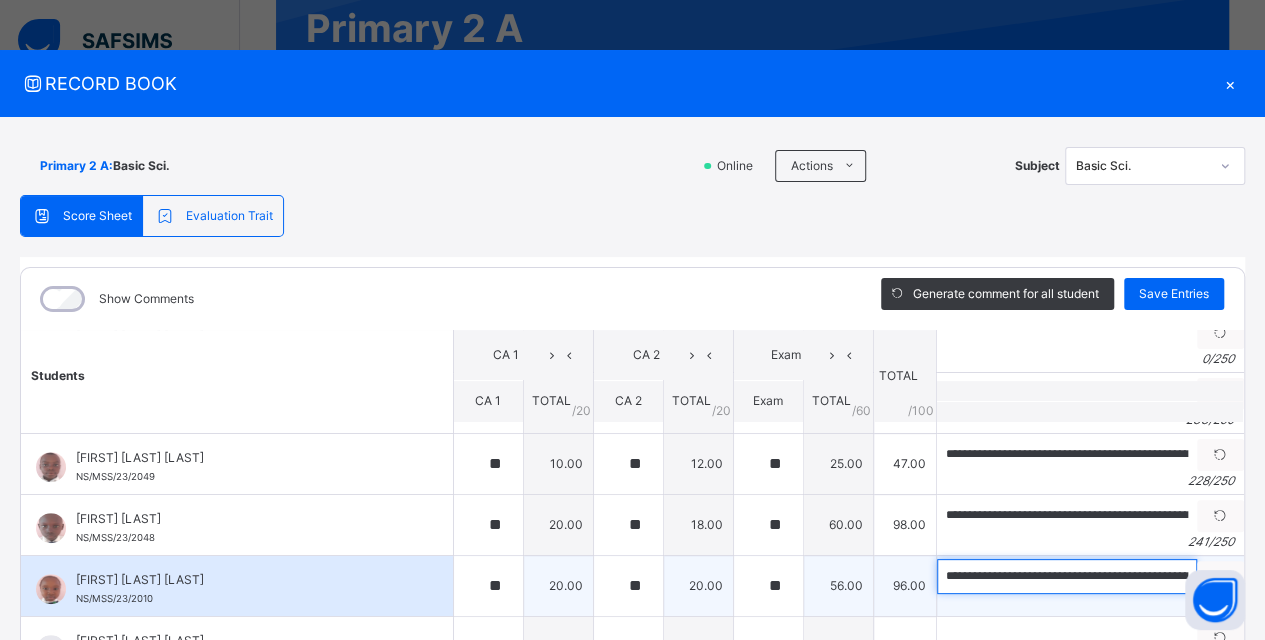 scroll, scrollTop: 0, scrollLeft: 726, axis: horizontal 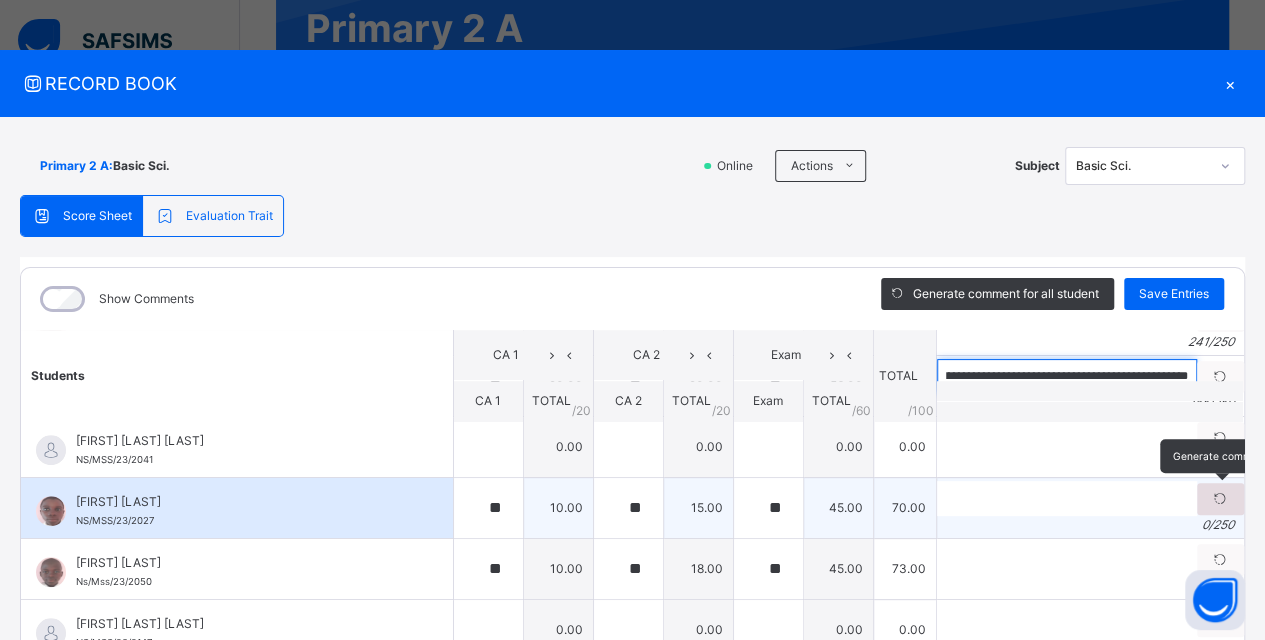 type on "**********" 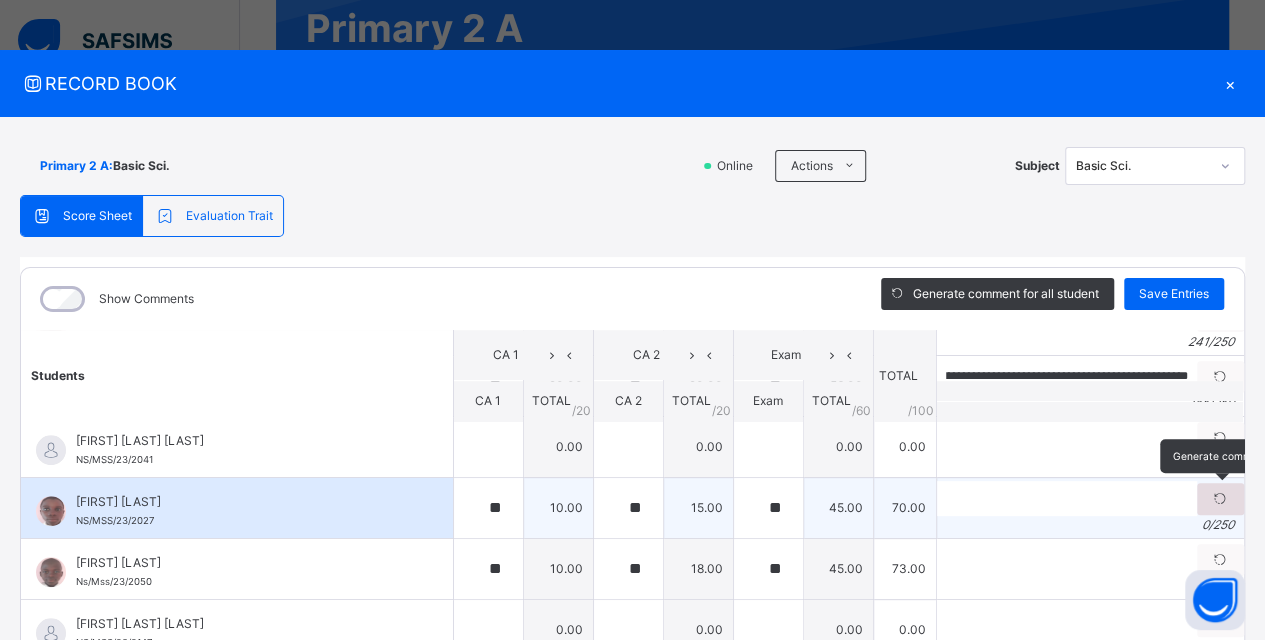 click at bounding box center (1220, 499) 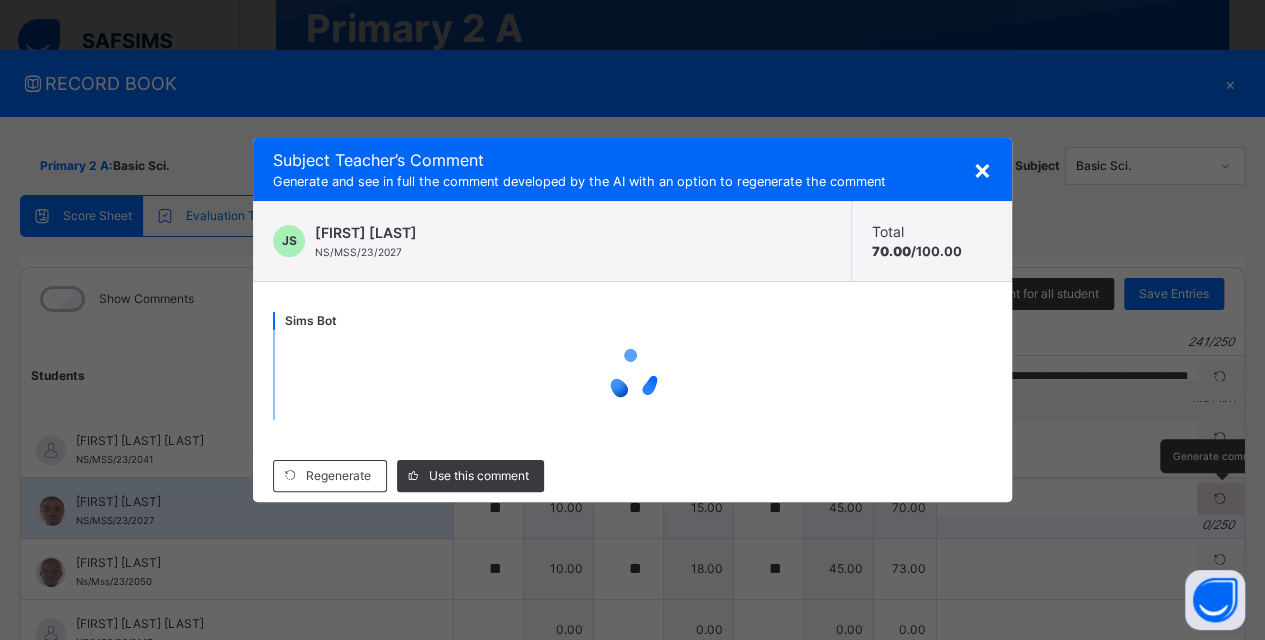 scroll, scrollTop: 0, scrollLeft: 0, axis: both 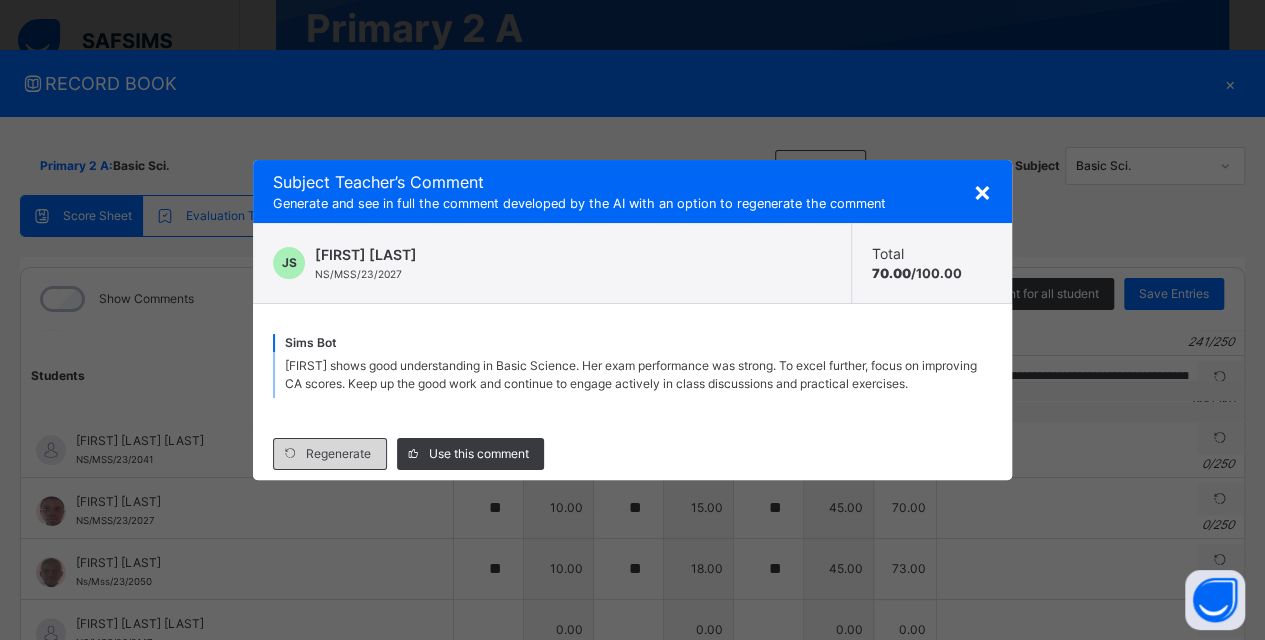 click on "Regenerate" at bounding box center [338, 454] 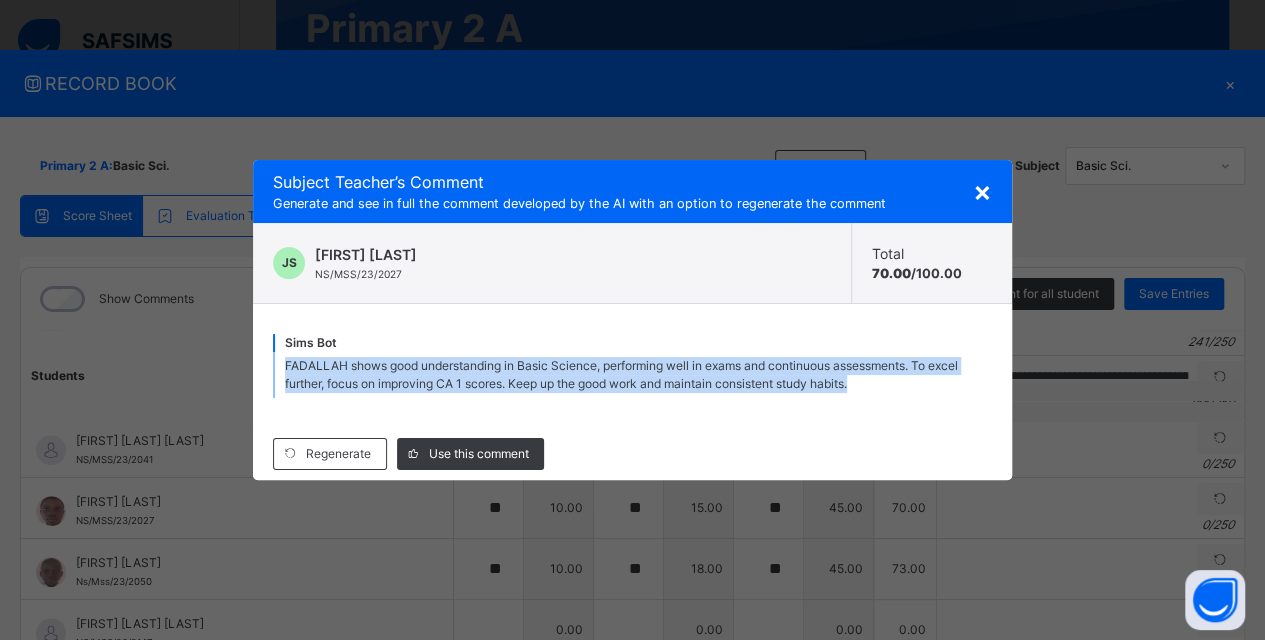 drag, startPoint x: 286, startPoint y: 366, endPoint x: 894, endPoint y: 398, distance: 608.84155 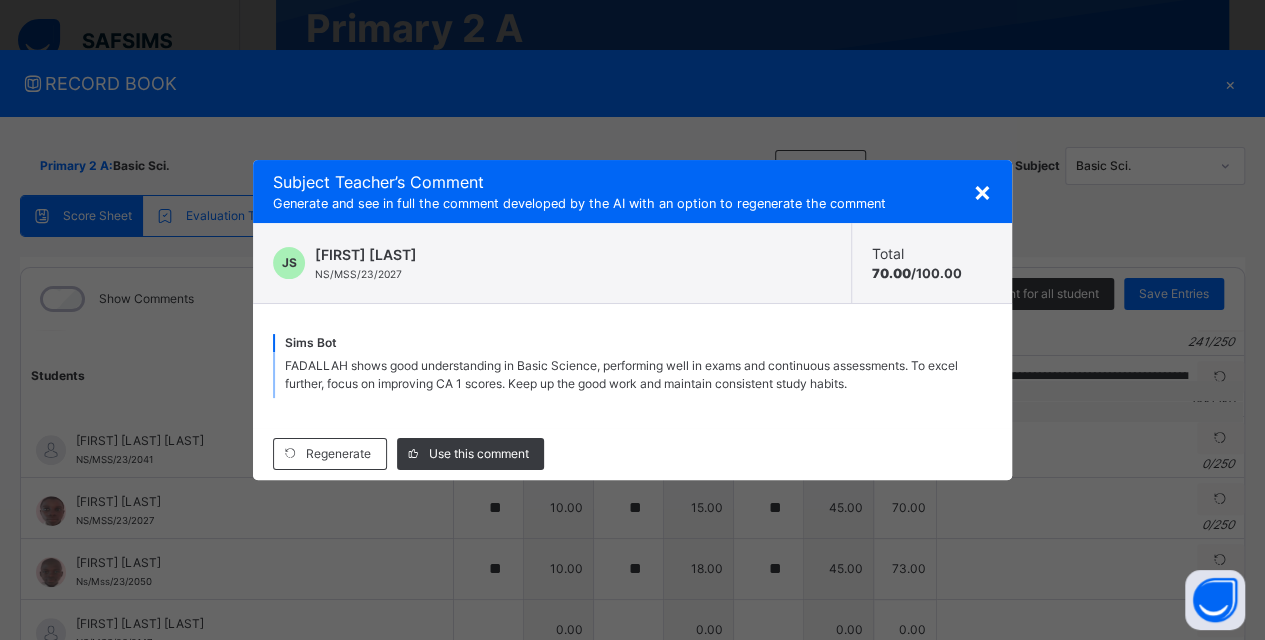 click on "×" at bounding box center (982, 191) 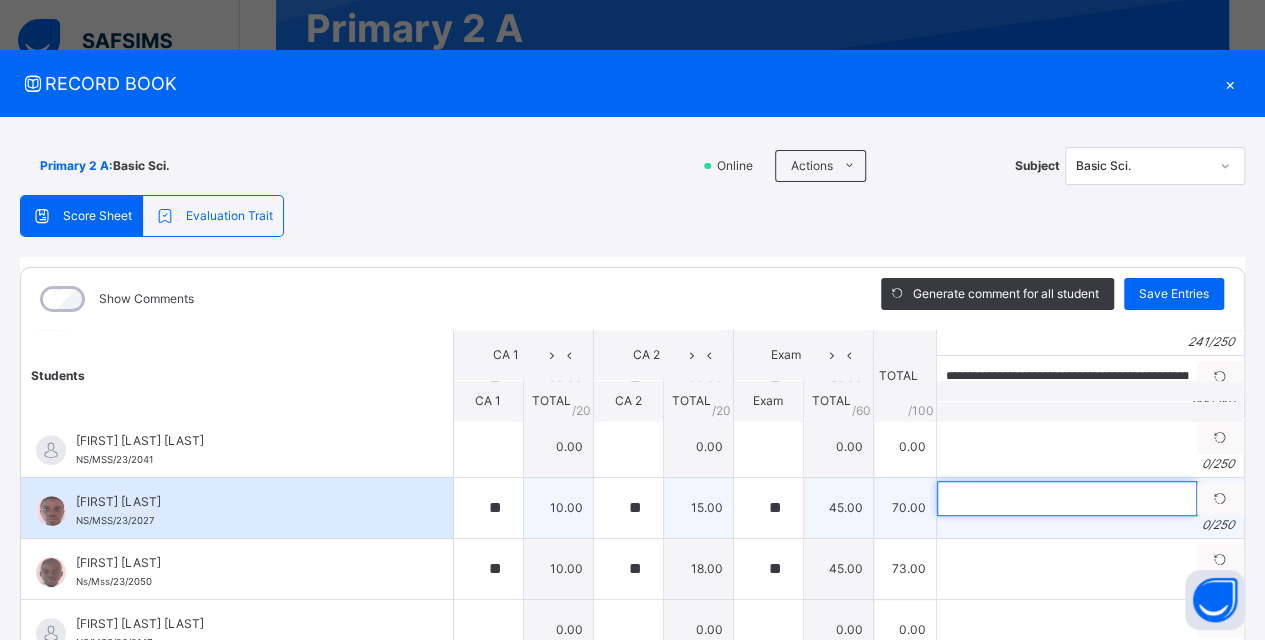 click at bounding box center [1067, 498] 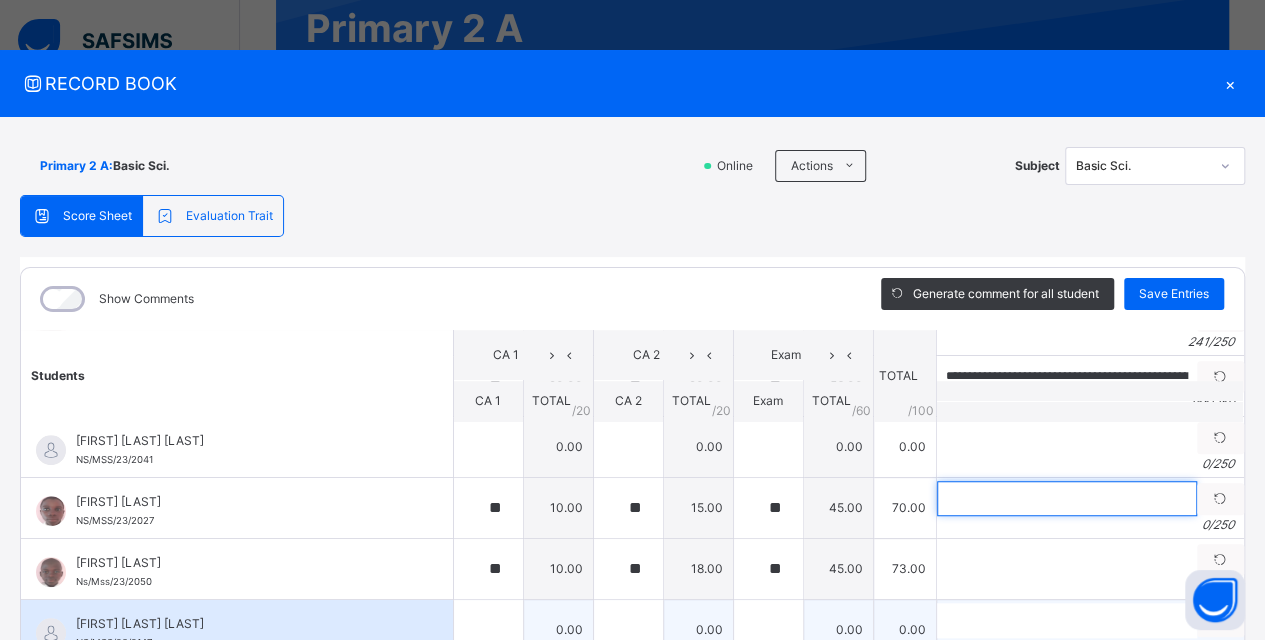 paste on "**********" 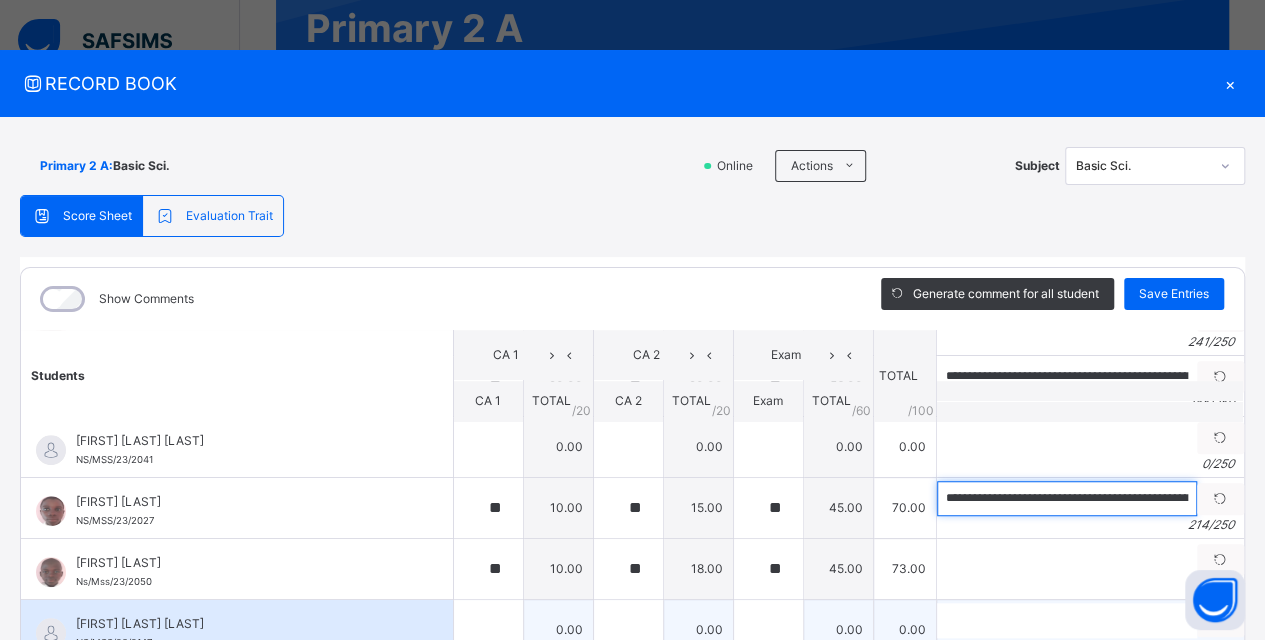 scroll, scrollTop: 0, scrollLeft: 1020, axis: horizontal 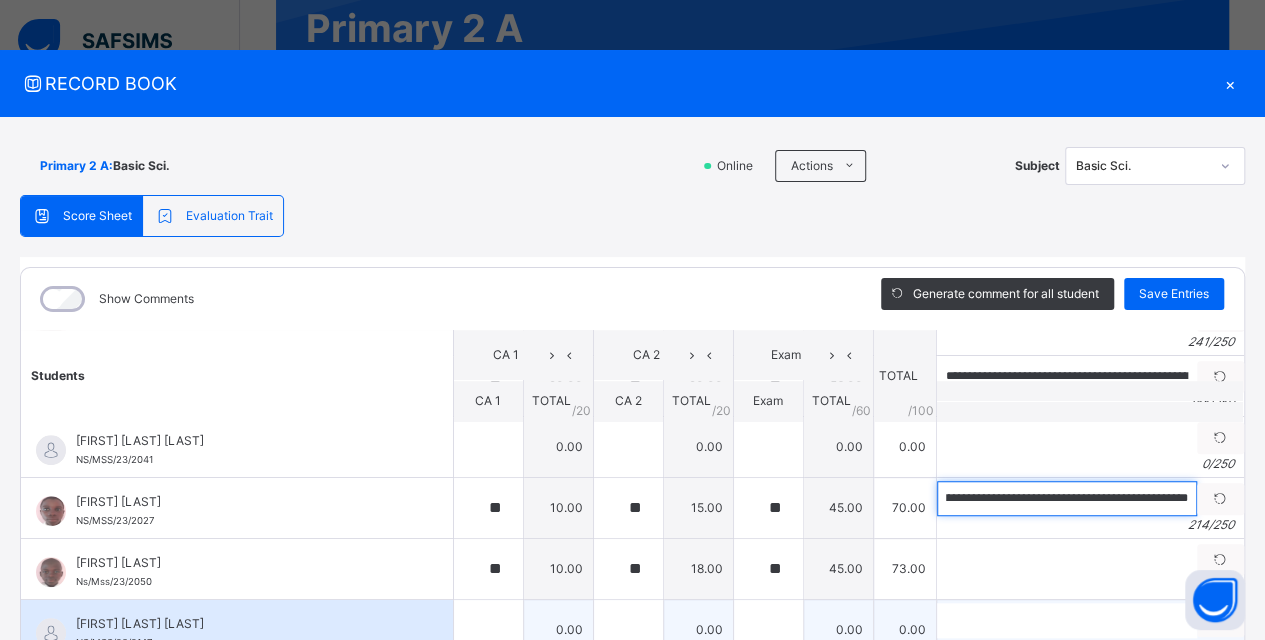 type on "**********" 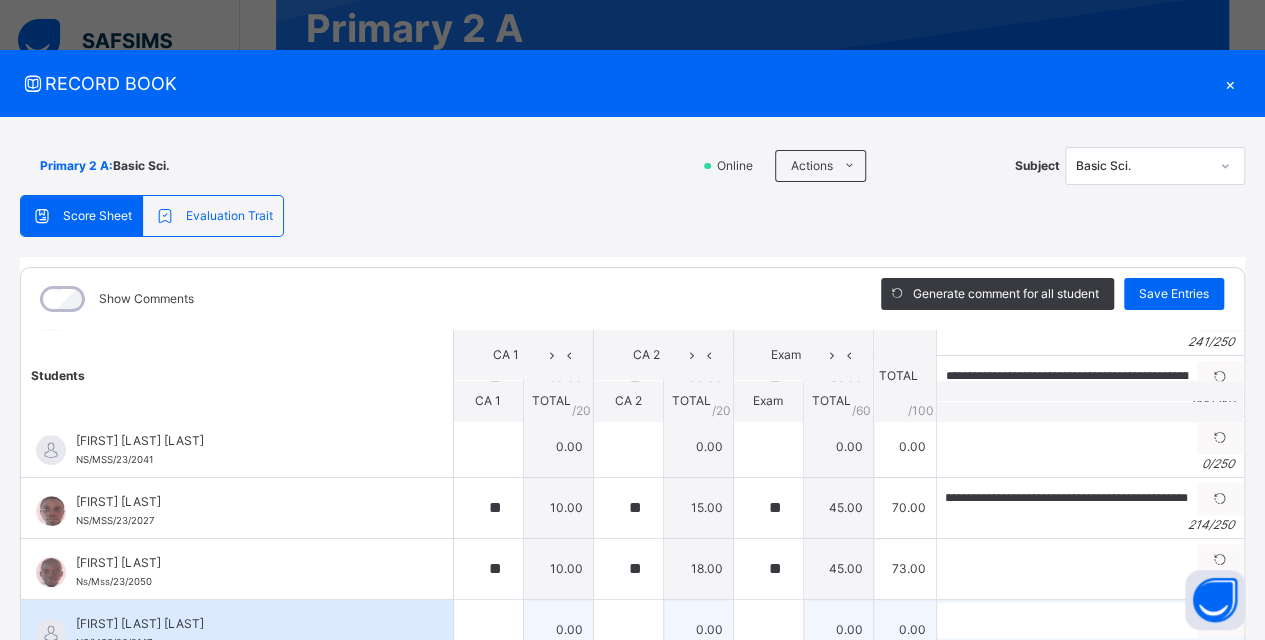 click on "FATIMA MAGAJI MOHAMMED NS/MSS/23/2147" at bounding box center (242, 633) 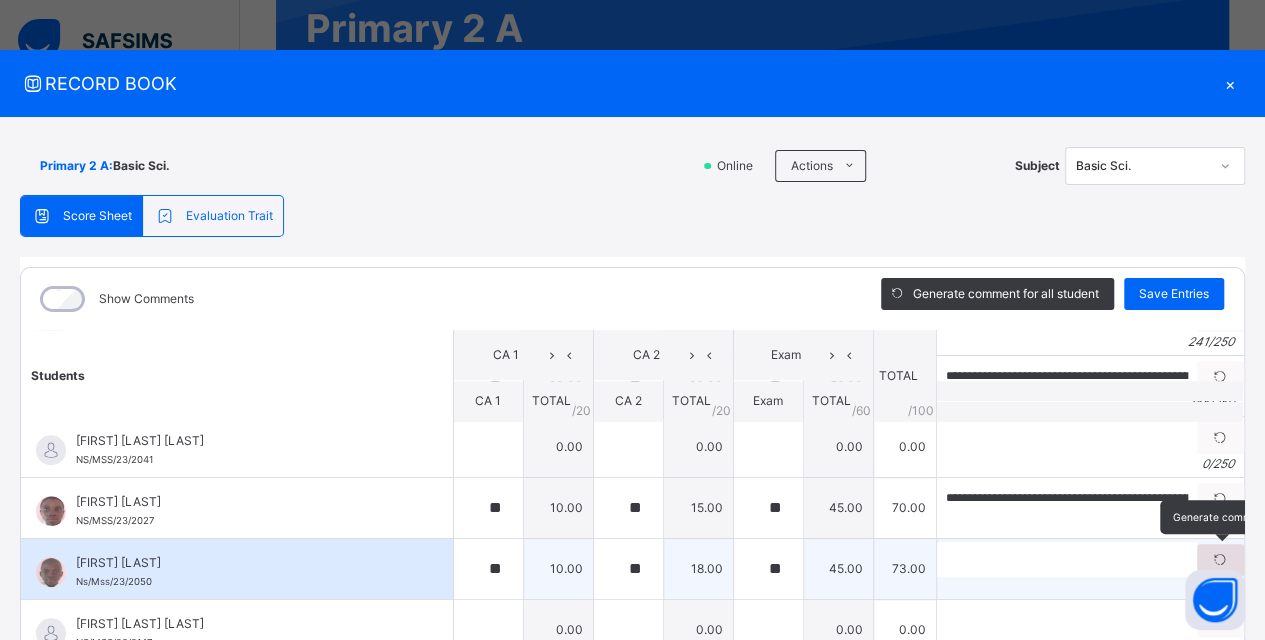 click at bounding box center [1220, 560] 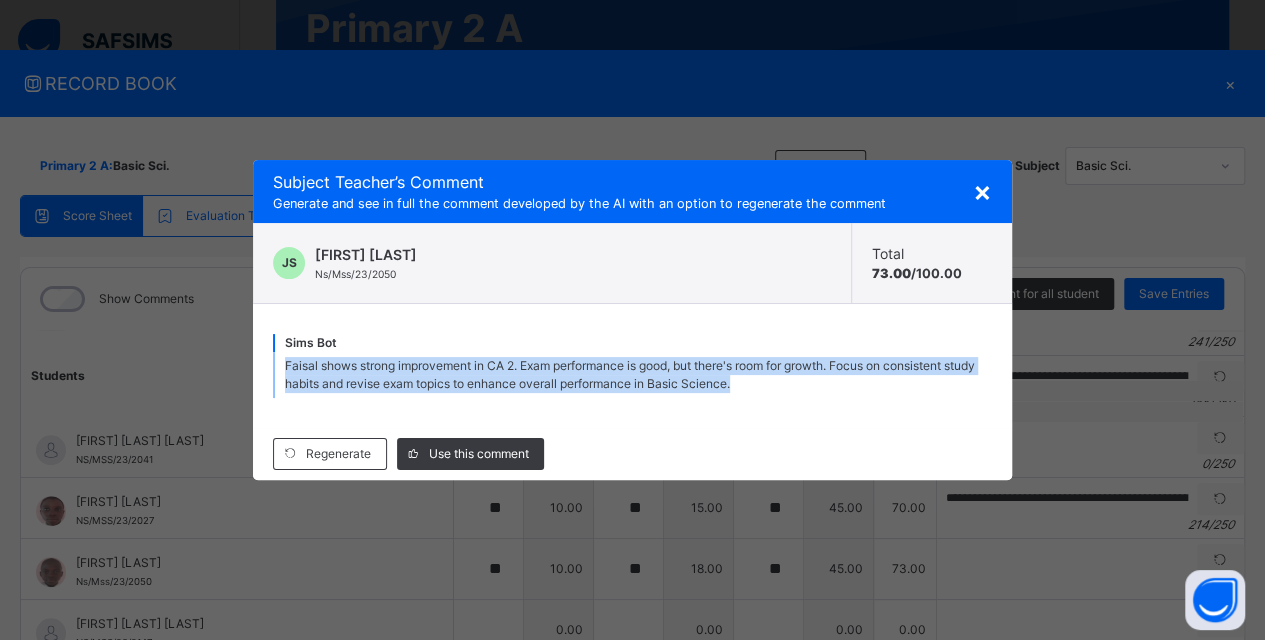 drag, startPoint x: 285, startPoint y: 360, endPoint x: 802, endPoint y: 410, distance: 519.4122 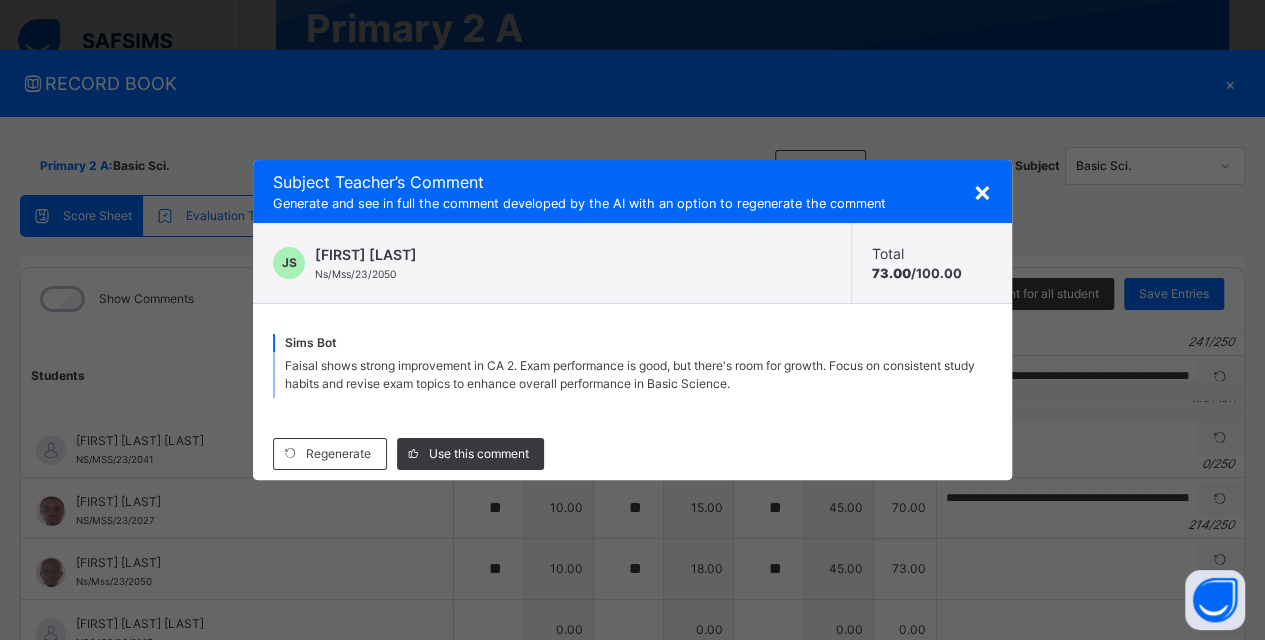 click on "Subject Teacher’s Comment Generate and see in full the comment developed by the AI with an option to regenerate the comment" at bounding box center (632, 191) 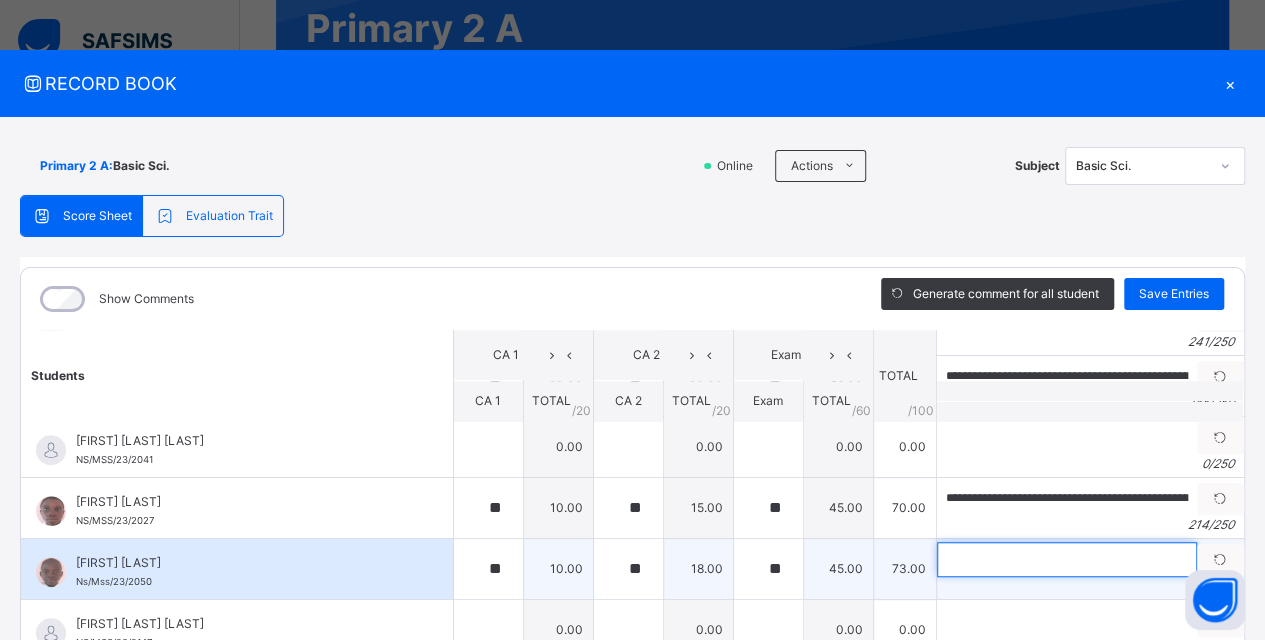 click at bounding box center (1067, 559) 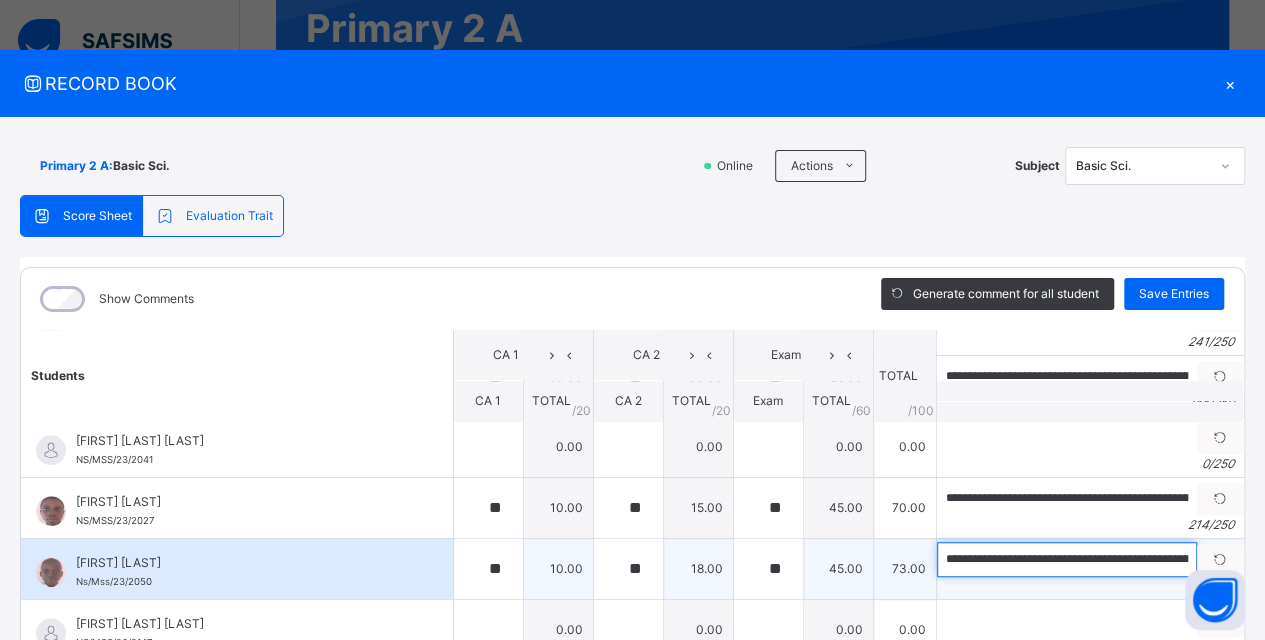scroll, scrollTop: 0, scrollLeft: 920, axis: horizontal 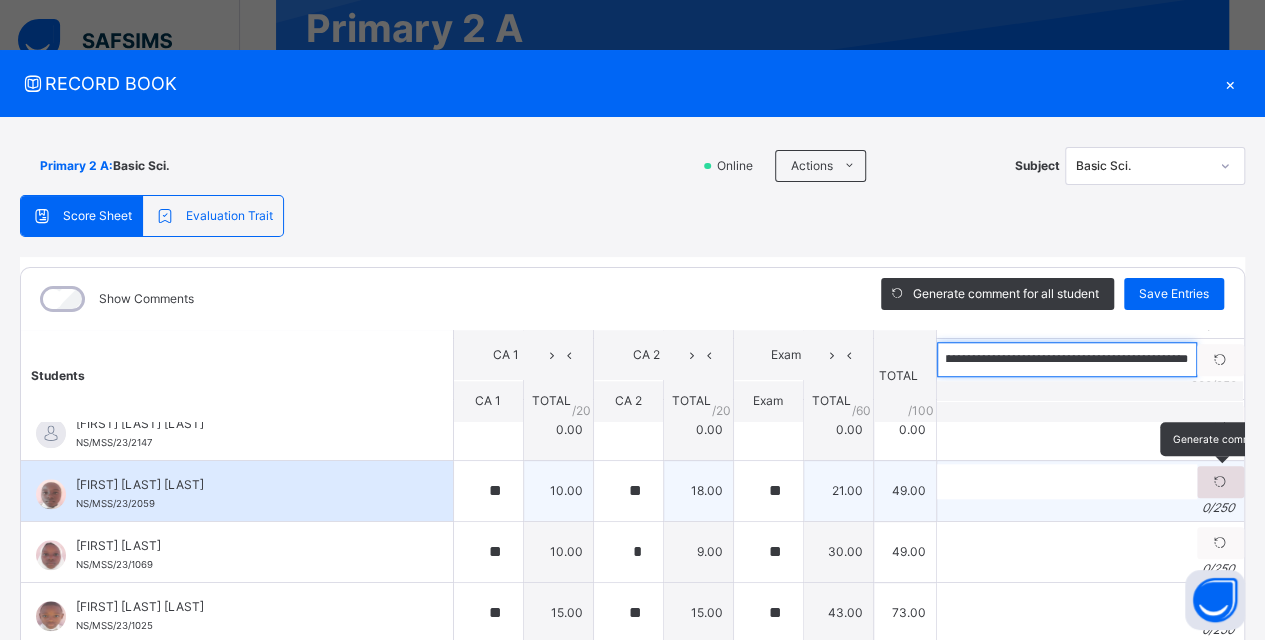 type on "**********" 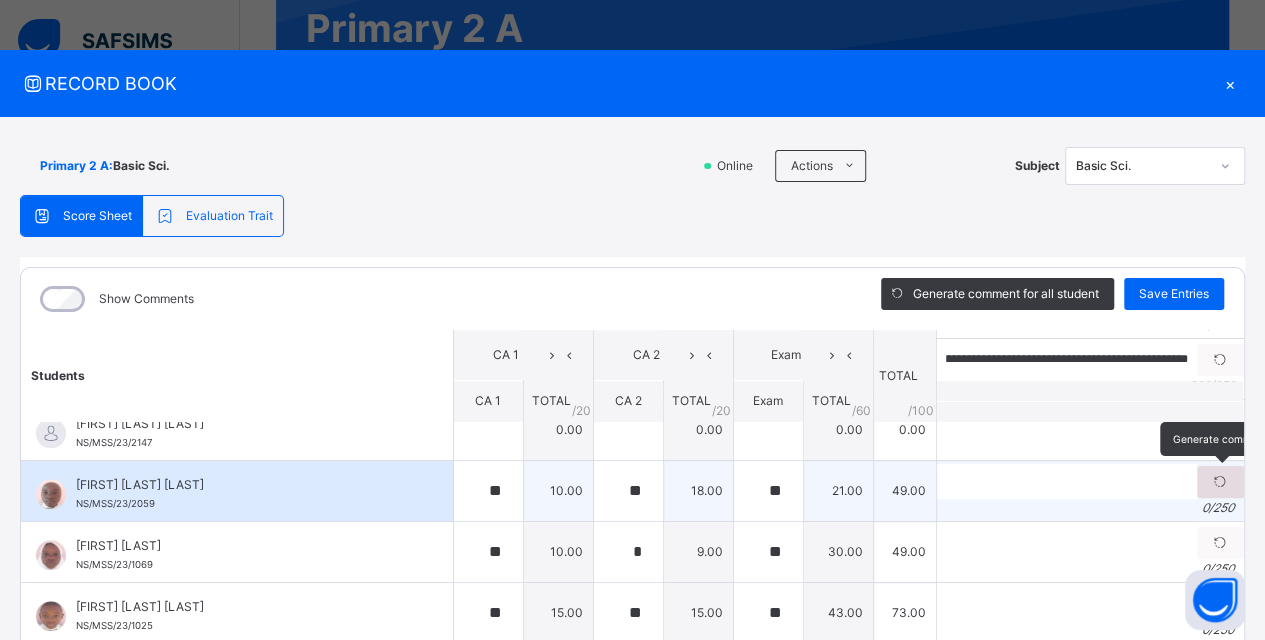 click at bounding box center (1220, 482) 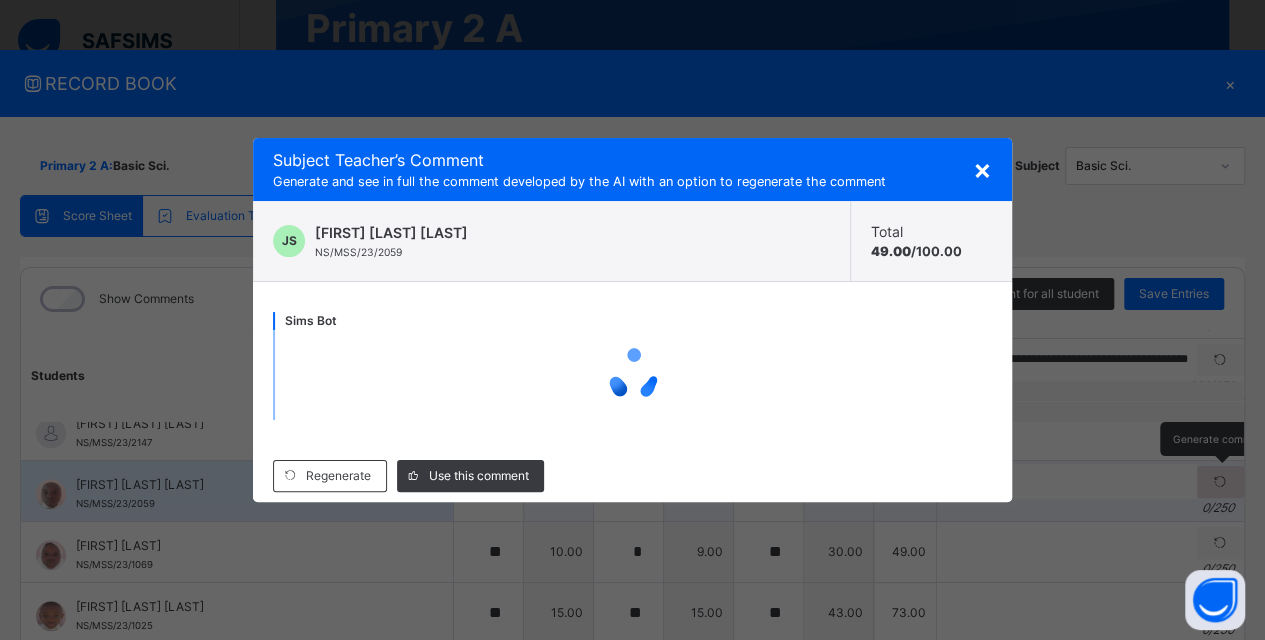 scroll, scrollTop: 0, scrollLeft: 0, axis: both 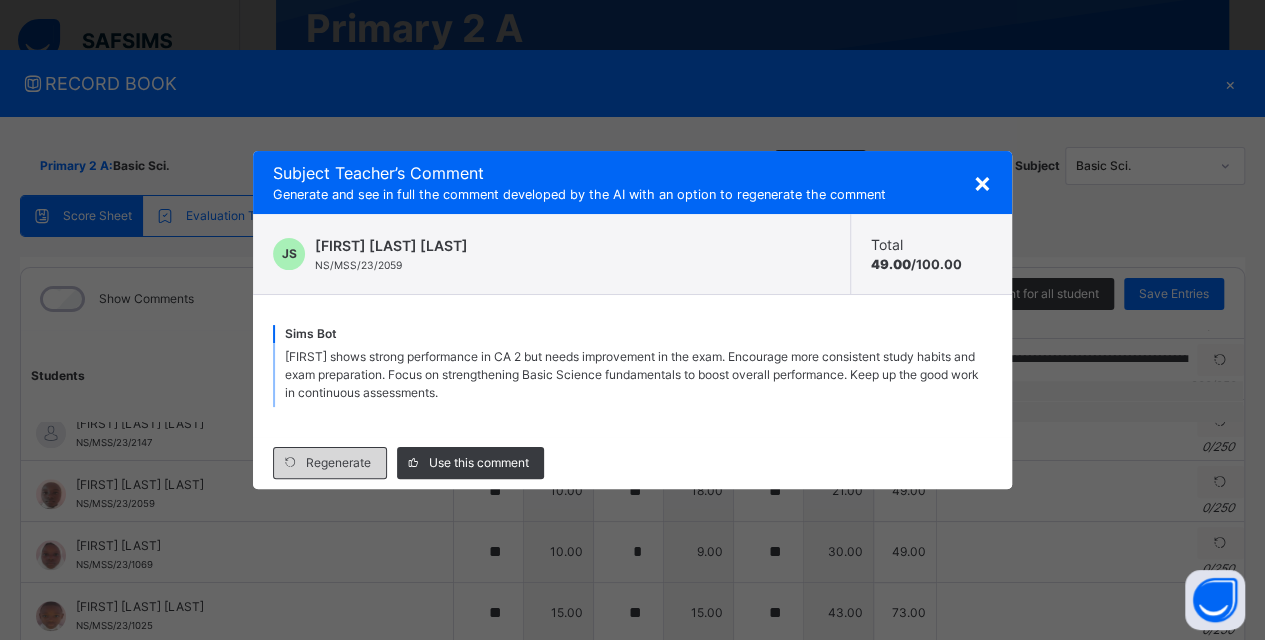 click on "Regenerate" at bounding box center [338, 463] 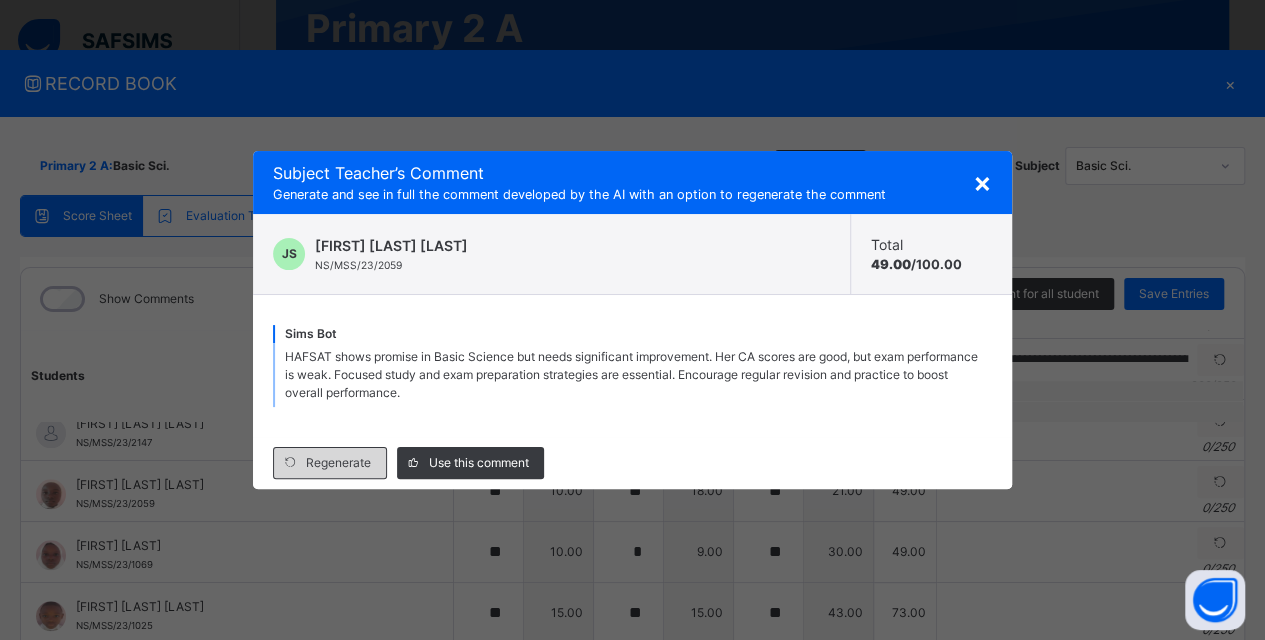 click on "Regenerate" at bounding box center [338, 463] 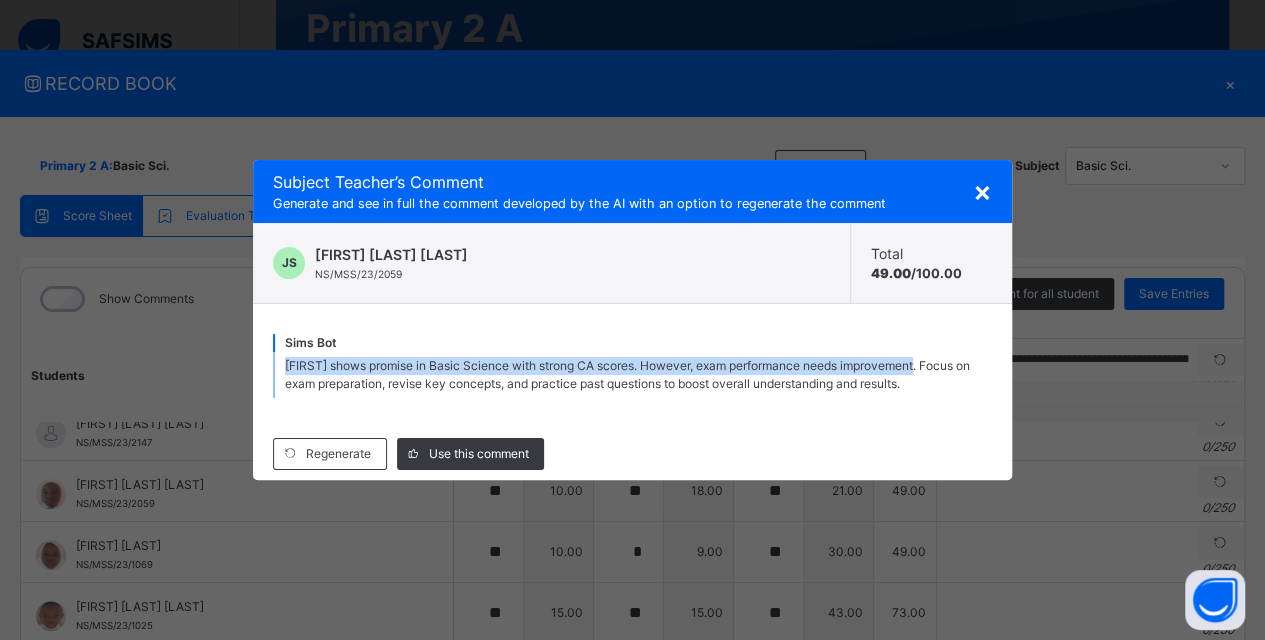 drag, startPoint x: 286, startPoint y: 362, endPoint x: 922, endPoint y: 369, distance: 636.0385 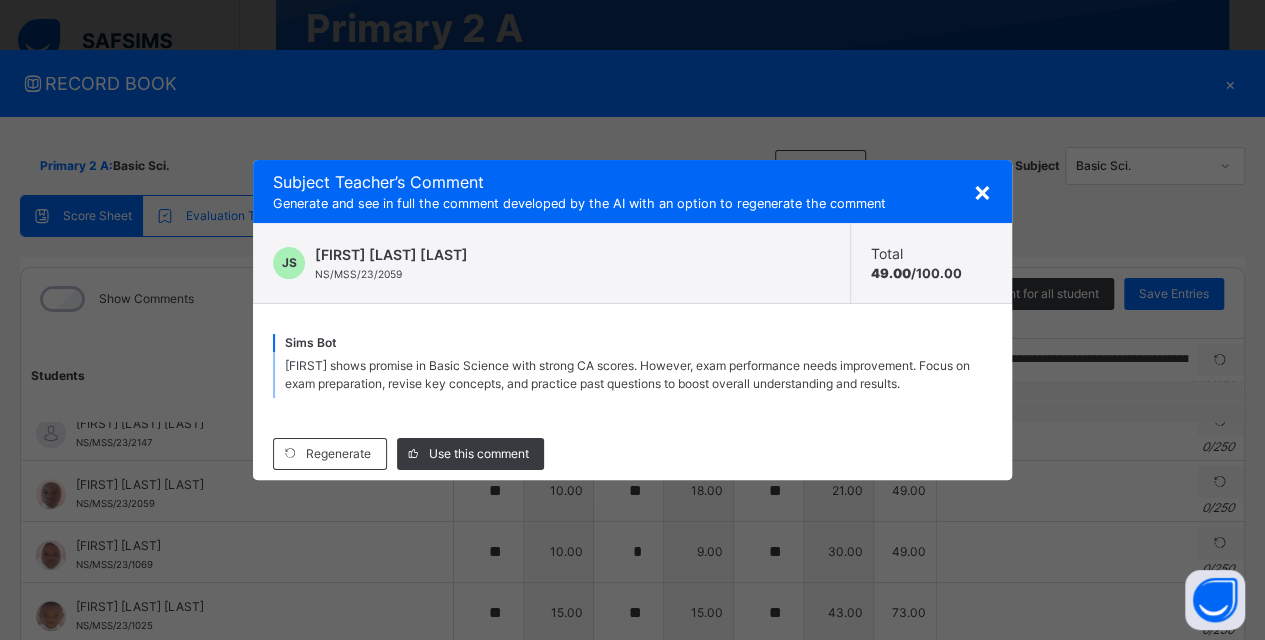 click on "×" at bounding box center (982, 191) 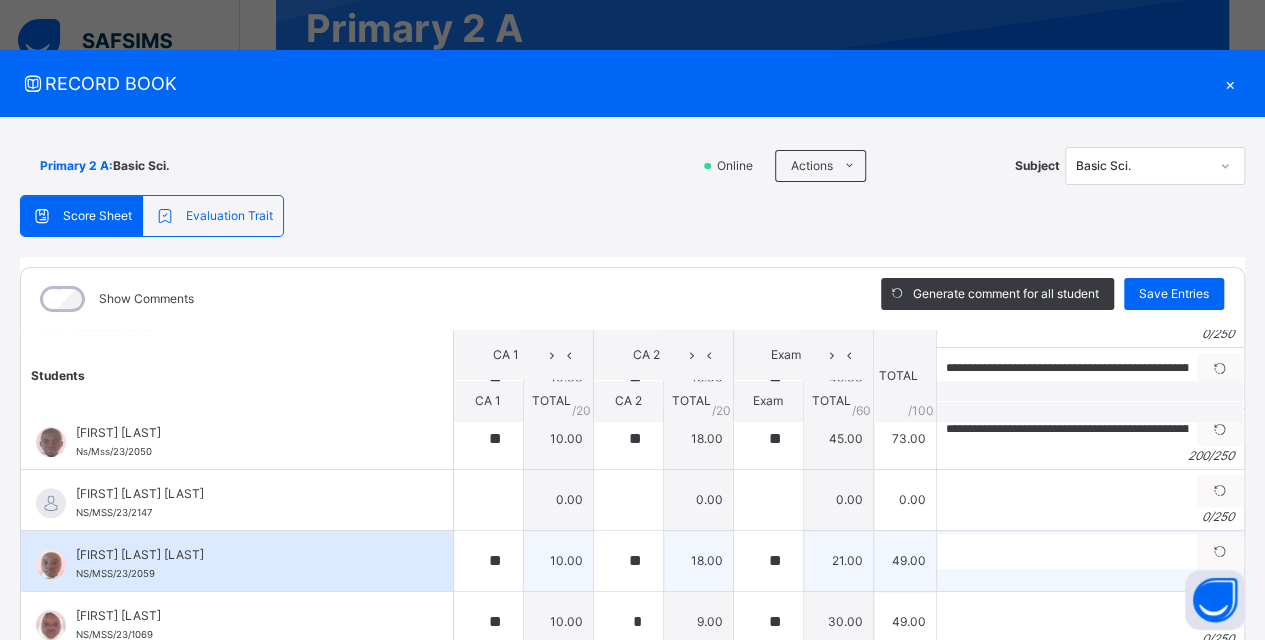 scroll, scrollTop: 900, scrollLeft: 0, axis: vertical 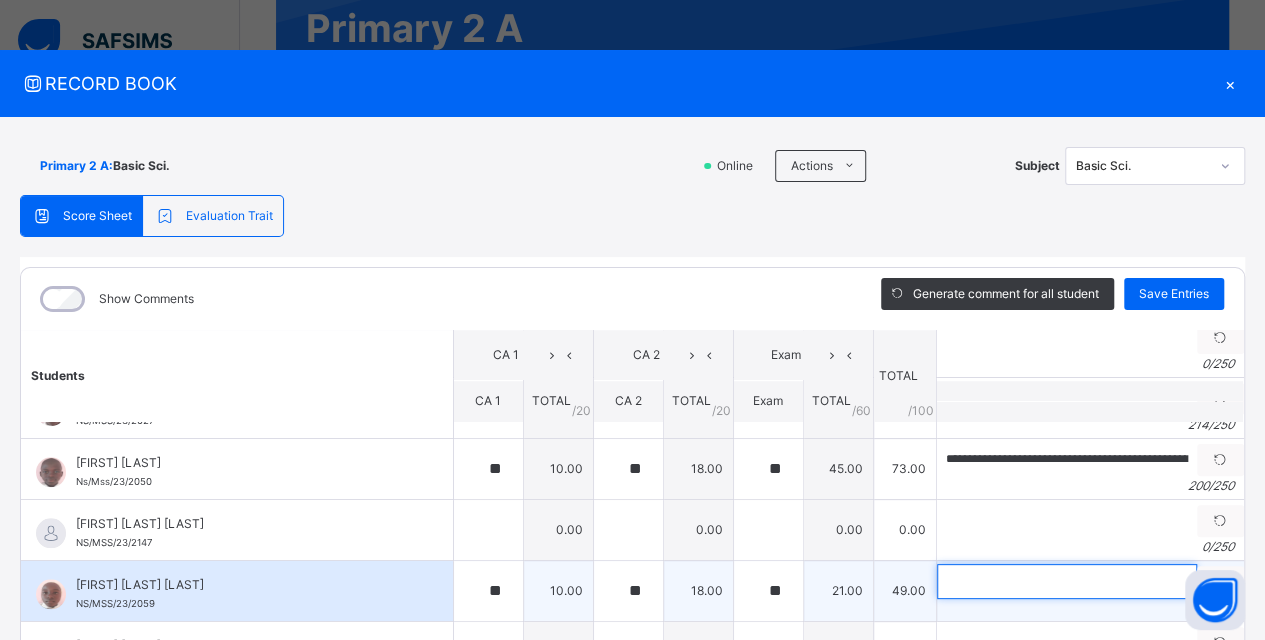click at bounding box center (1067, 581) 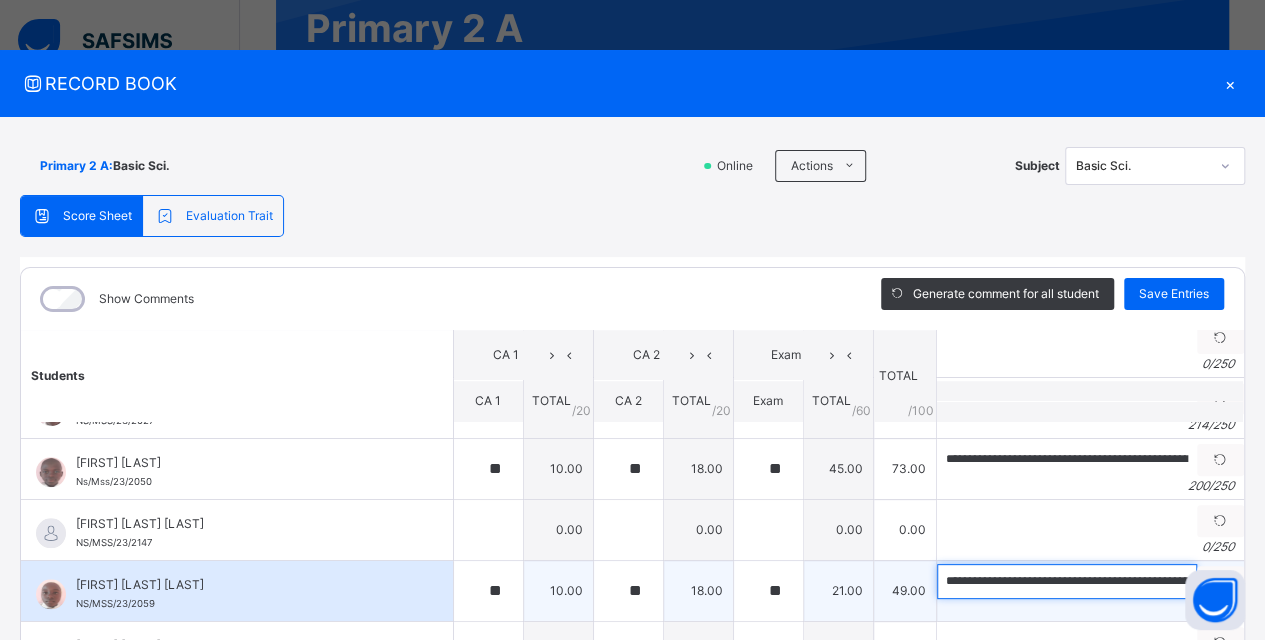 scroll, scrollTop: 0, scrollLeft: 394, axis: horizontal 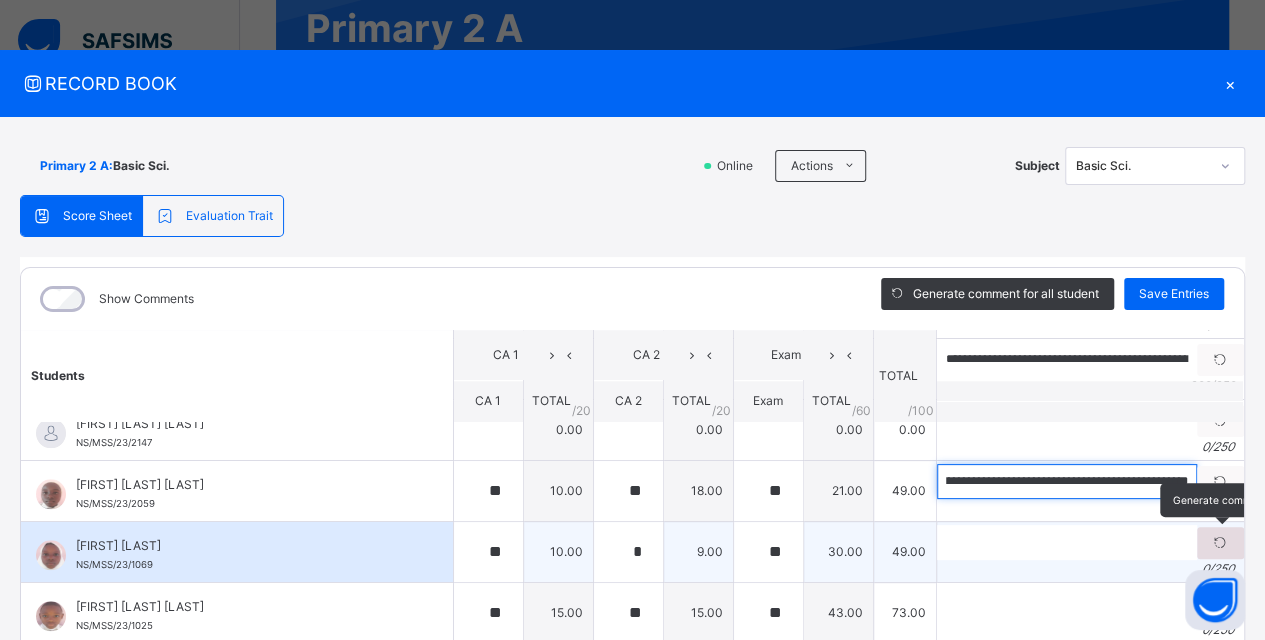 type on "**********" 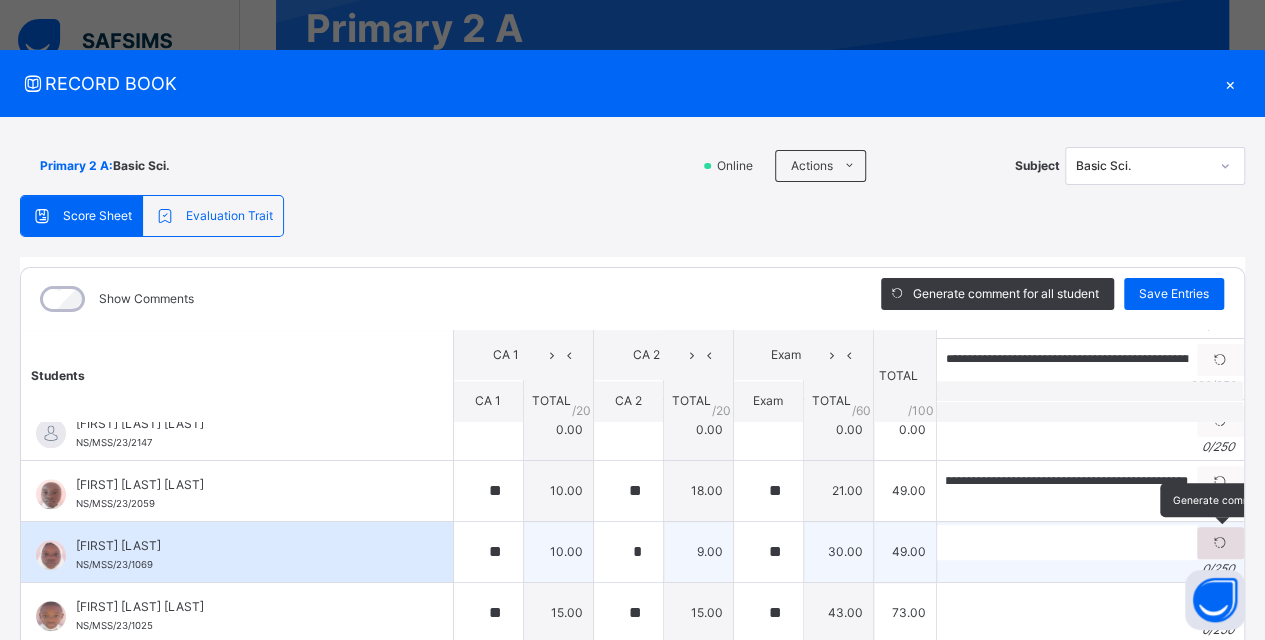 click at bounding box center (1220, 543) 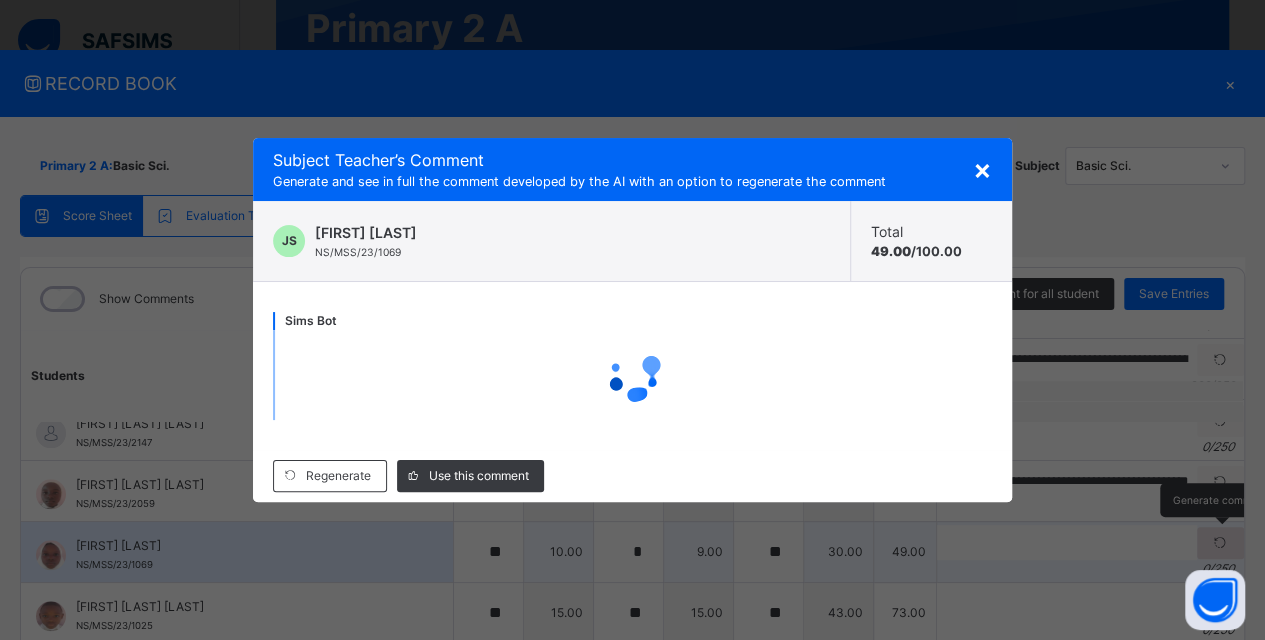 scroll, scrollTop: 0, scrollLeft: 0, axis: both 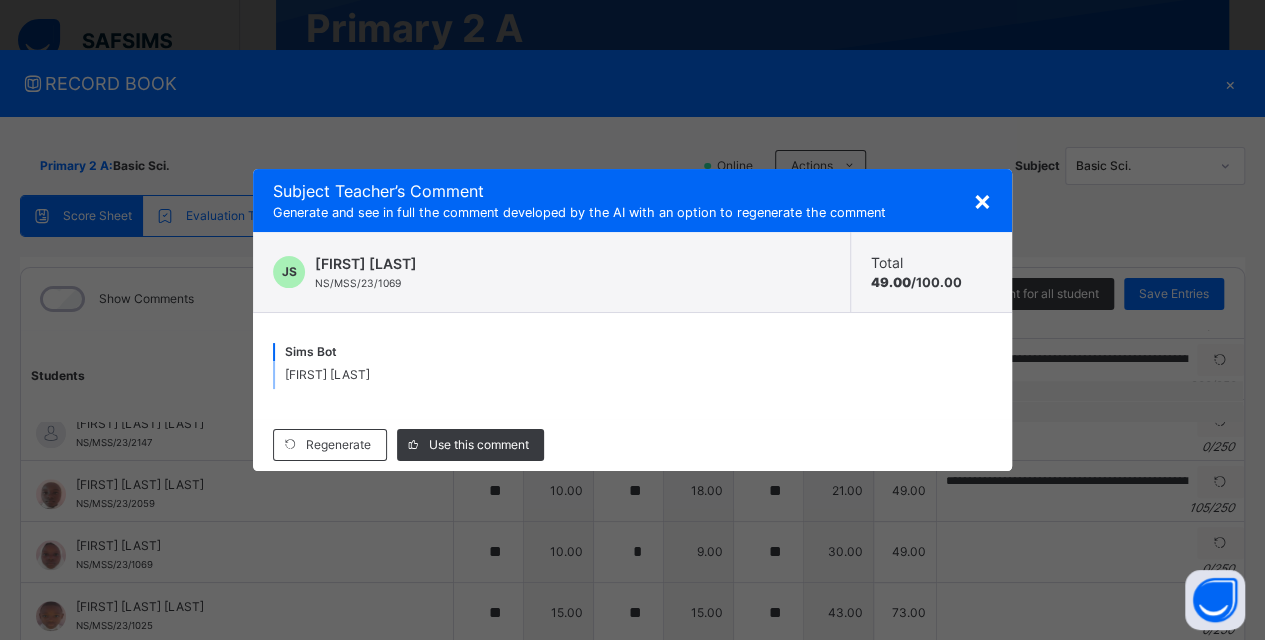 click on "Hajara shows good understanding in Basic Science. Her exam performance is solid, but there's room for improvement in continuous assessments. Encourage consistent study habits and active class participation to enhance overall performance." at bounding box center [632, 375] 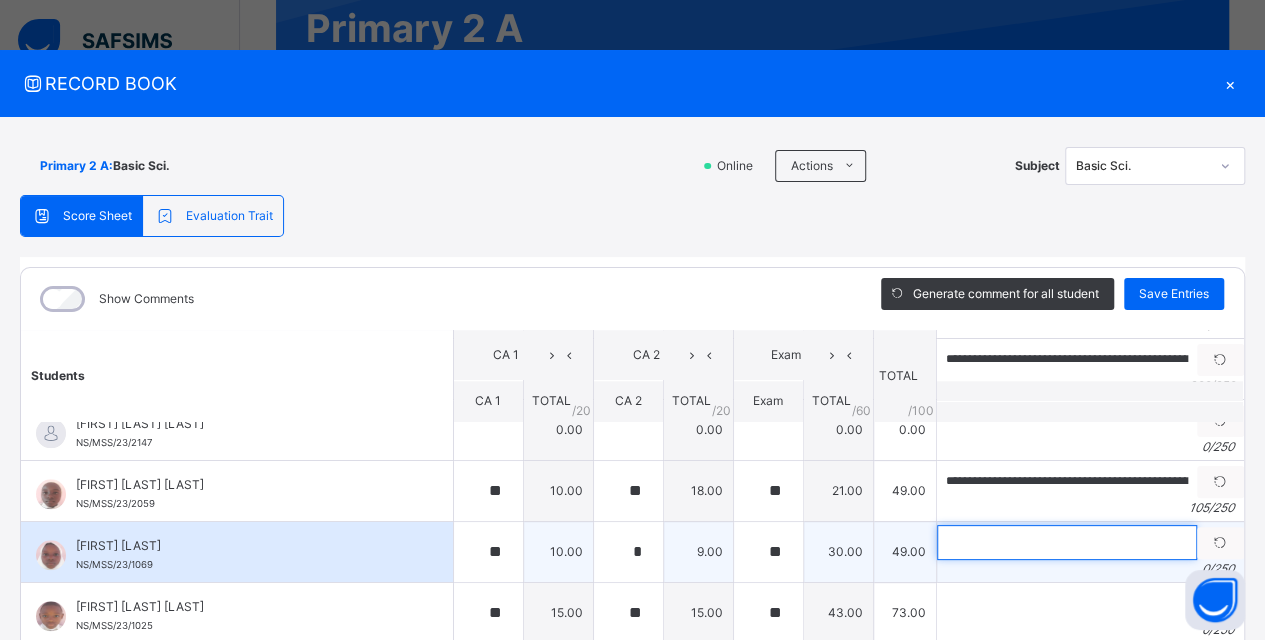 click at bounding box center [1067, 542] 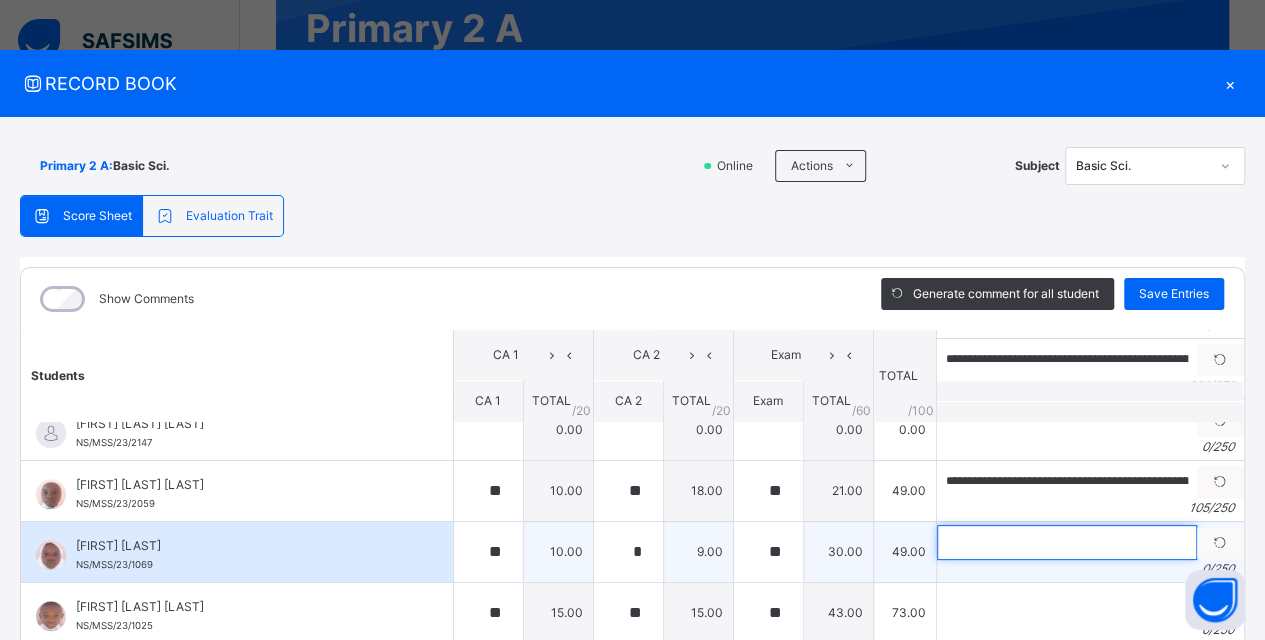 paste on "**********" 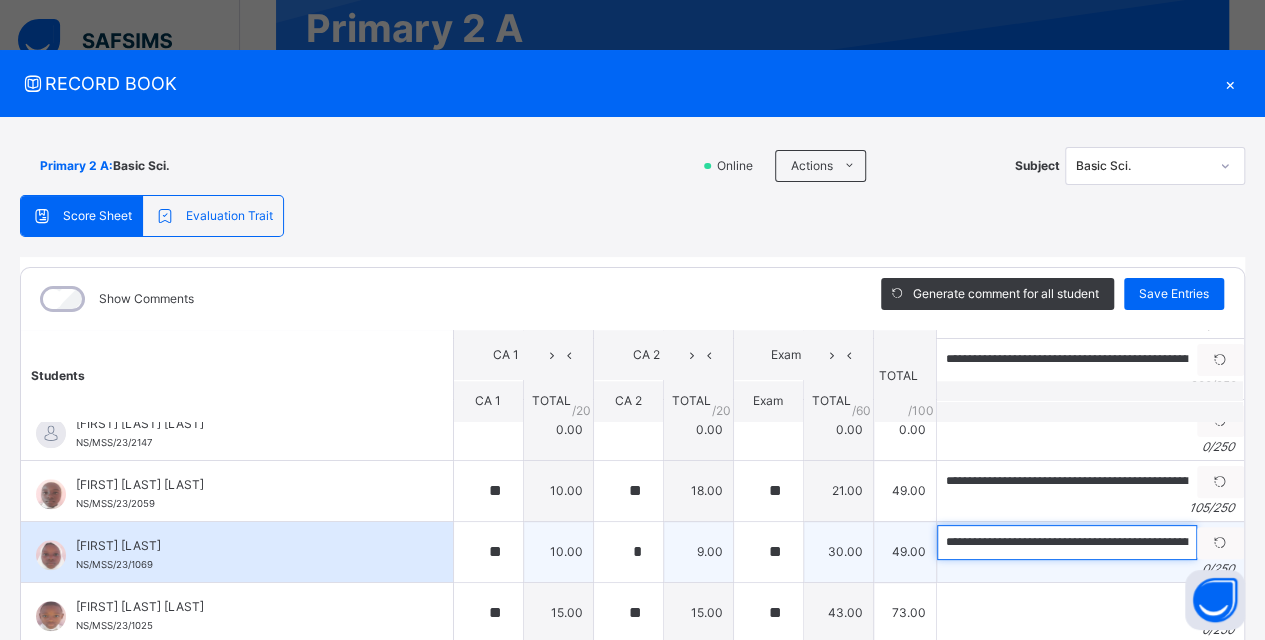 scroll, scrollTop: 0, scrollLeft: 585, axis: horizontal 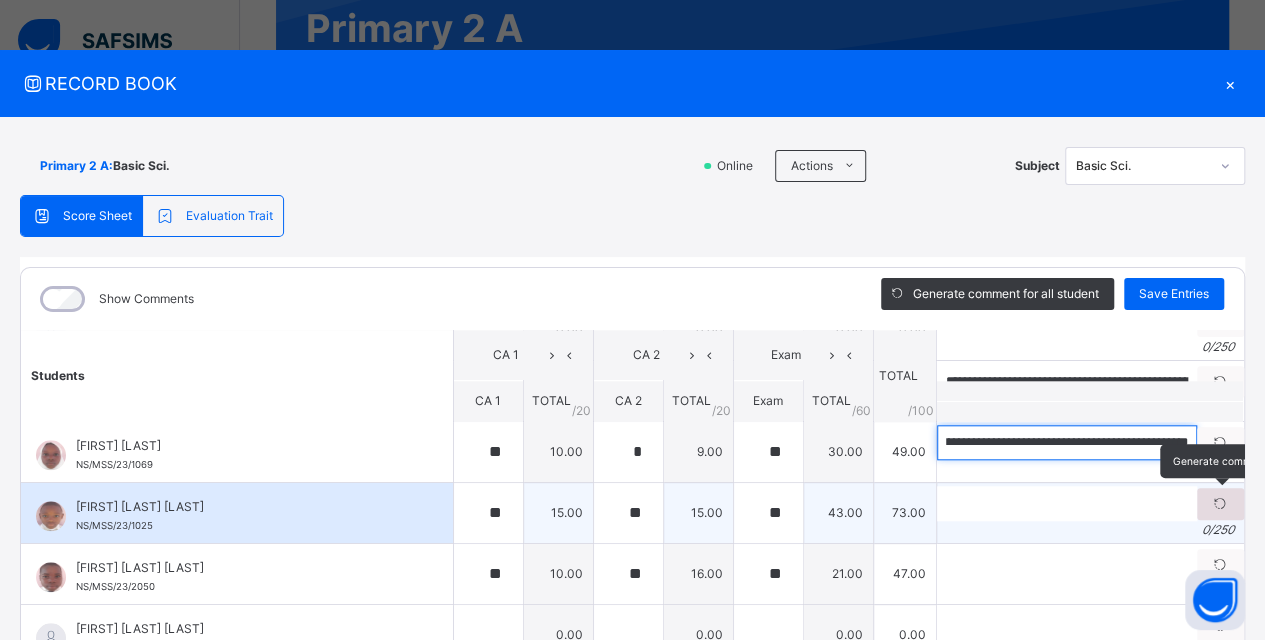 type on "**********" 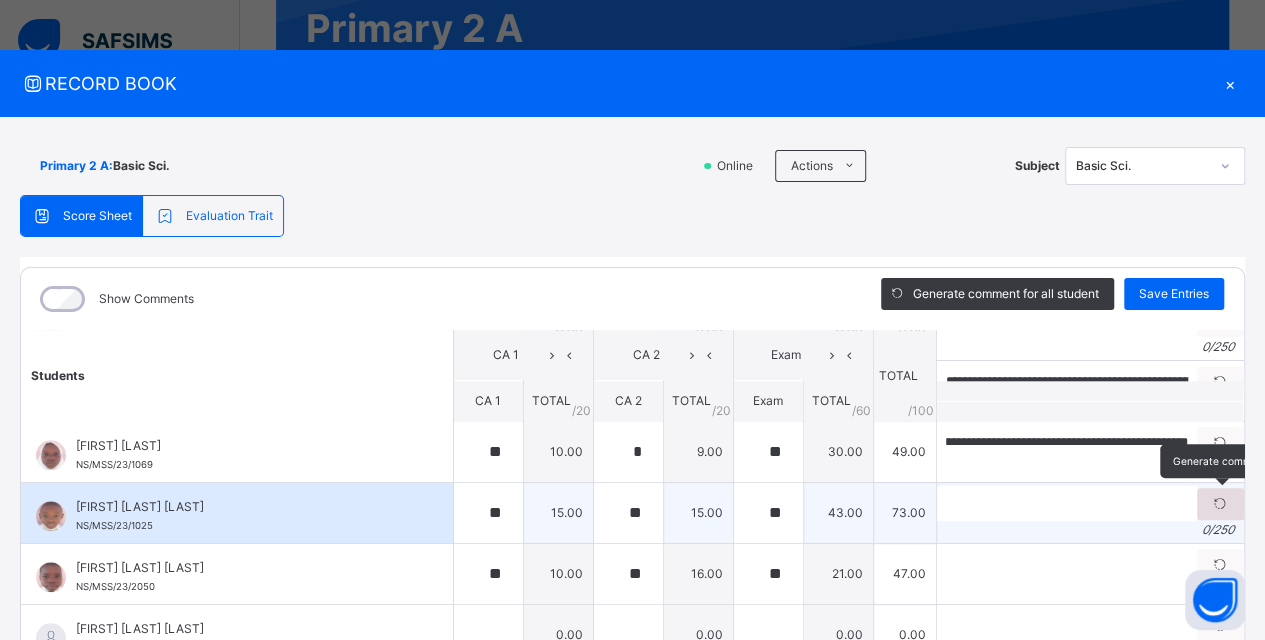 scroll, scrollTop: 0, scrollLeft: 0, axis: both 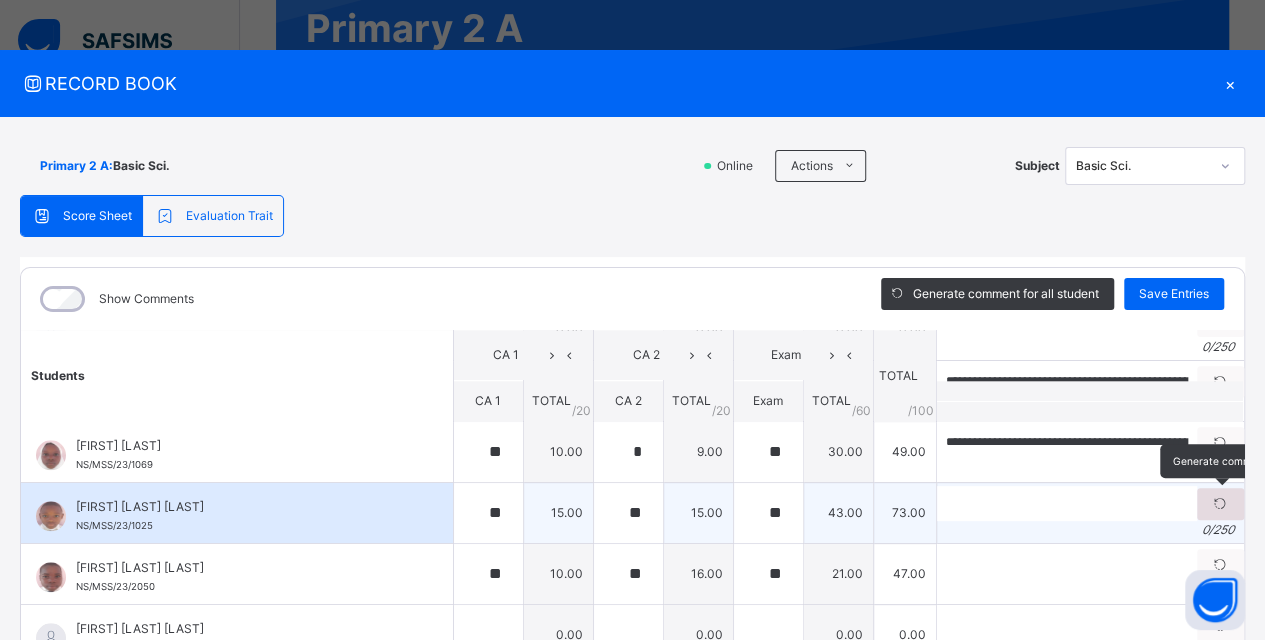 click at bounding box center (1220, 504) 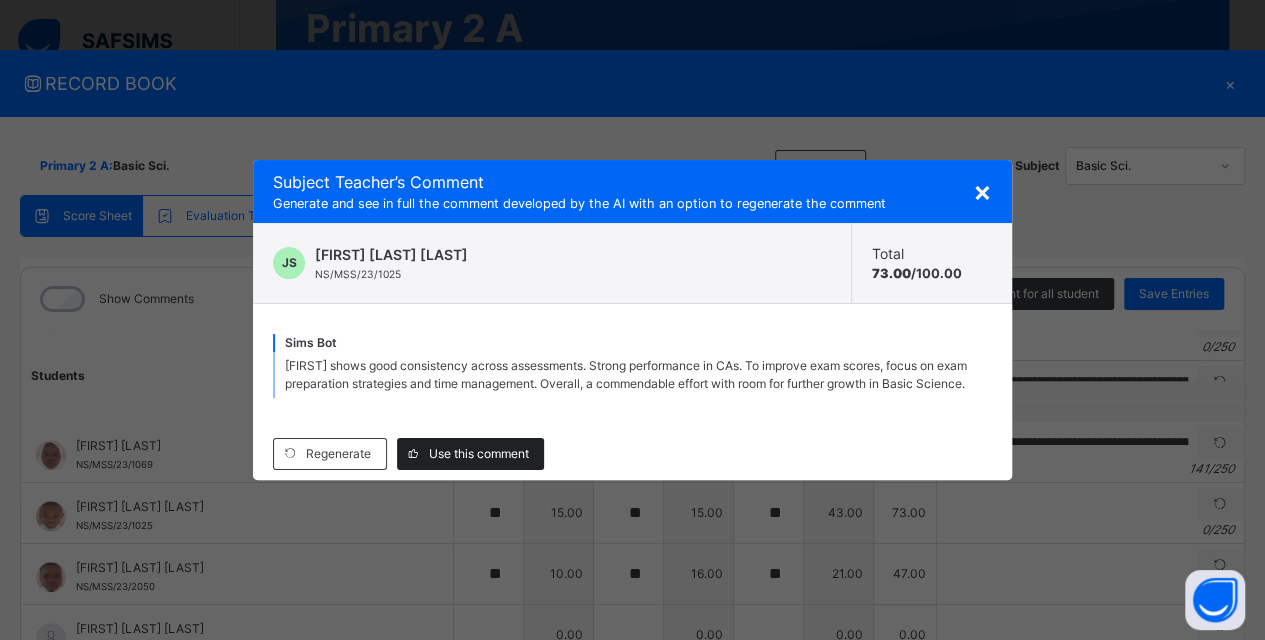 click on "Use this comment" at bounding box center (479, 454) 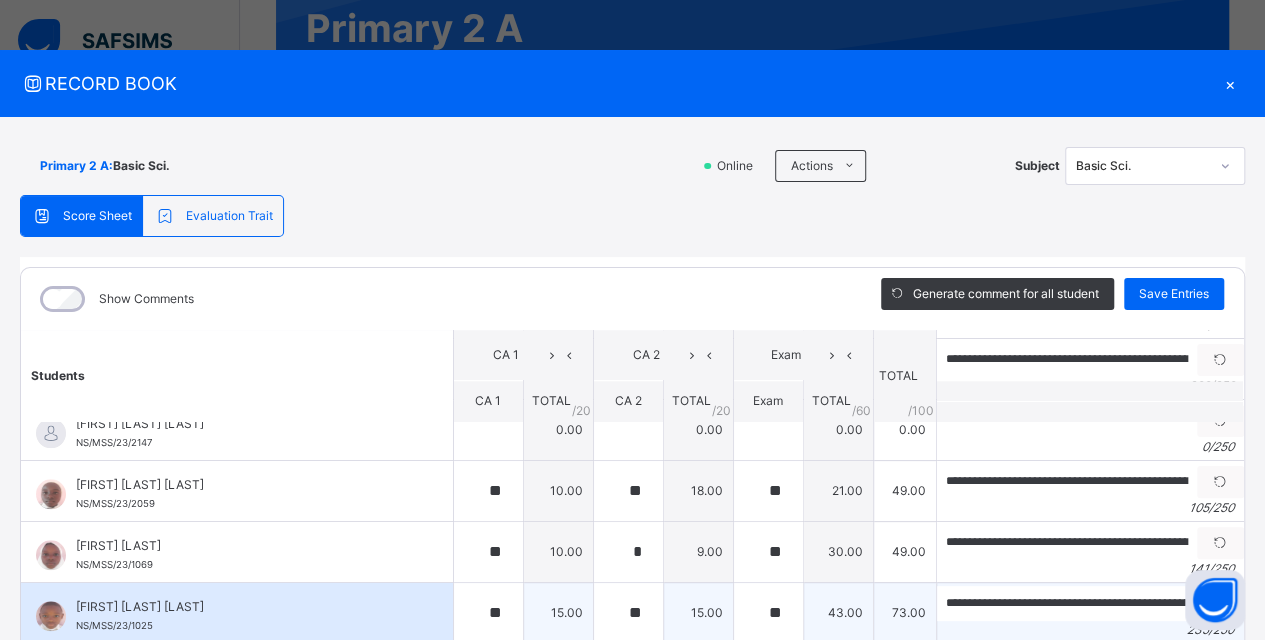 scroll, scrollTop: 1100, scrollLeft: 0, axis: vertical 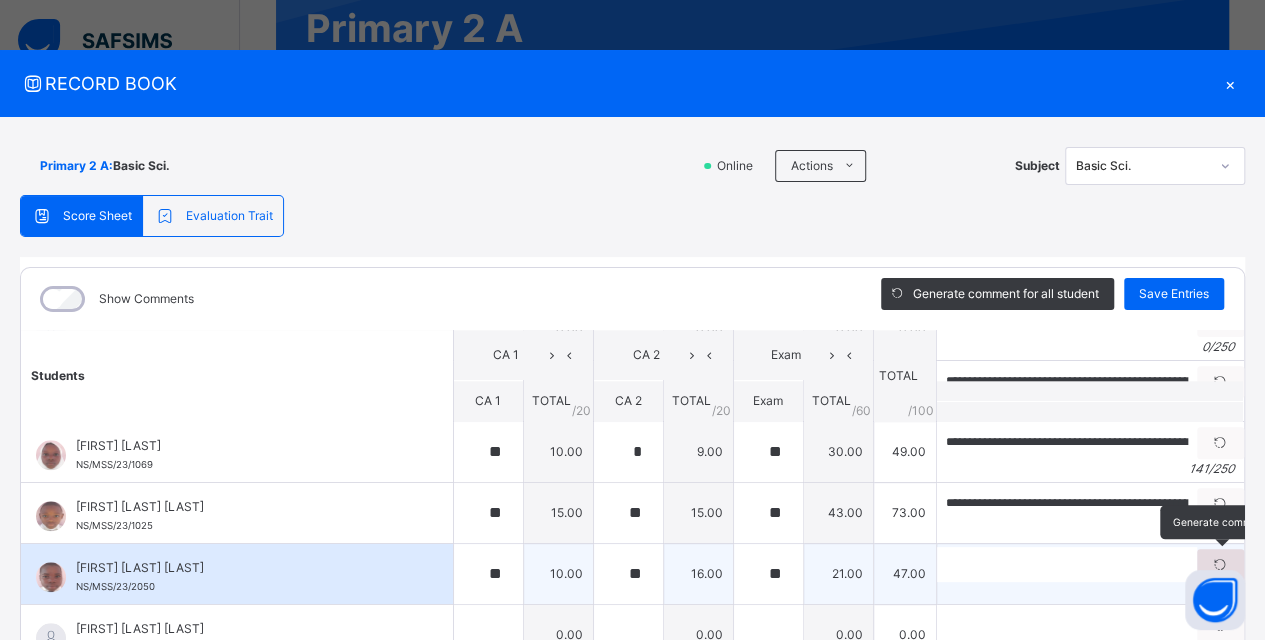 click at bounding box center [1220, 565] 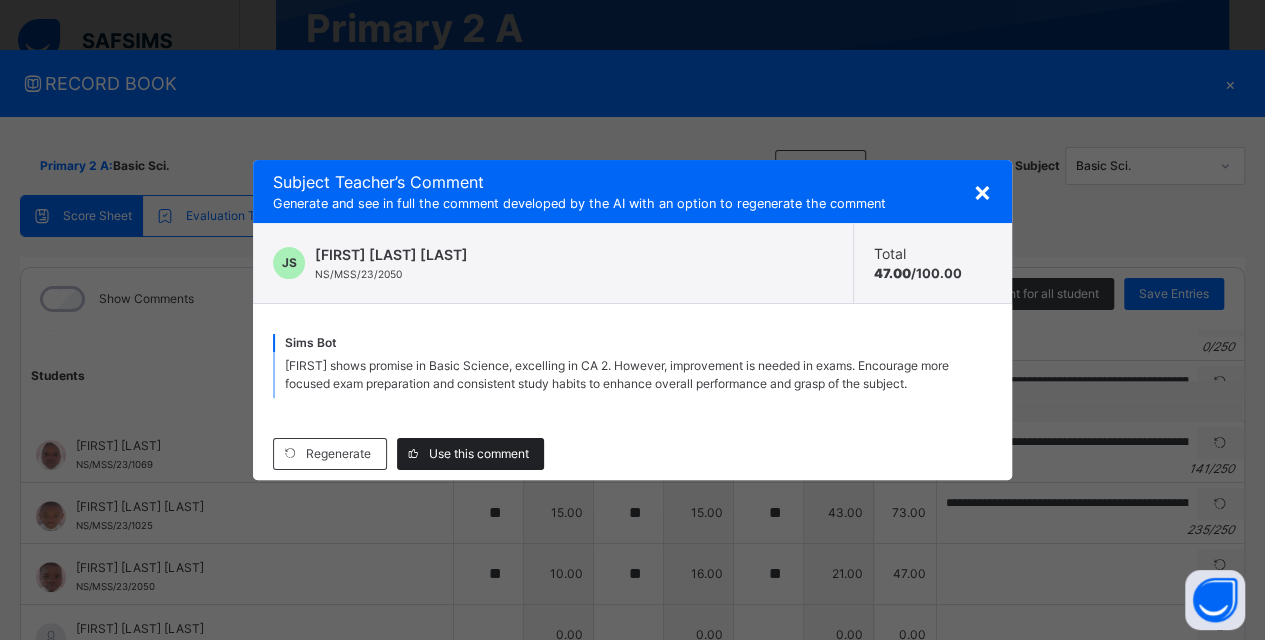 click on "Use this comment" at bounding box center (479, 454) 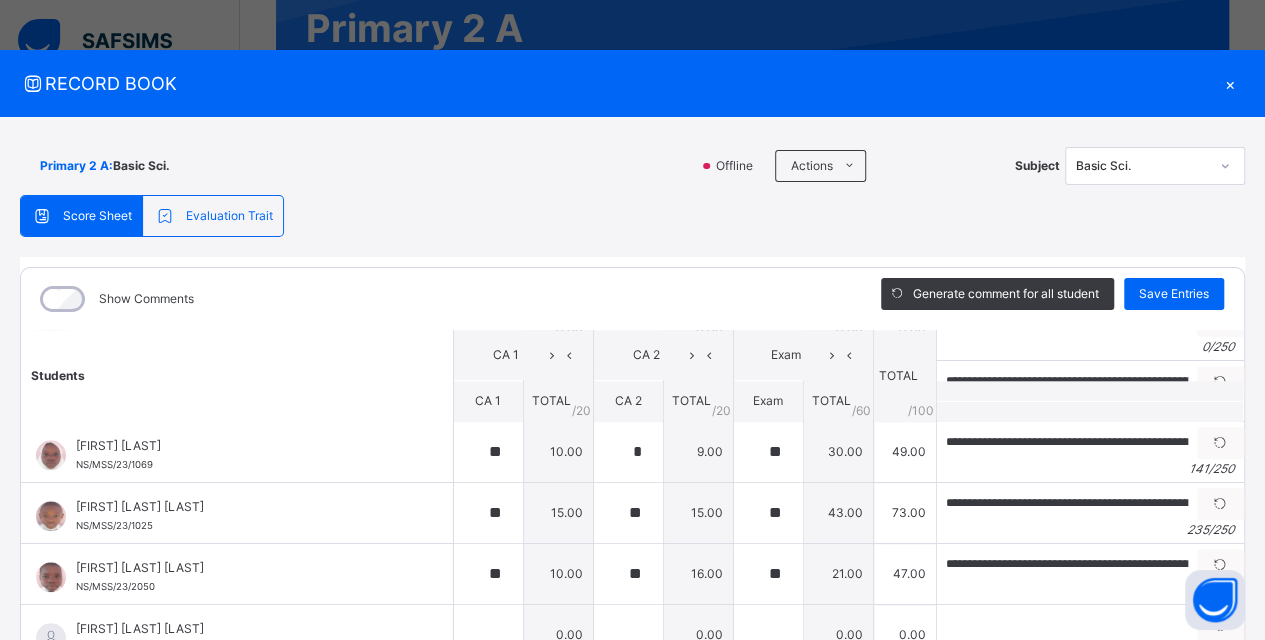 type on "**********" 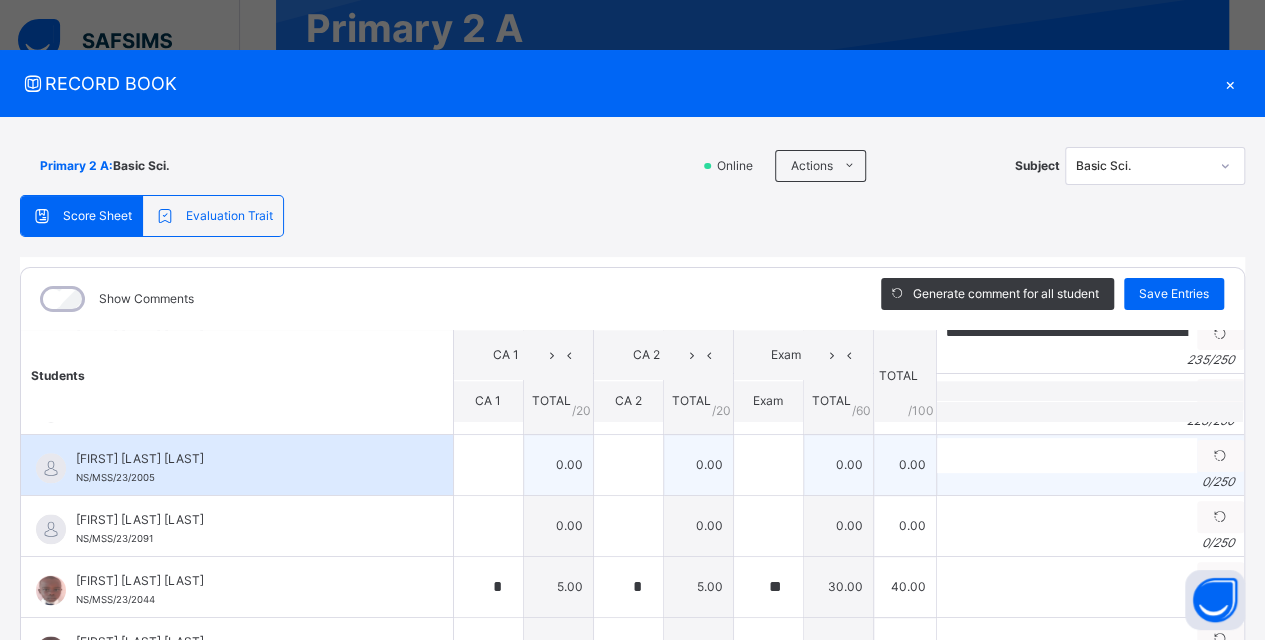 scroll, scrollTop: 1300, scrollLeft: 0, axis: vertical 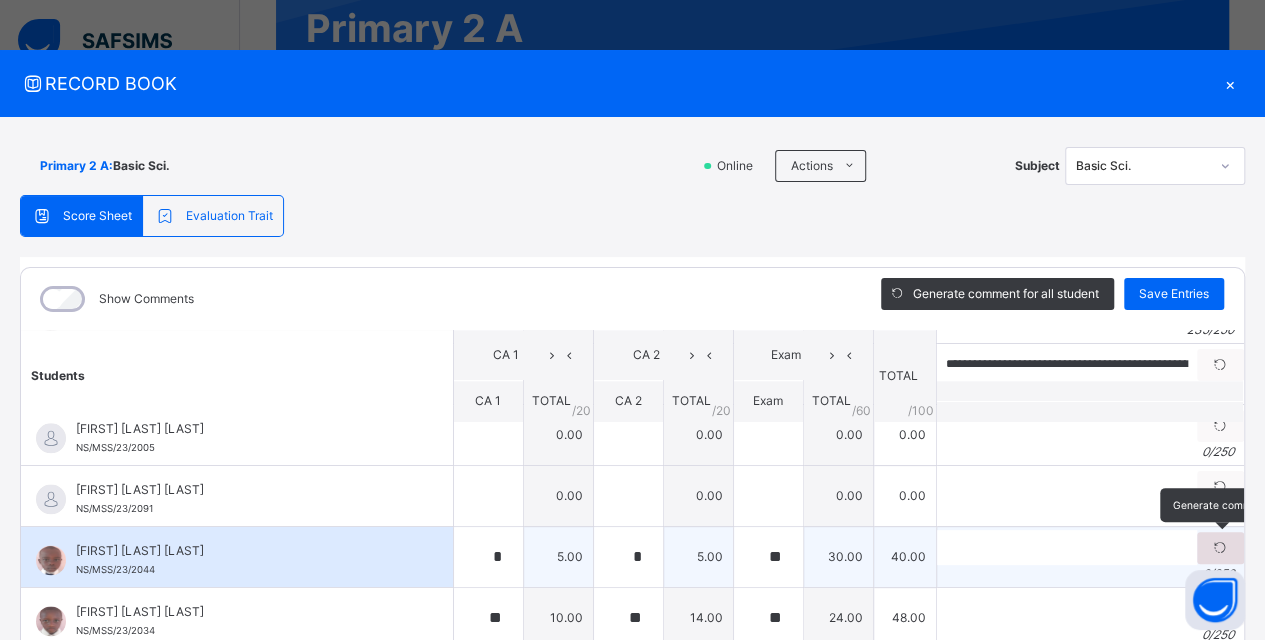 click at bounding box center [1220, 548] 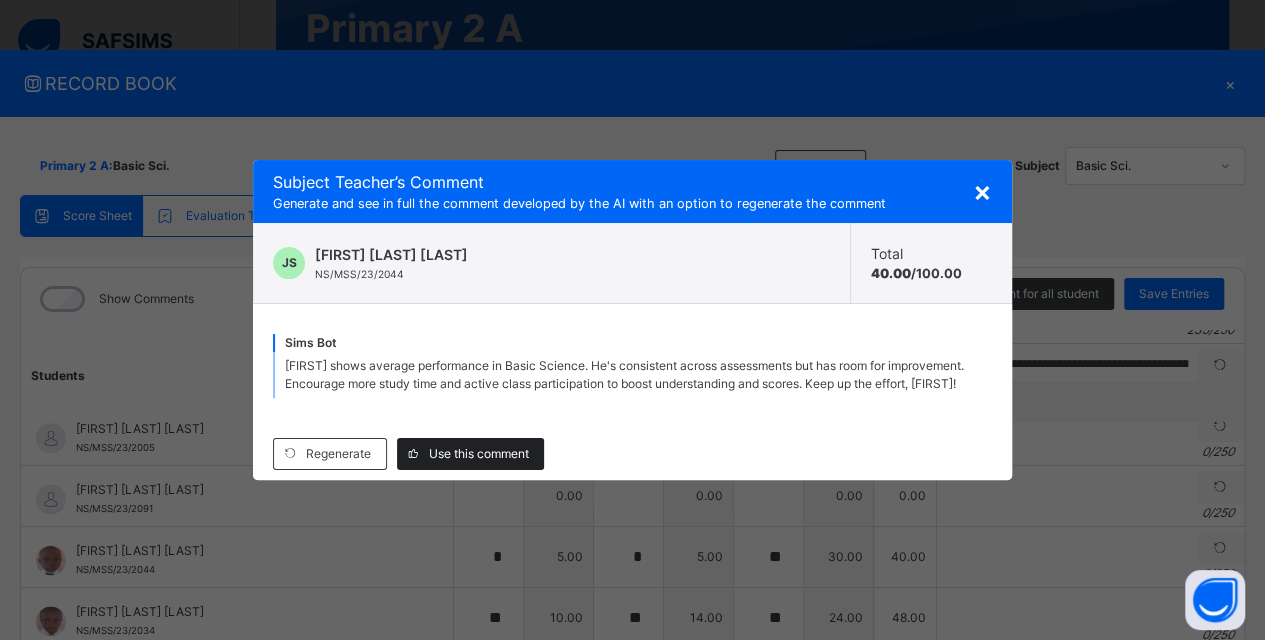 click on "Use this comment" at bounding box center [479, 454] 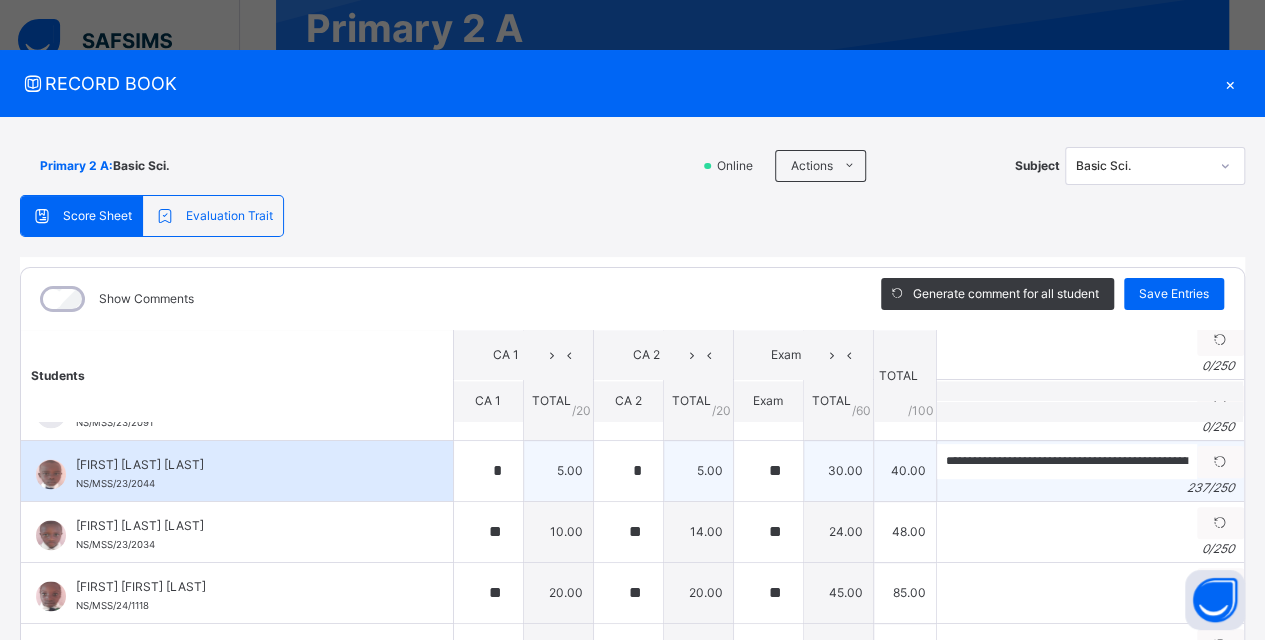 scroll, scrollTop: 1400, scrollLeft: 0, axis: vertical 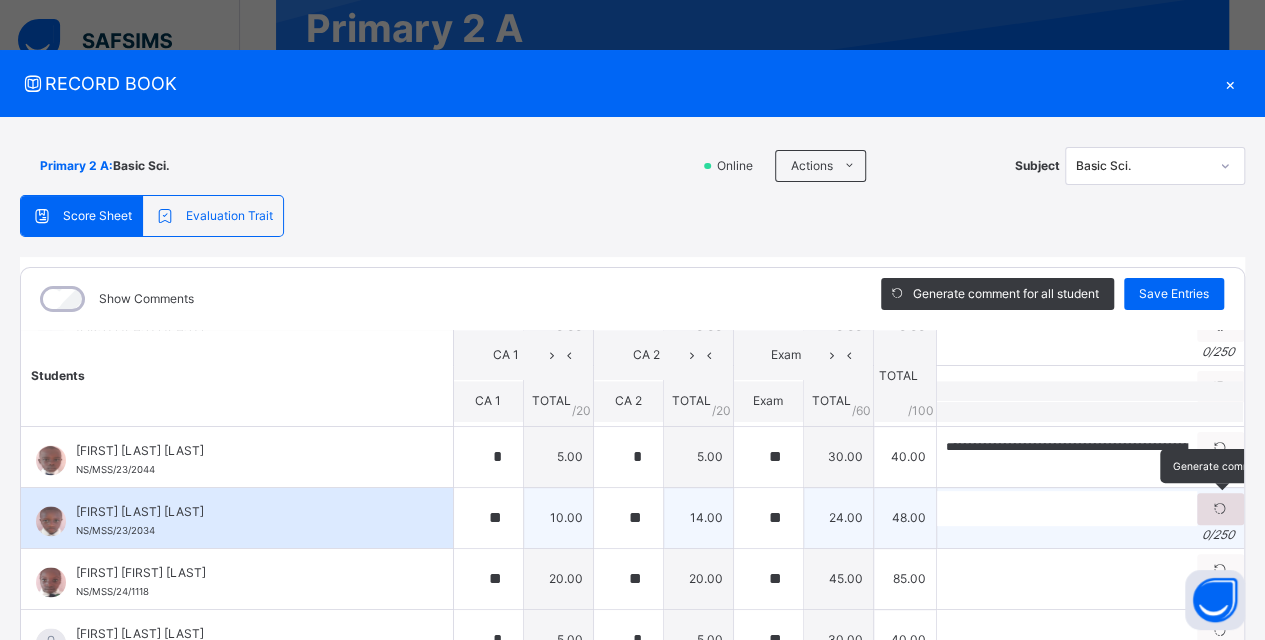 click at bounding box center (1220, 509) 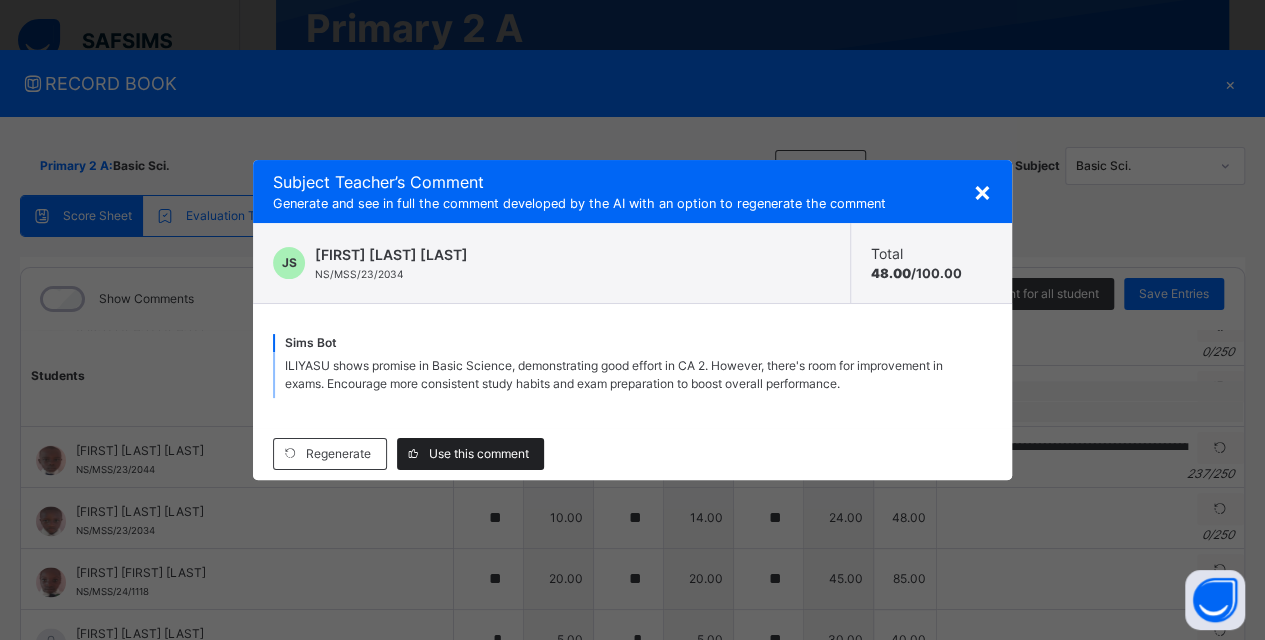 click on "Use this comment" at bounding box center [479, 454] 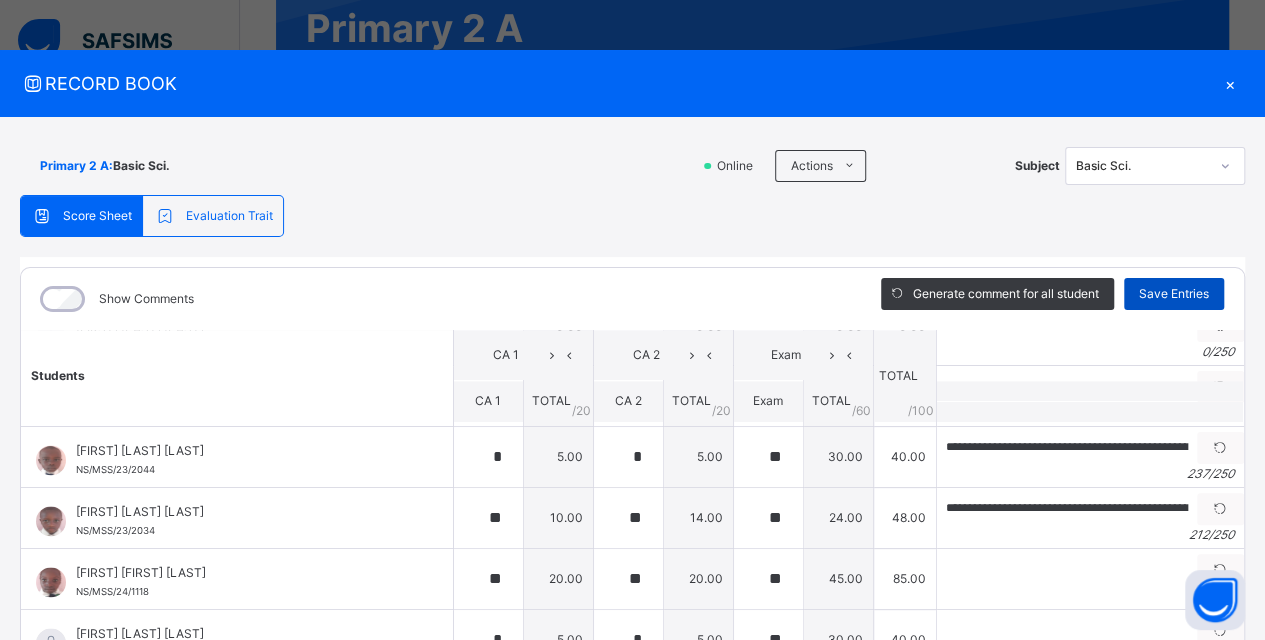click on "Save Entries" at bounding box center [1174, 294] 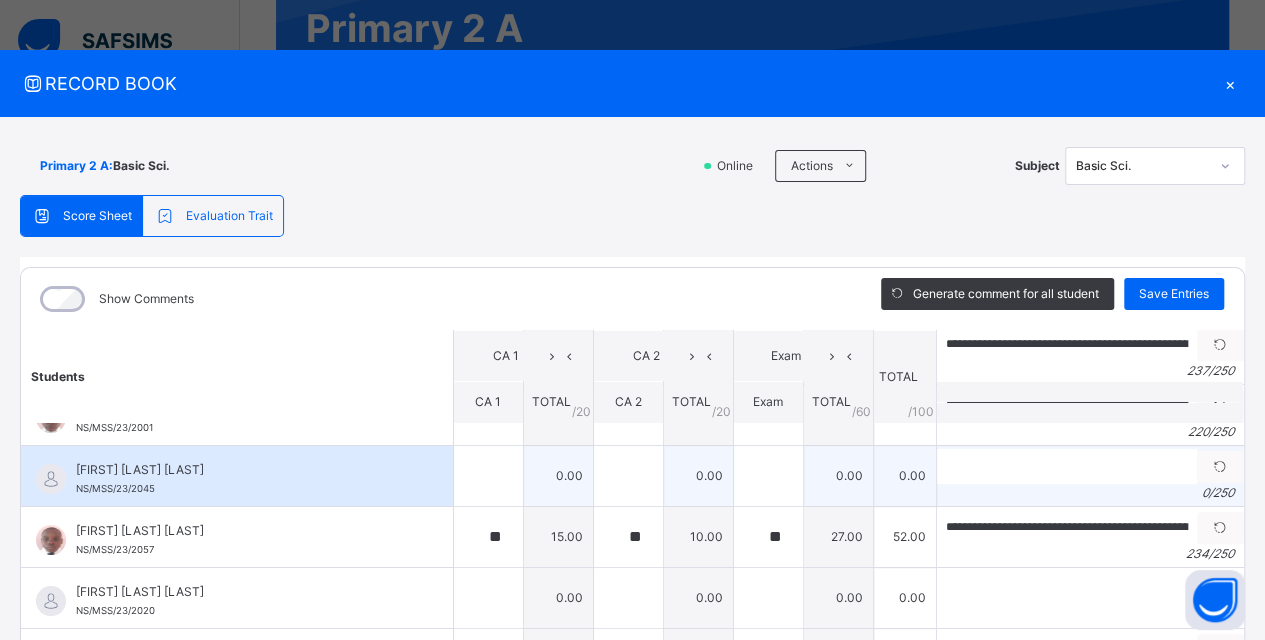 scroll, scrollTop: 0, scrollLeft: 0, axis: both 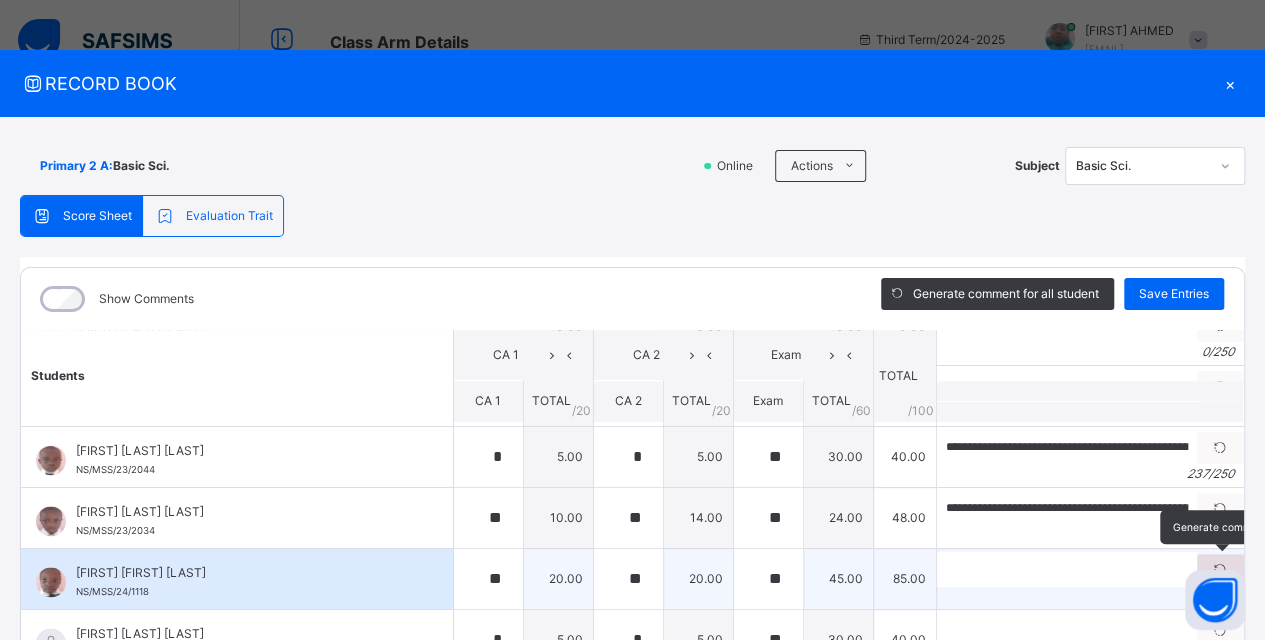click at bounding box center (1220, 570) 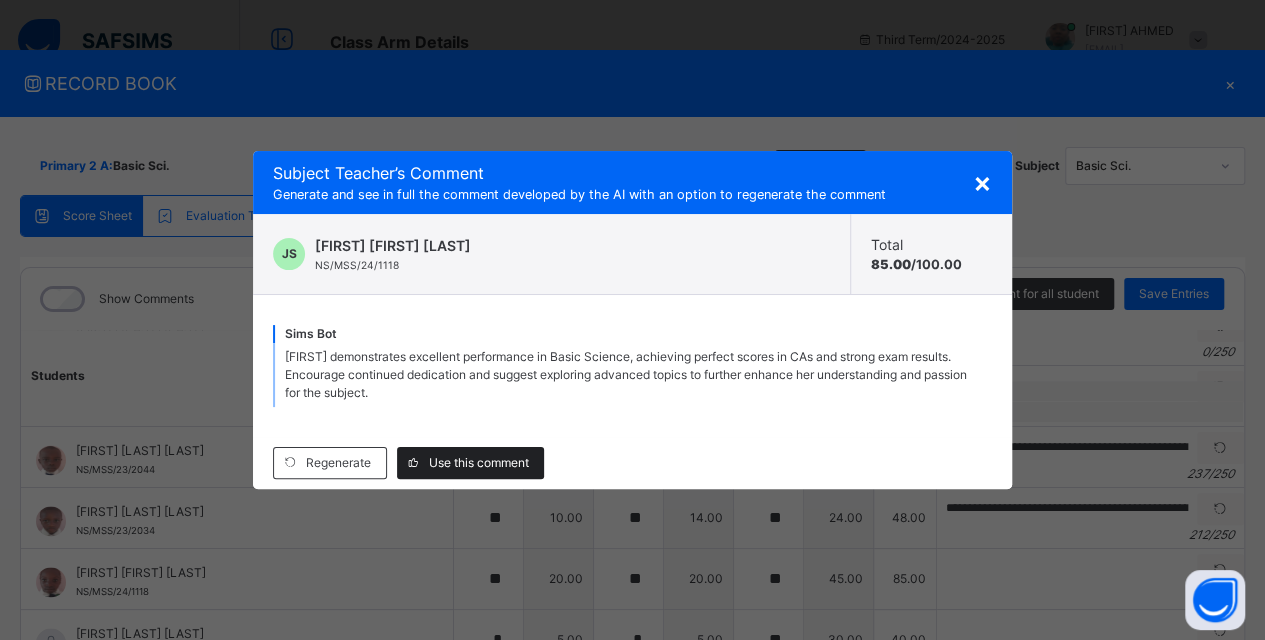 click on "Use this comment" at bounding box center [479, 463] 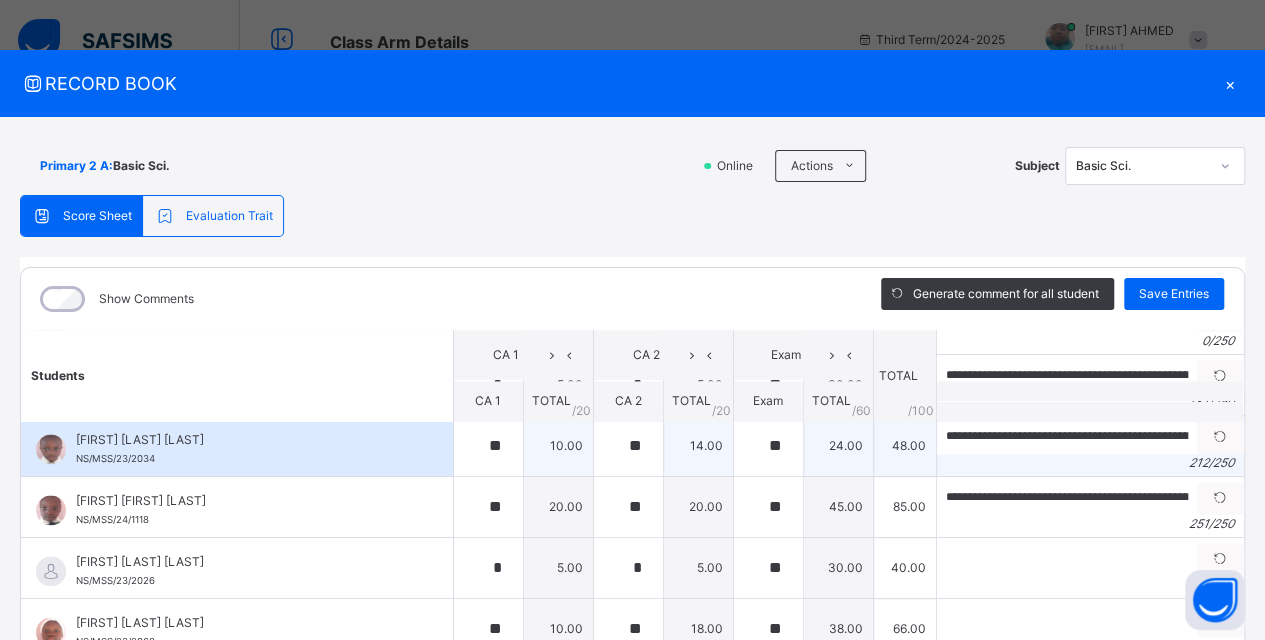 scroll, scrollTop: 1500, scrollLeft: 0, axis: vertical 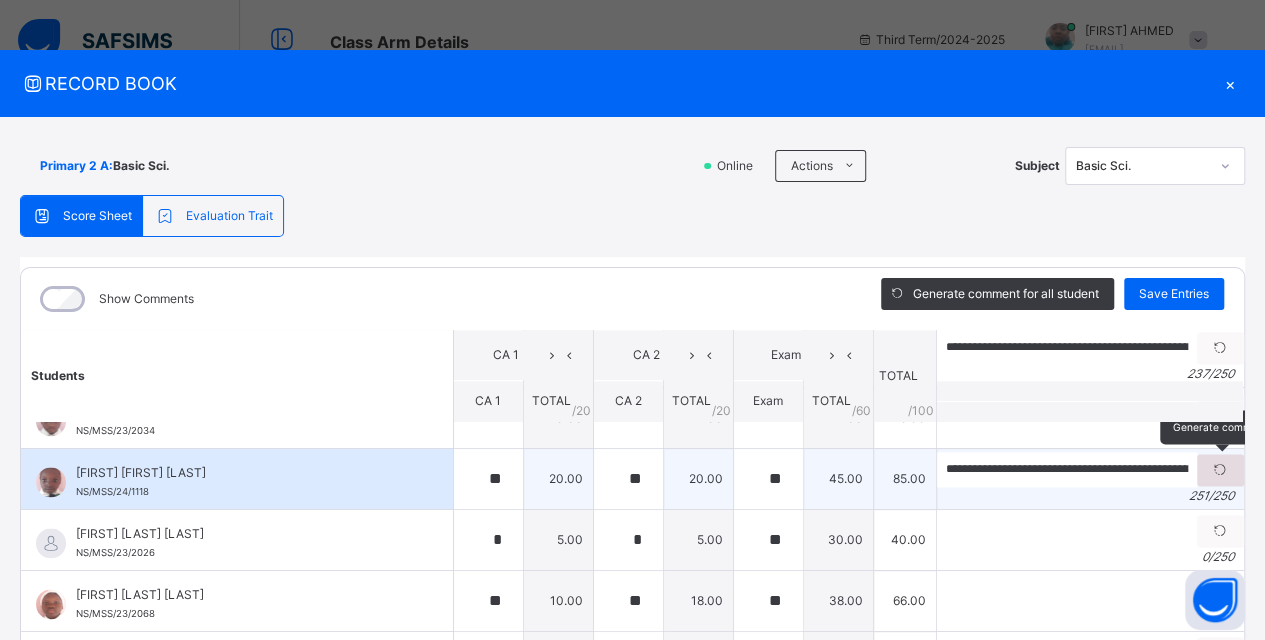 click at bounding box center (1220, 470) 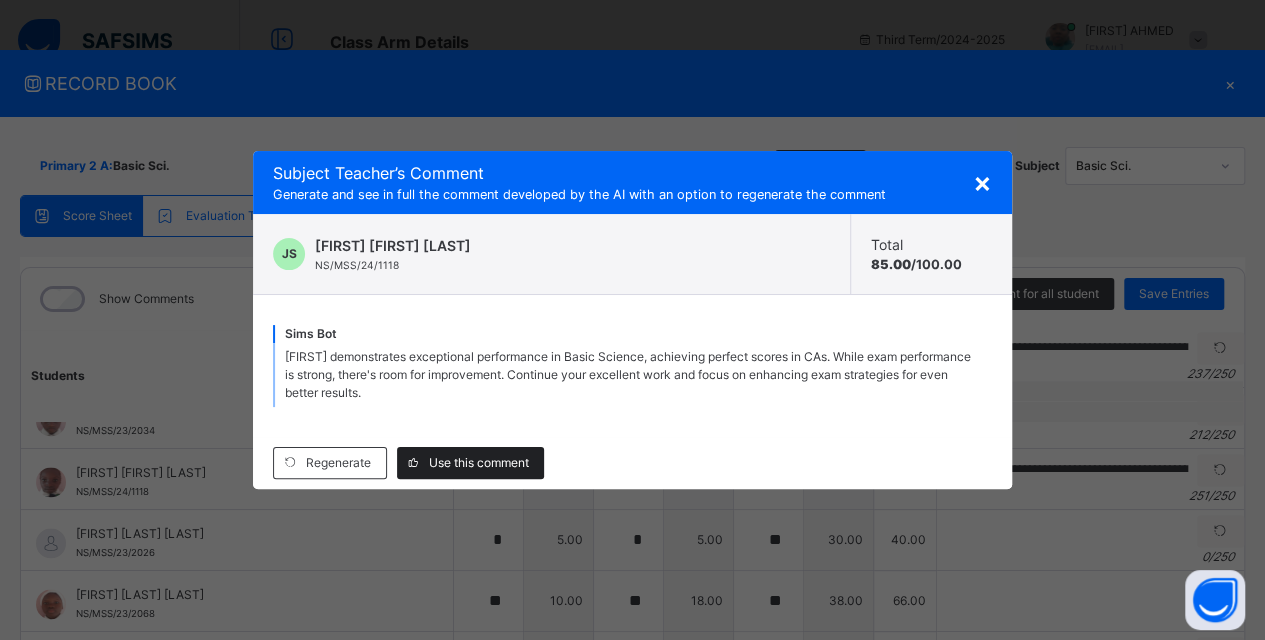click on "Use this comment" at bounding box center (479, 463) 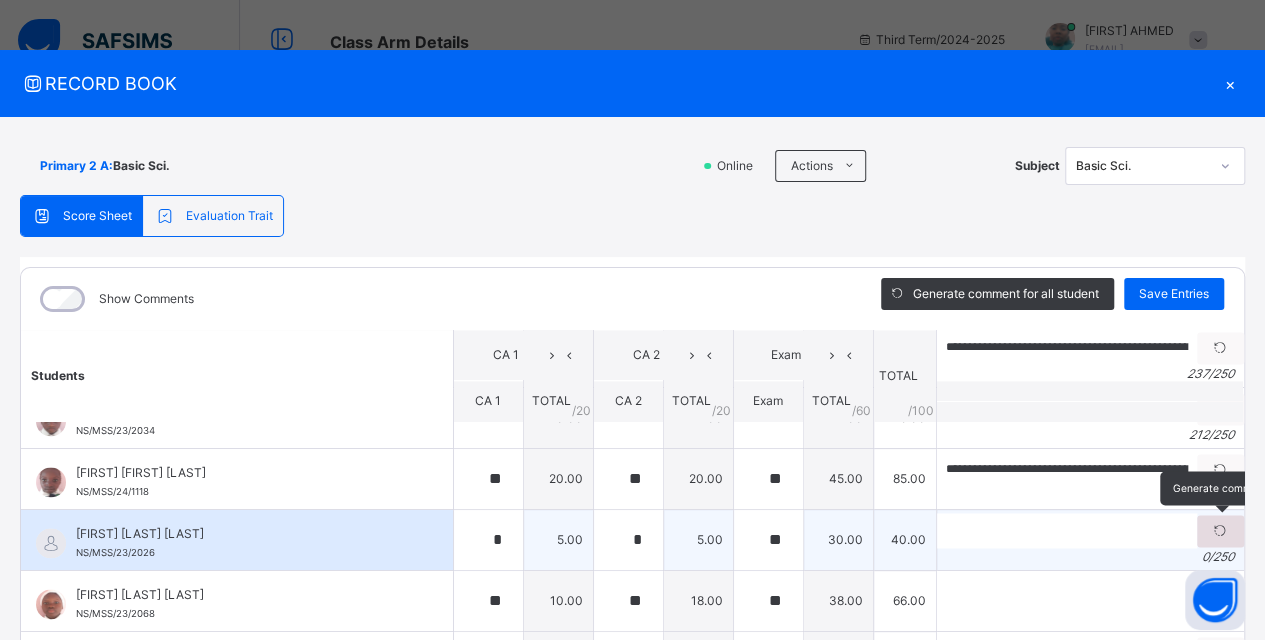 click at bounding box center [1220, 531] 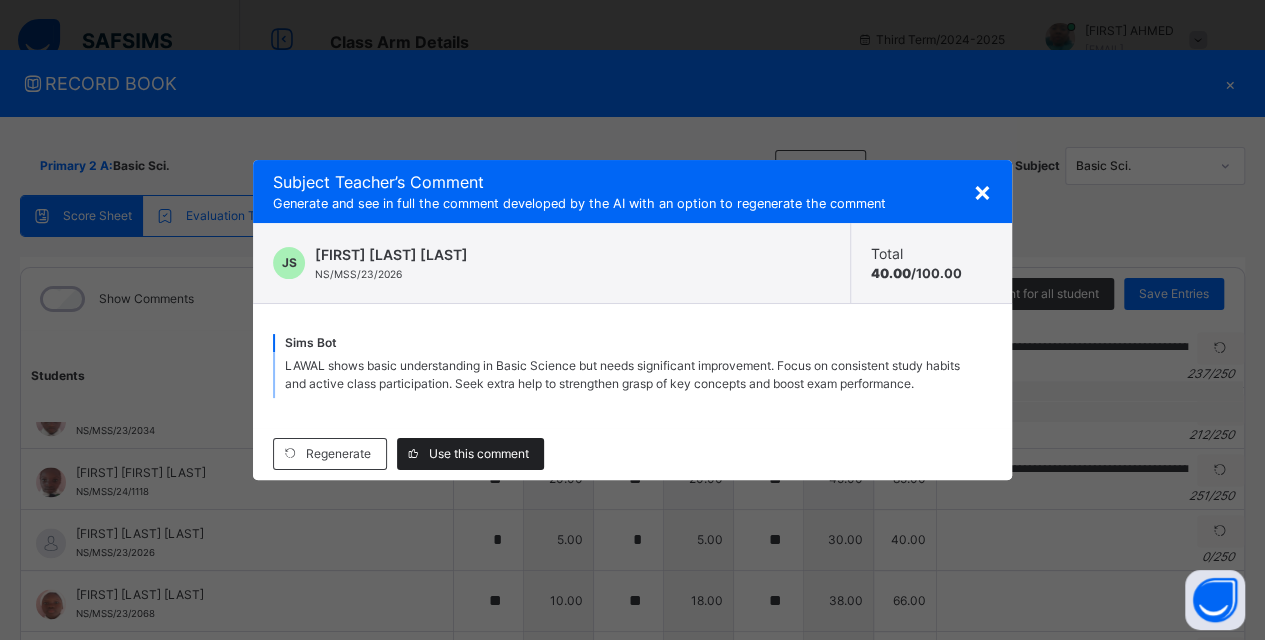 click on "Use this comment" at bounding box center [479, 454] 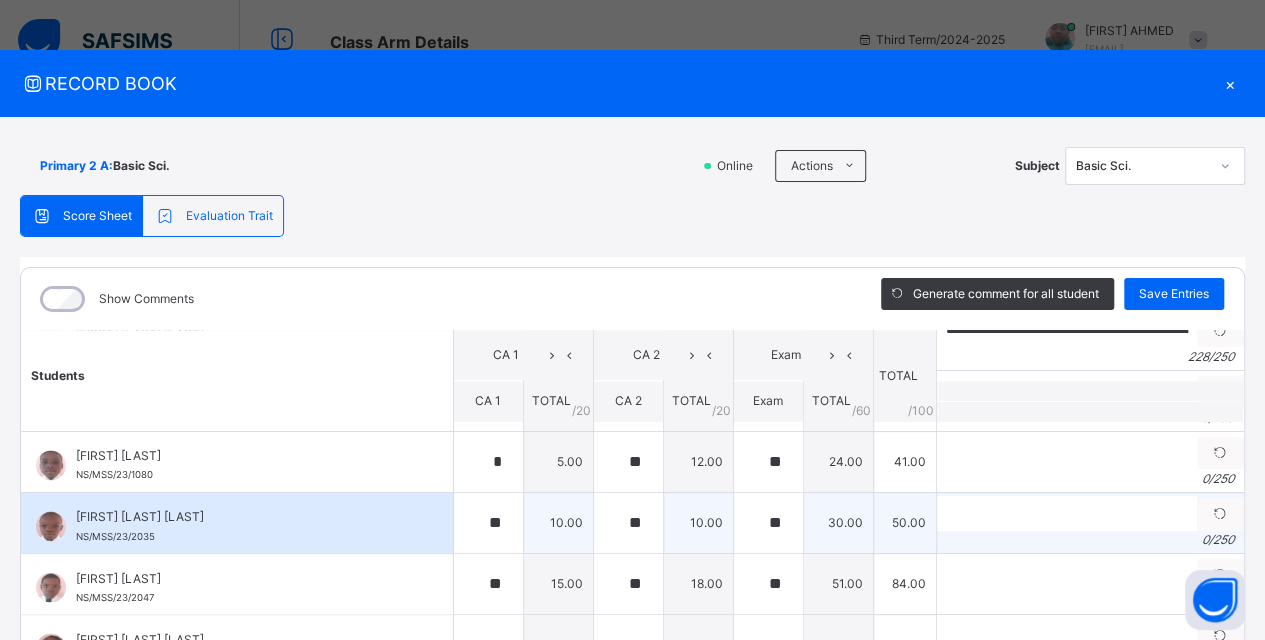 scroll, scrollTop: 1600, scrollLeft: 0, axis: vertical 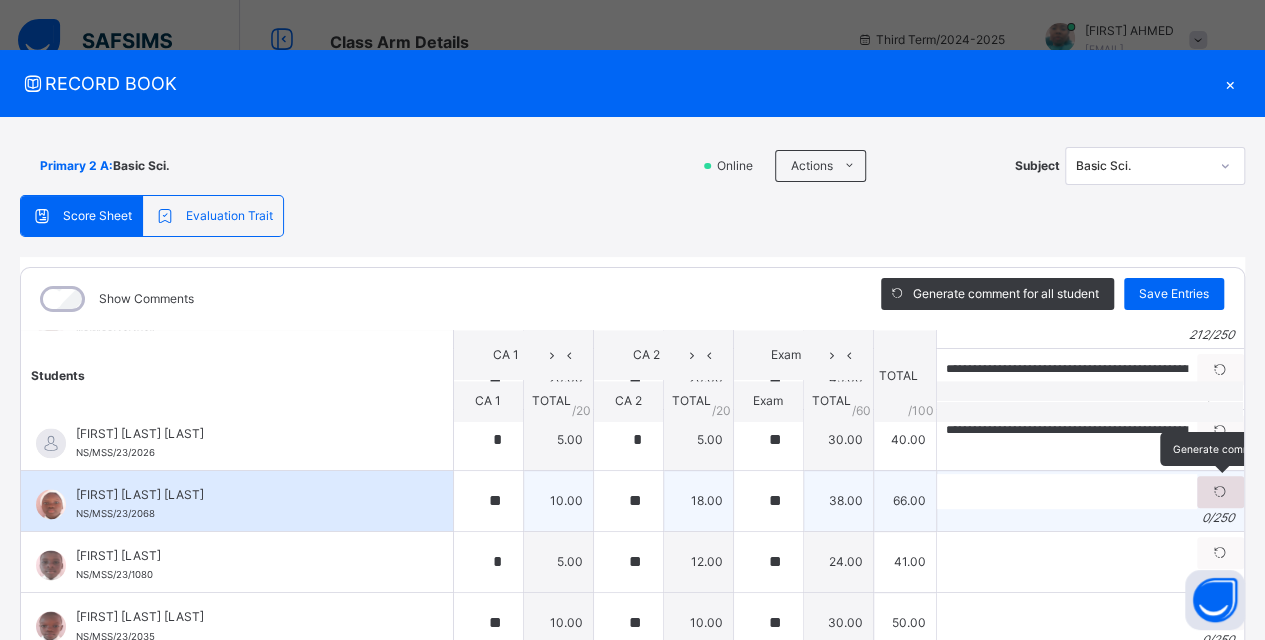 click at bounding box center [1220, 492] 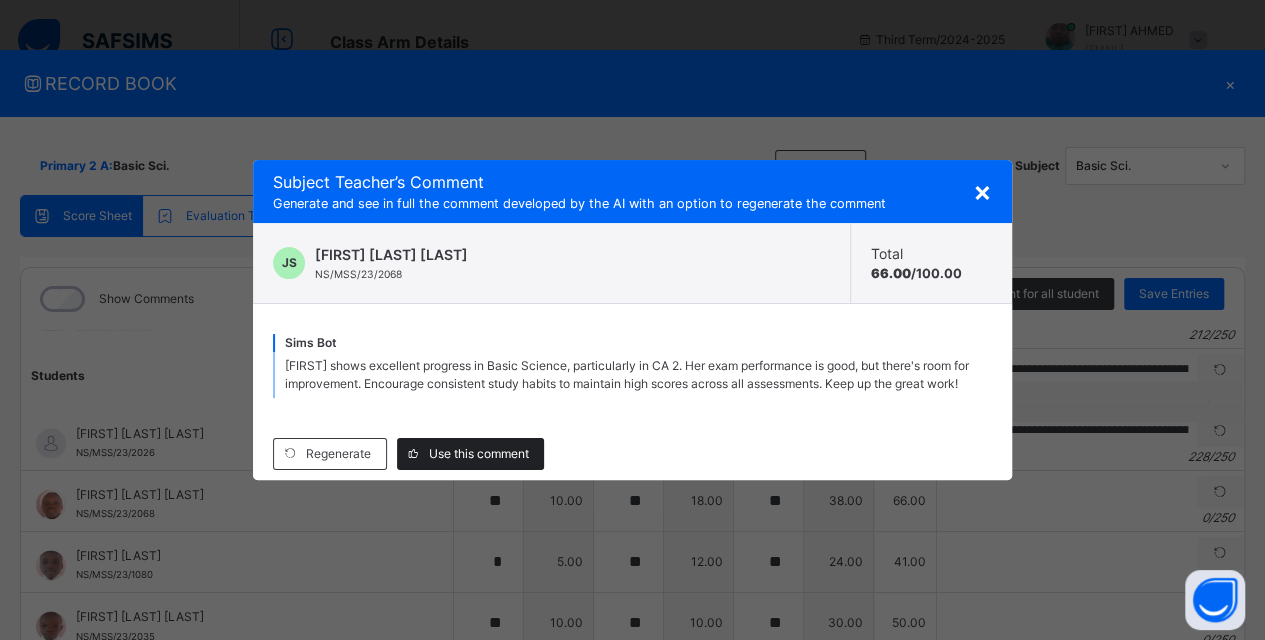 click on "Use this comment" at bounding box center (479, 454) 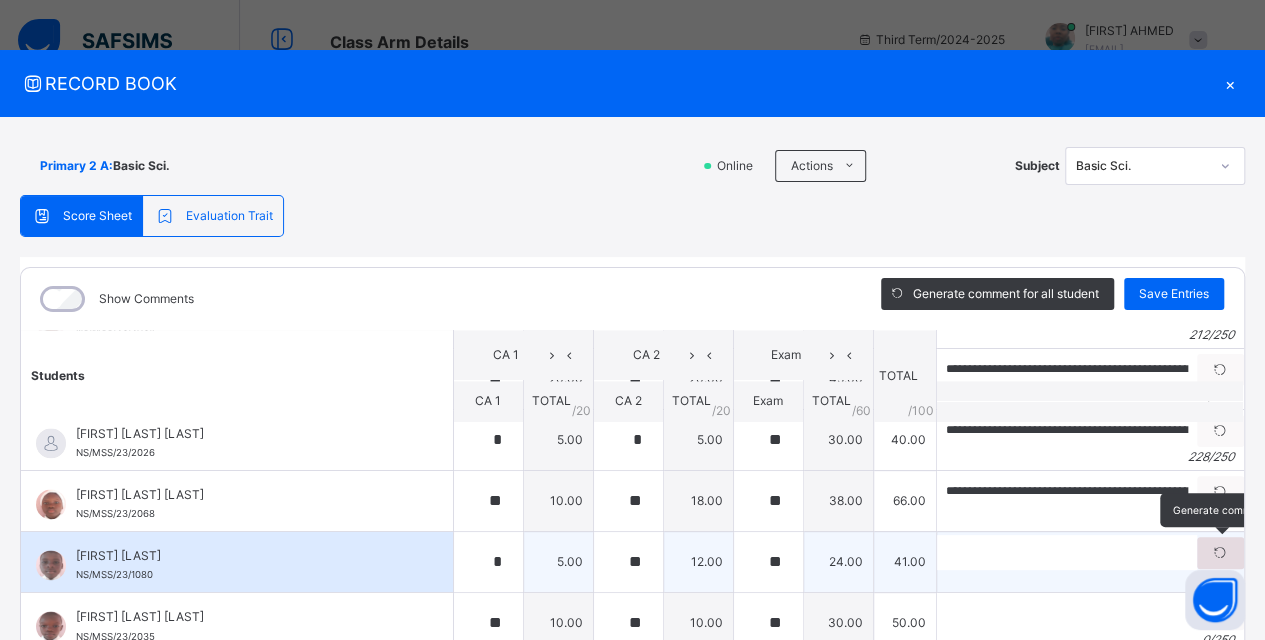 click at bounding box center [1220, 553] 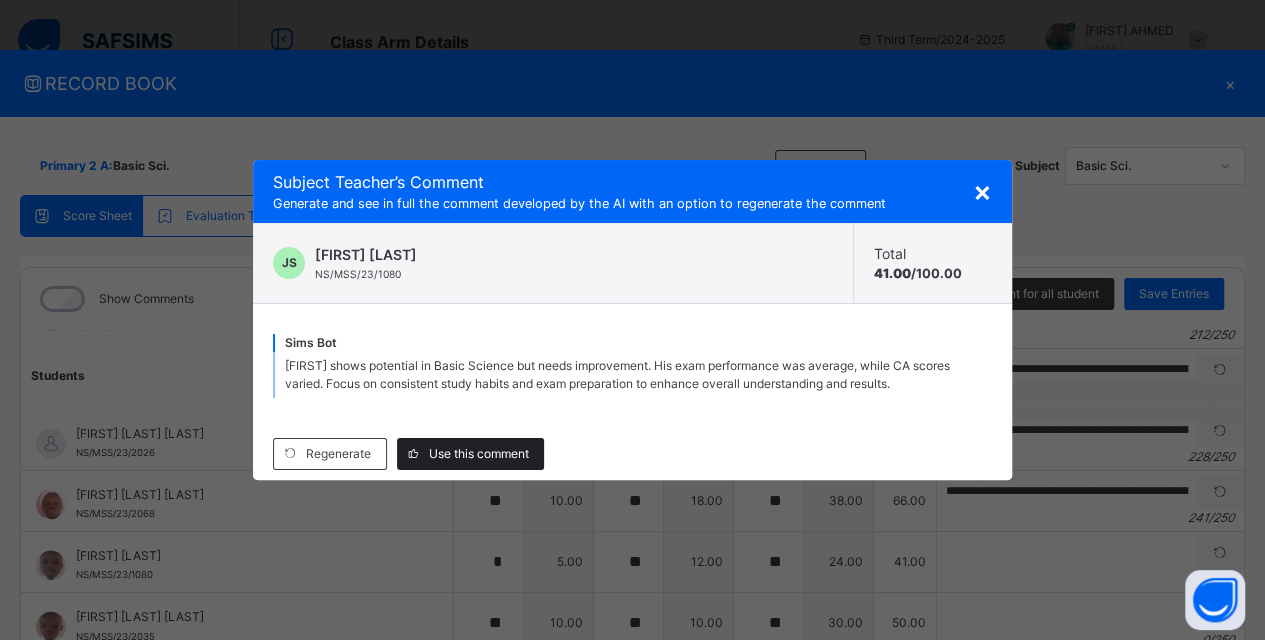 click on "Use this comment" at bounding box center (479, 454) 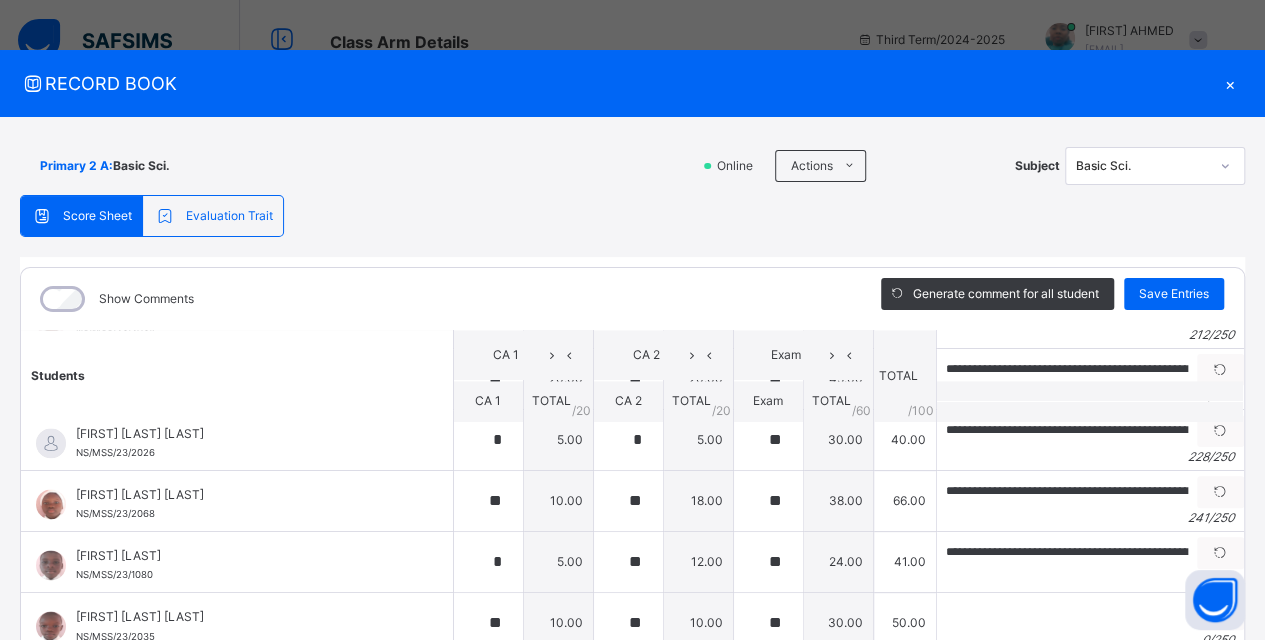 type on "**********" 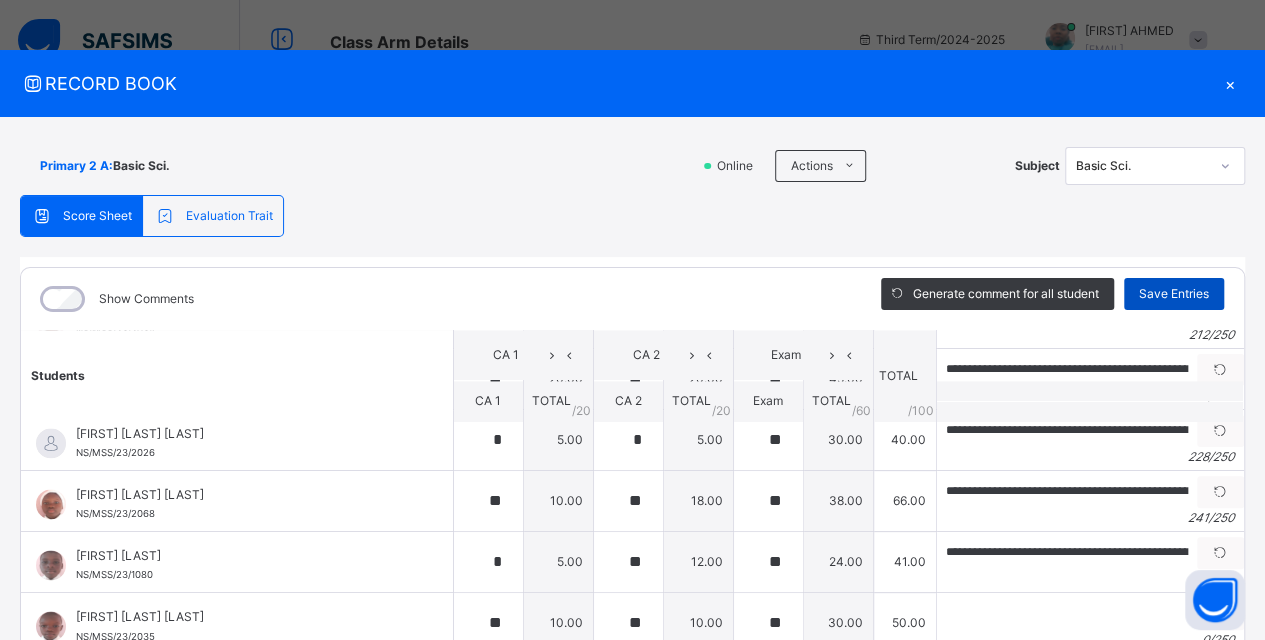 click on "Save Entries" at bounding box center [1174, 294] 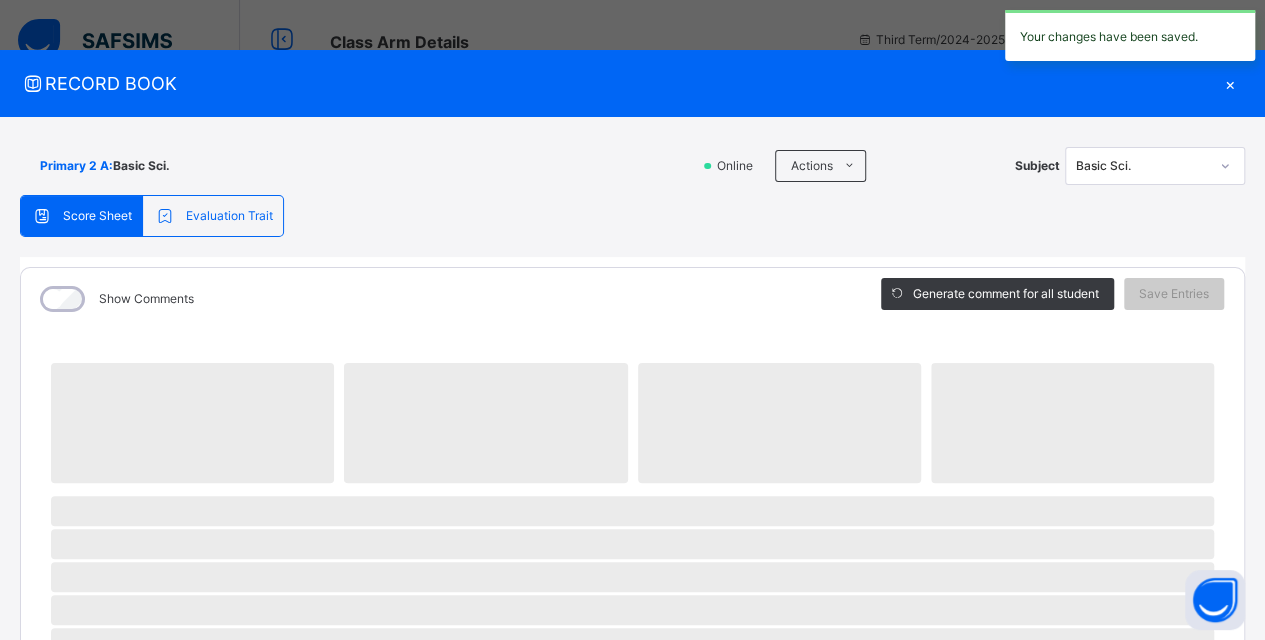 scroll, scrollTop: 100, scrollLeft: 0, axis: vertical 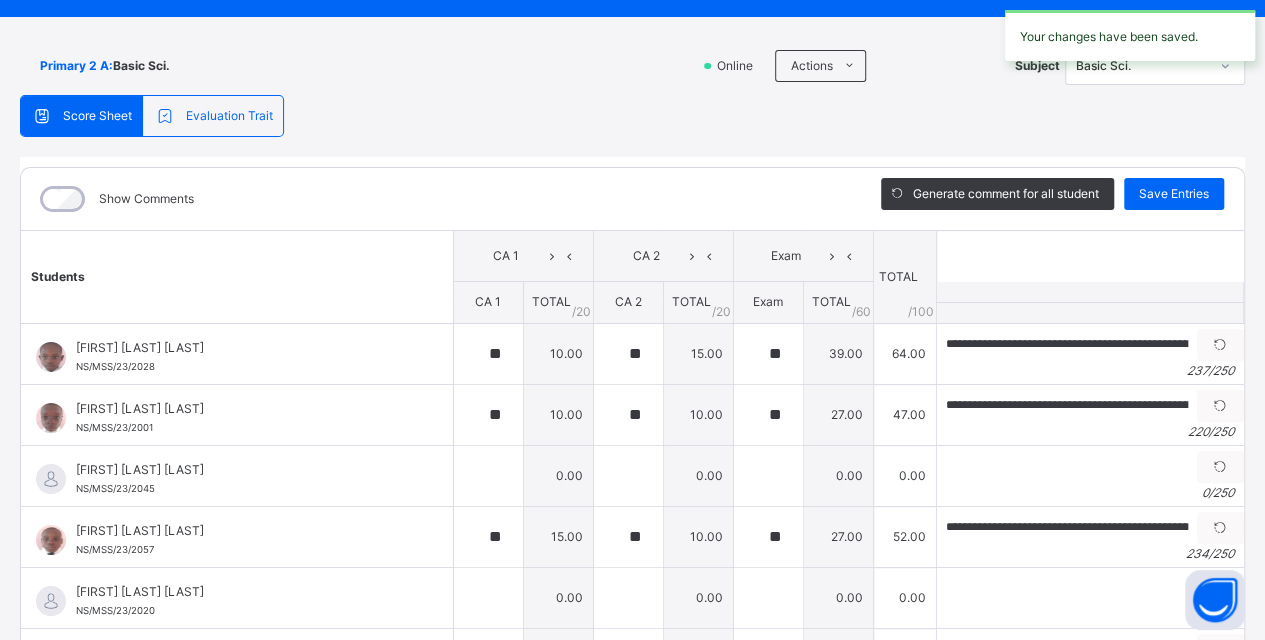 type on "**" 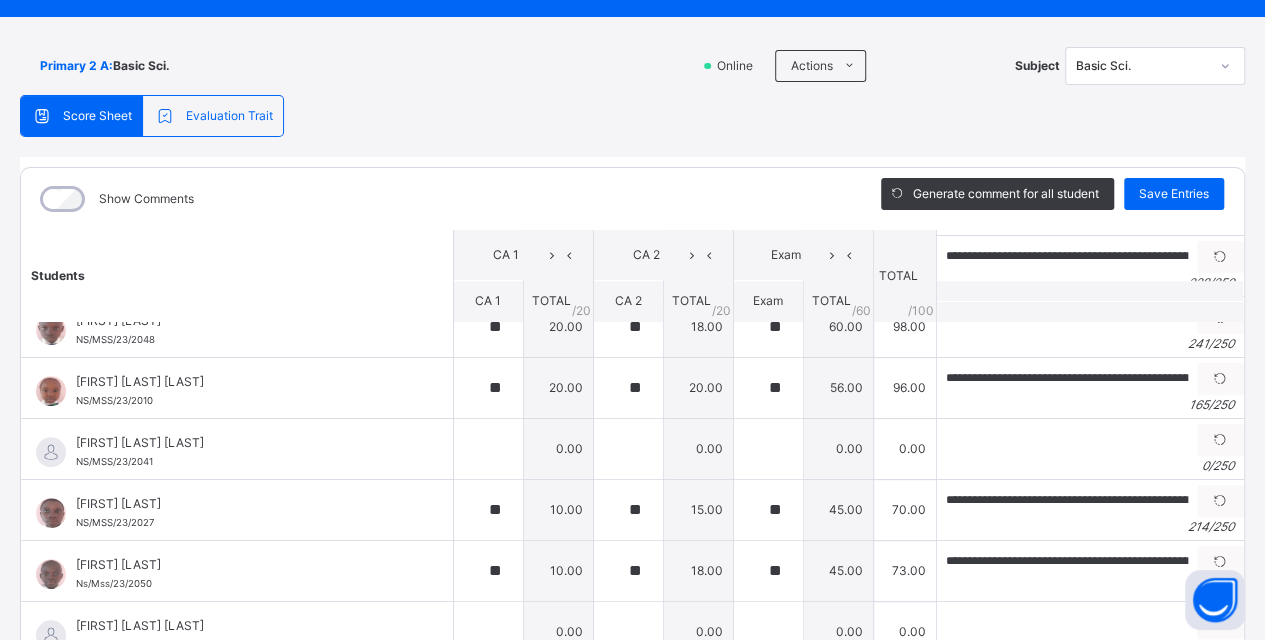 scroll, scrollTop: 700, scrollLeft: 0, axis: vertical 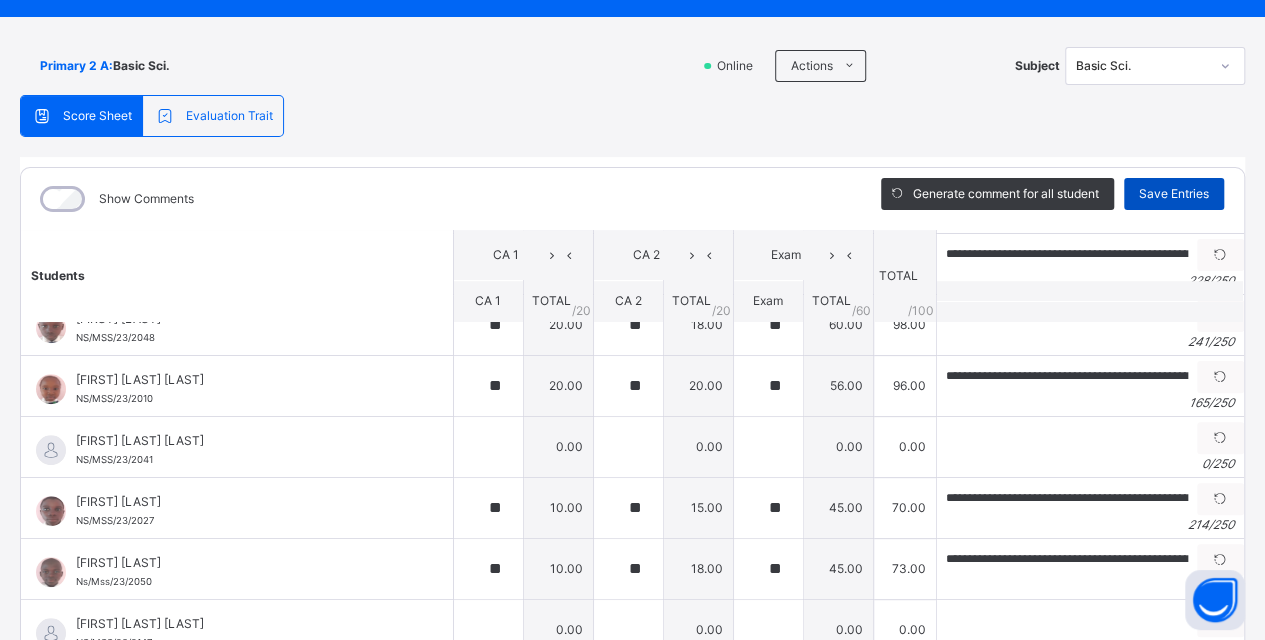 click on "Save Entries" at bounding box center [1174, 194] 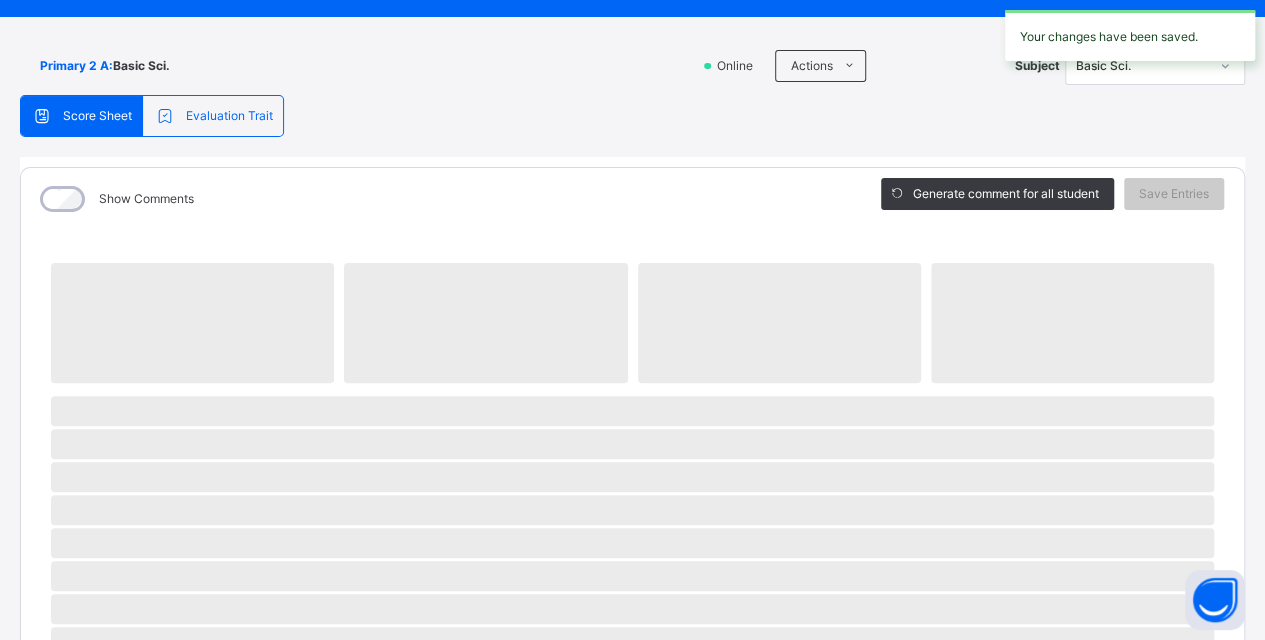 scroll, scrollTop: 200, scrollLeft: 0, axis: vertical 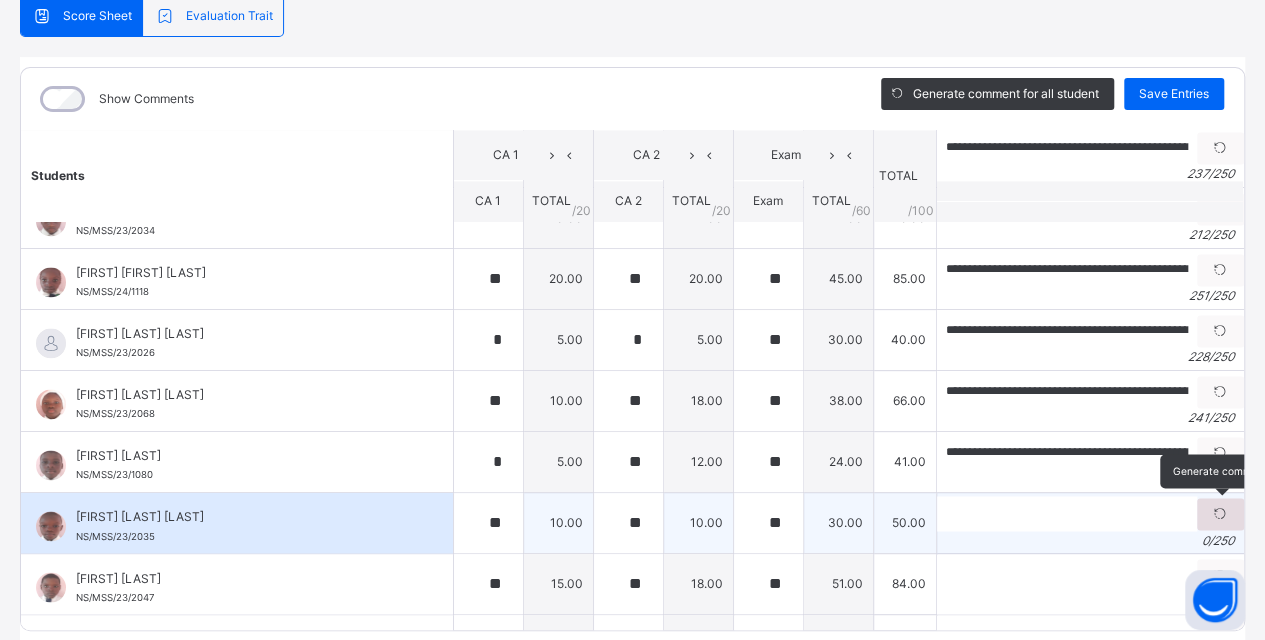 click at bounding box center [1220, 514] 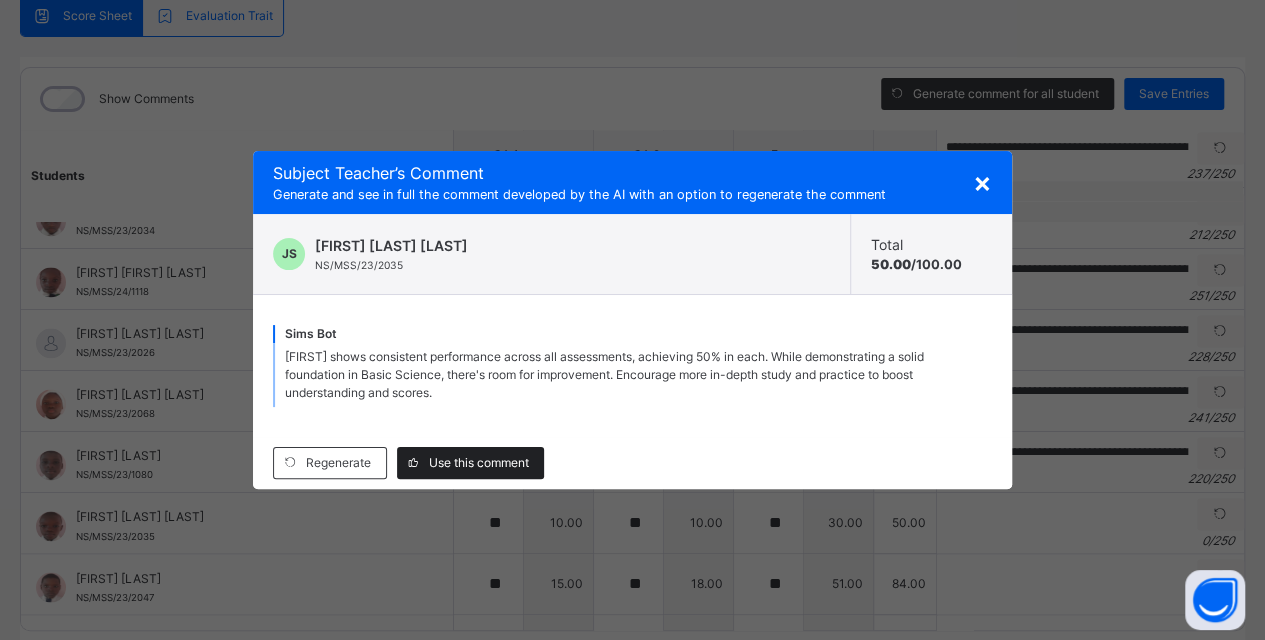 click on "Use this comment" at bounding box center [479, 463] 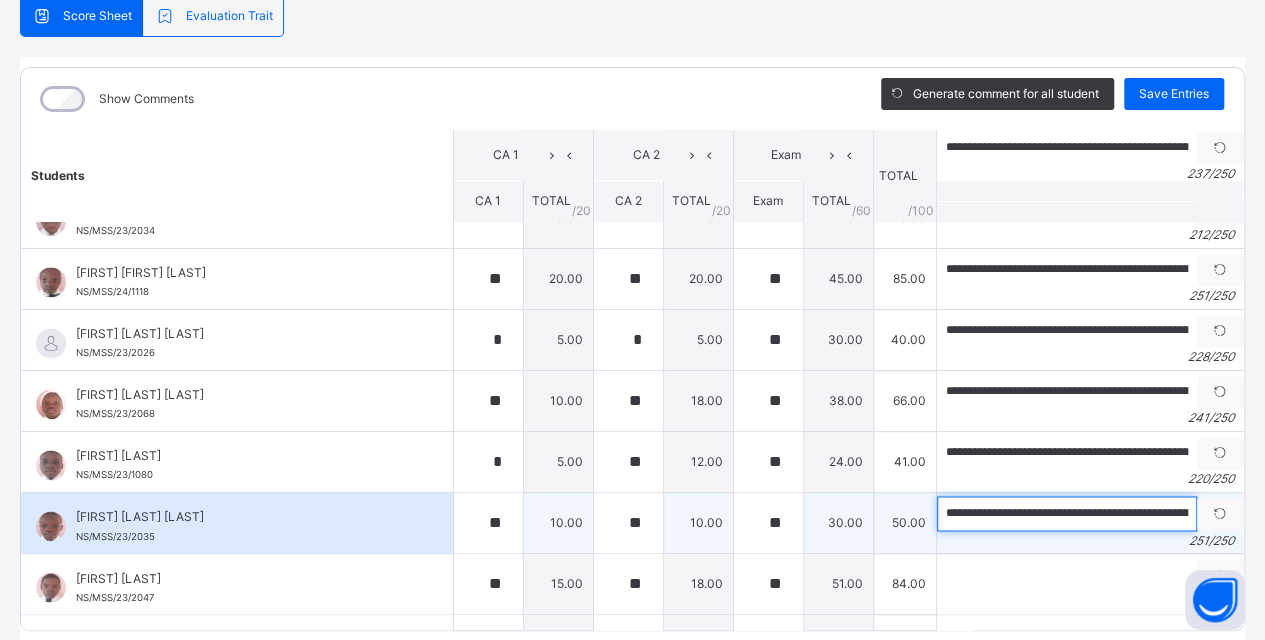 drag, startPoint x: 1022, startPoint y: 507, endPoint x: 1083, endPoint y: 507, distance: 61 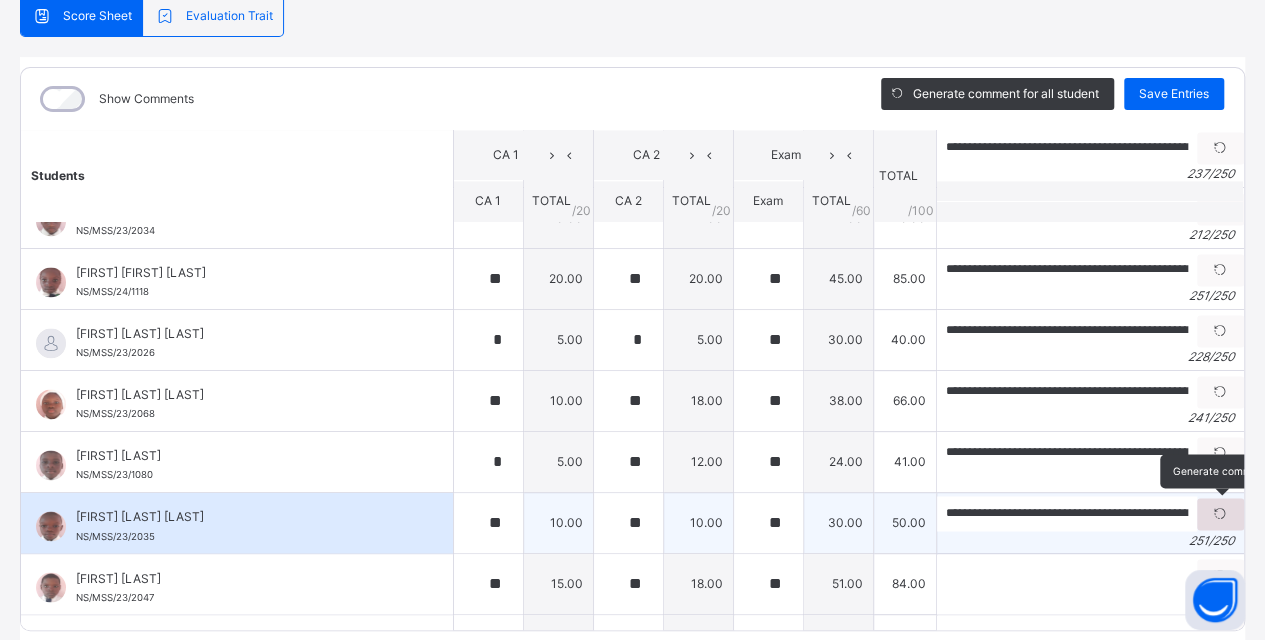 click at bounding box center (1220, 514) 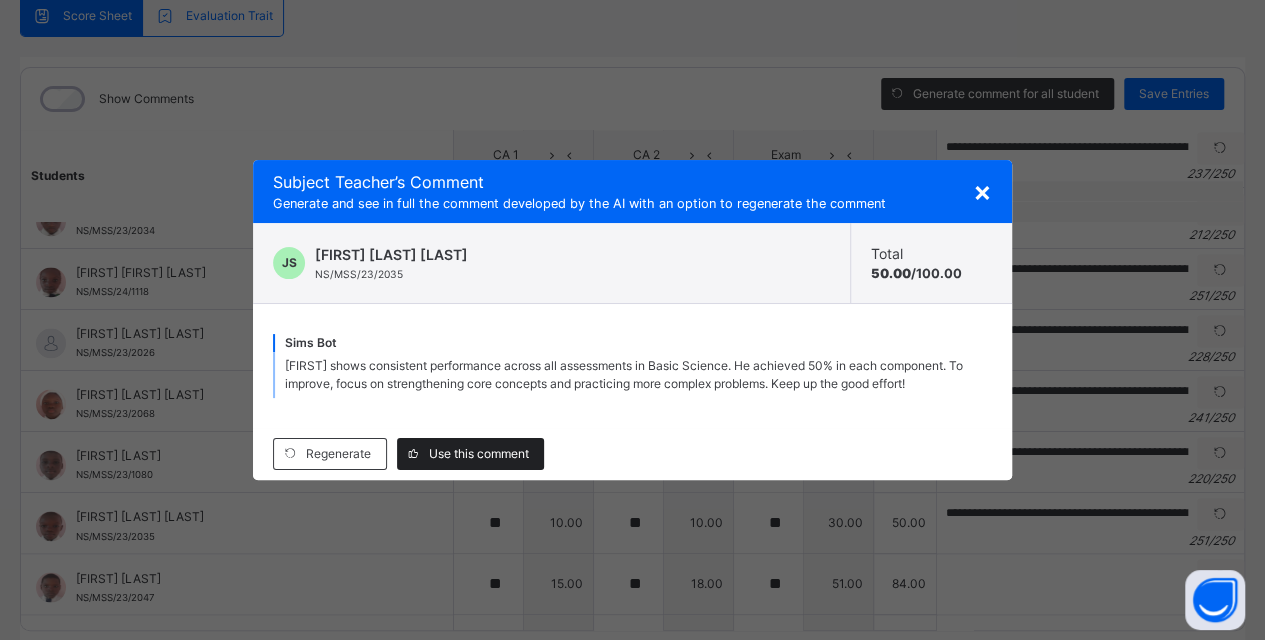 click on "Use this comment" at bounding box center (470, 454) 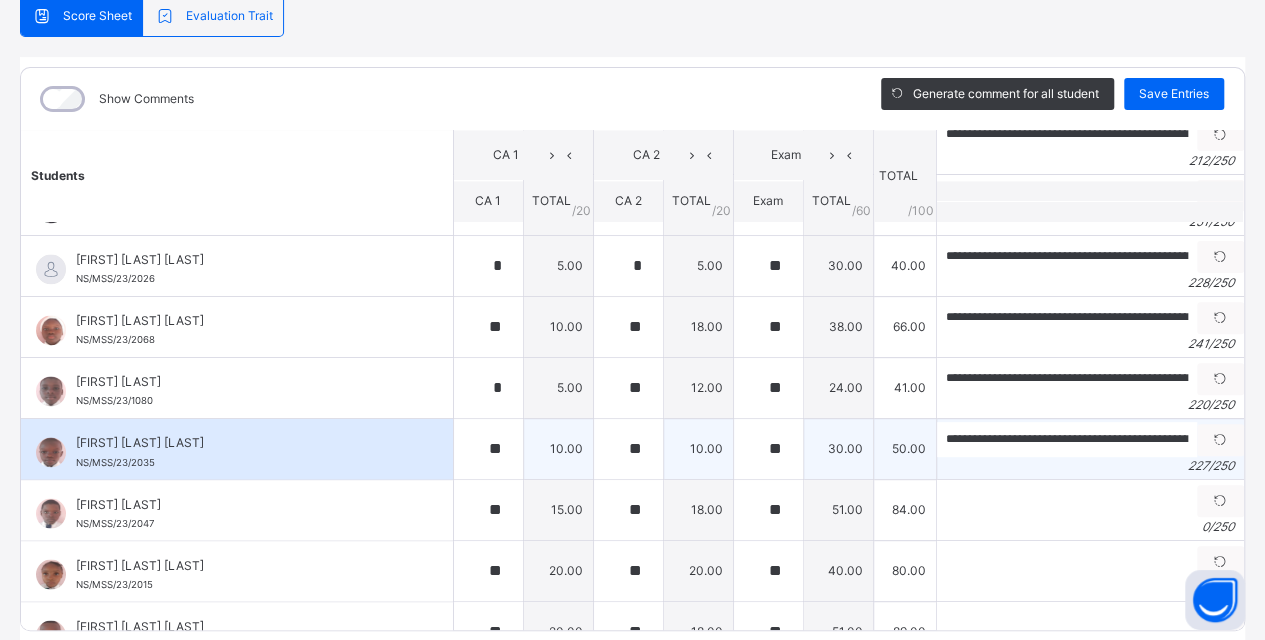 scroll, scrollTop: 1600, scrollLeft: 0, axis: vertical 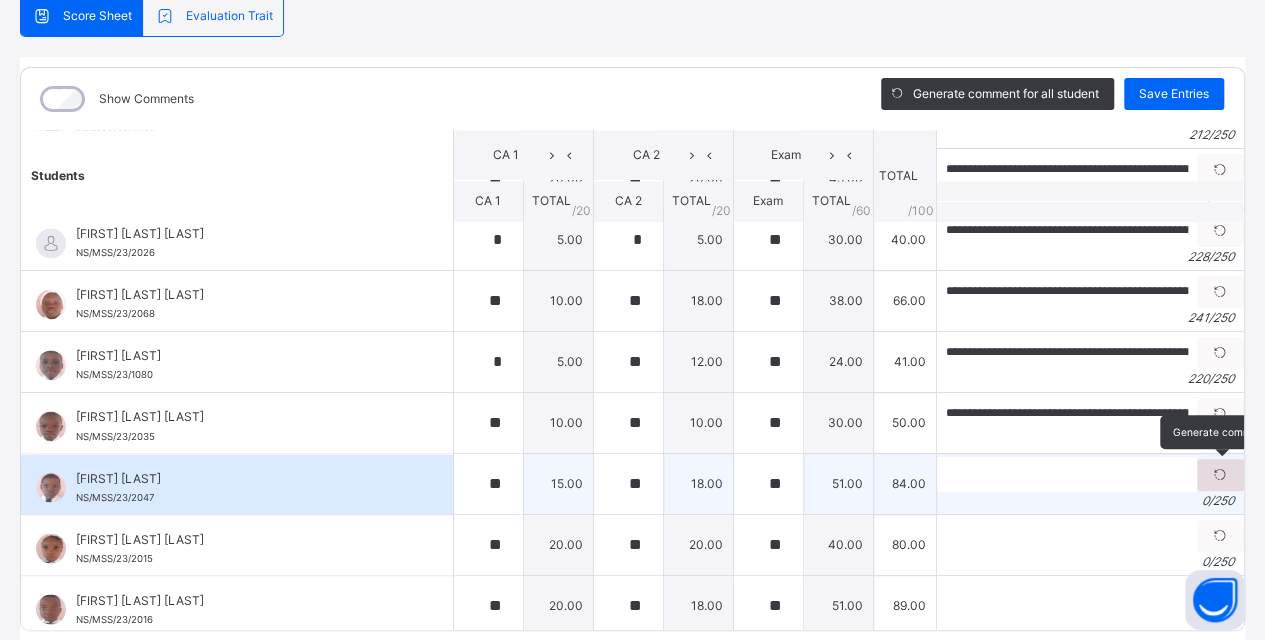 click at bounding box center (1220, 475) 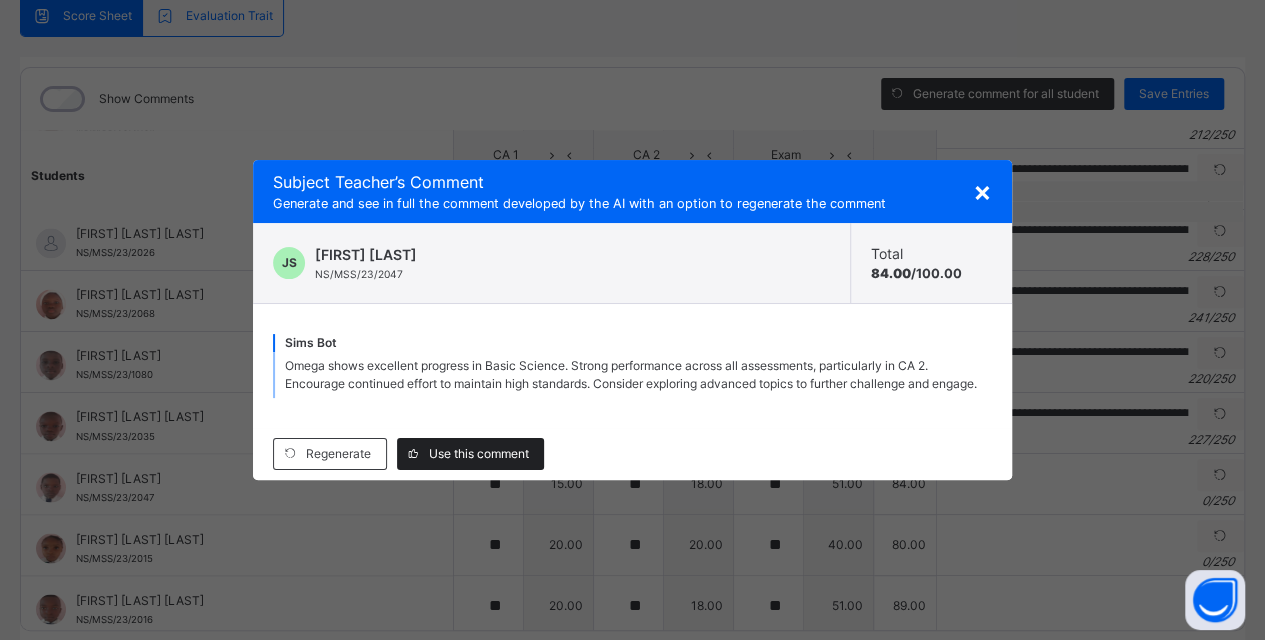 click on "Use this comment" at bounding box center [479, 454] 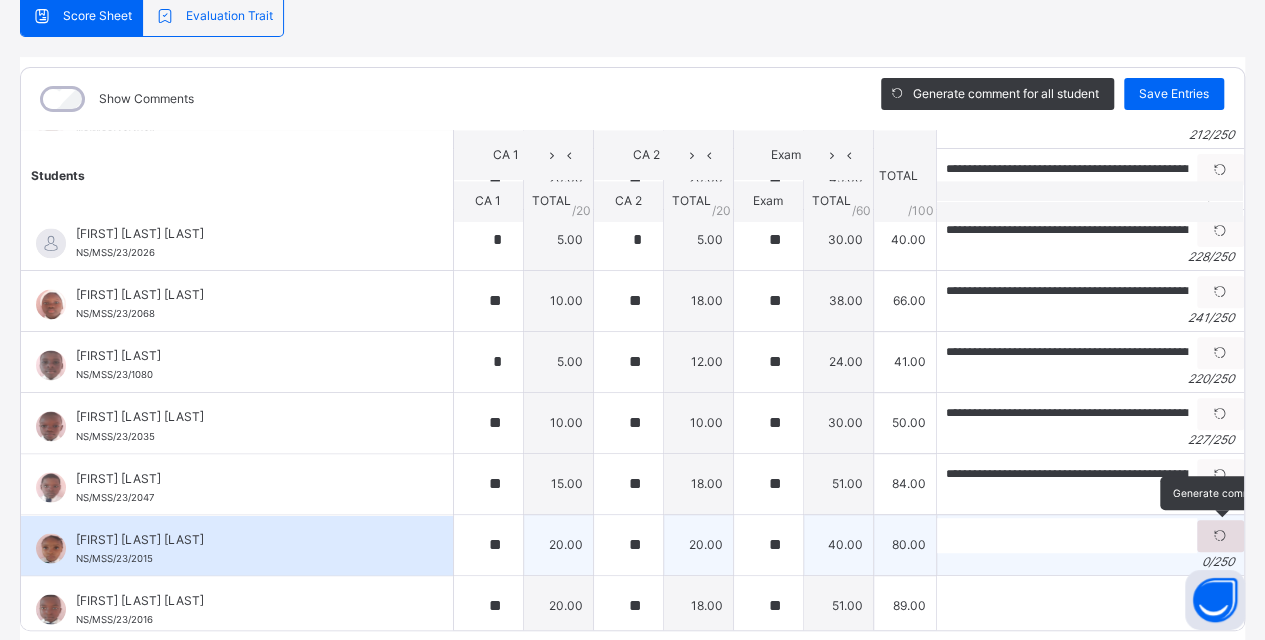 click at bounding box center (1220, 536) 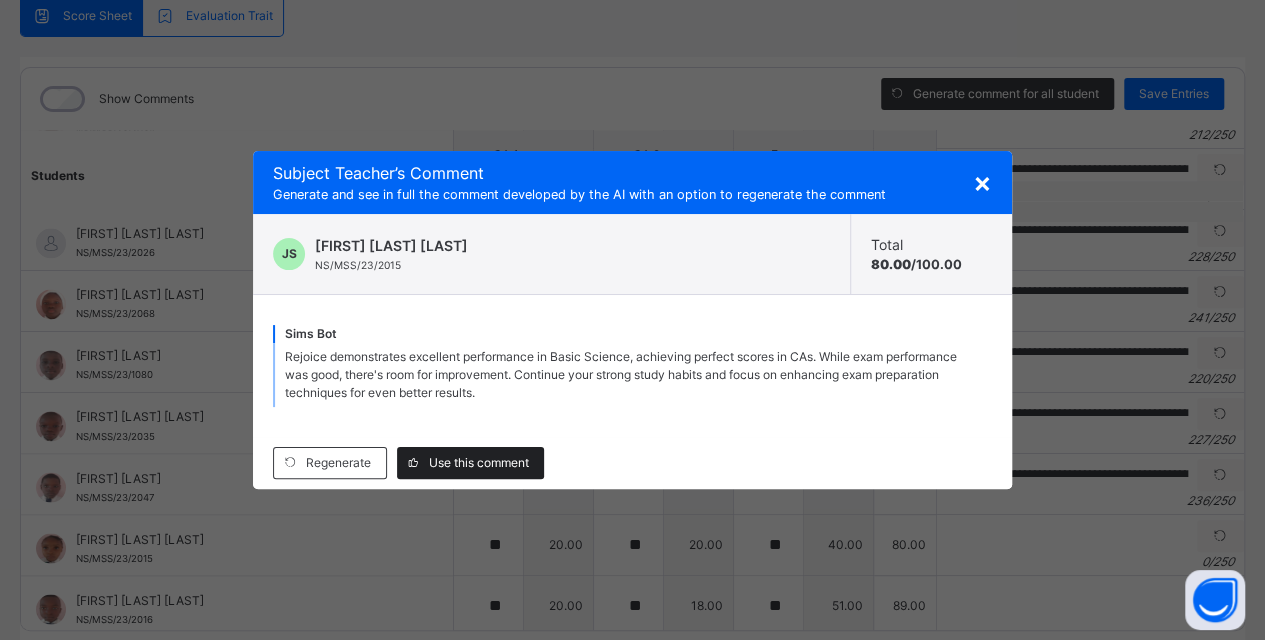 click on "Use this comment" at bounding box center [479, 463] 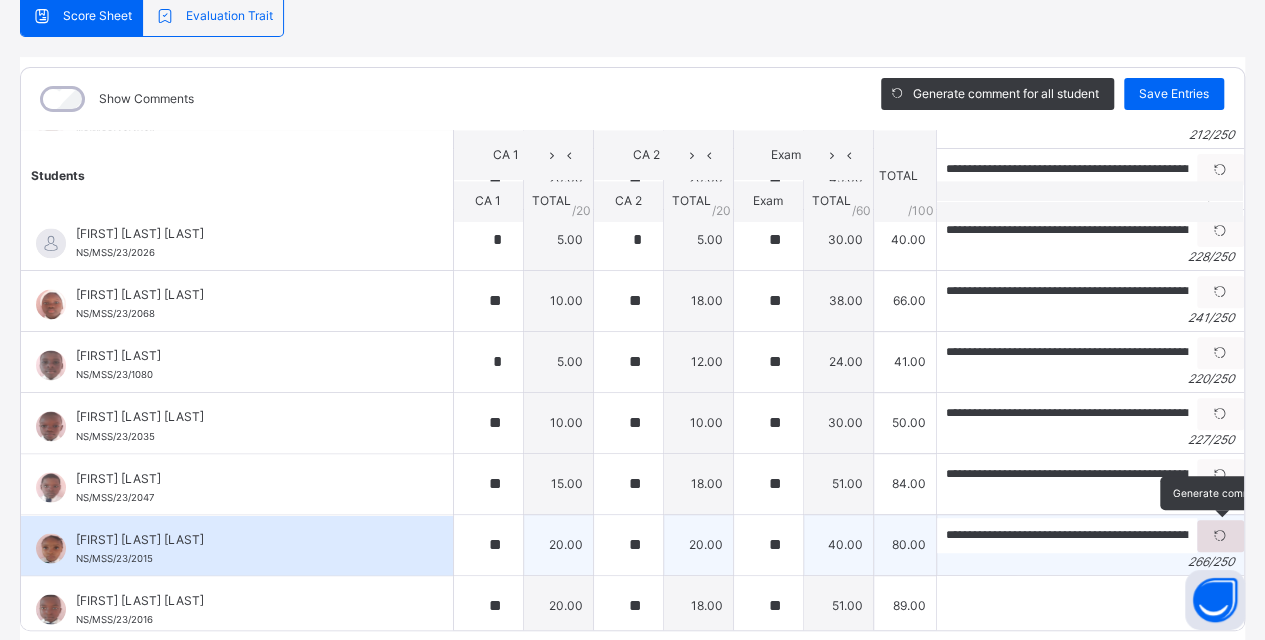 click at bounding box center (1220, 536) 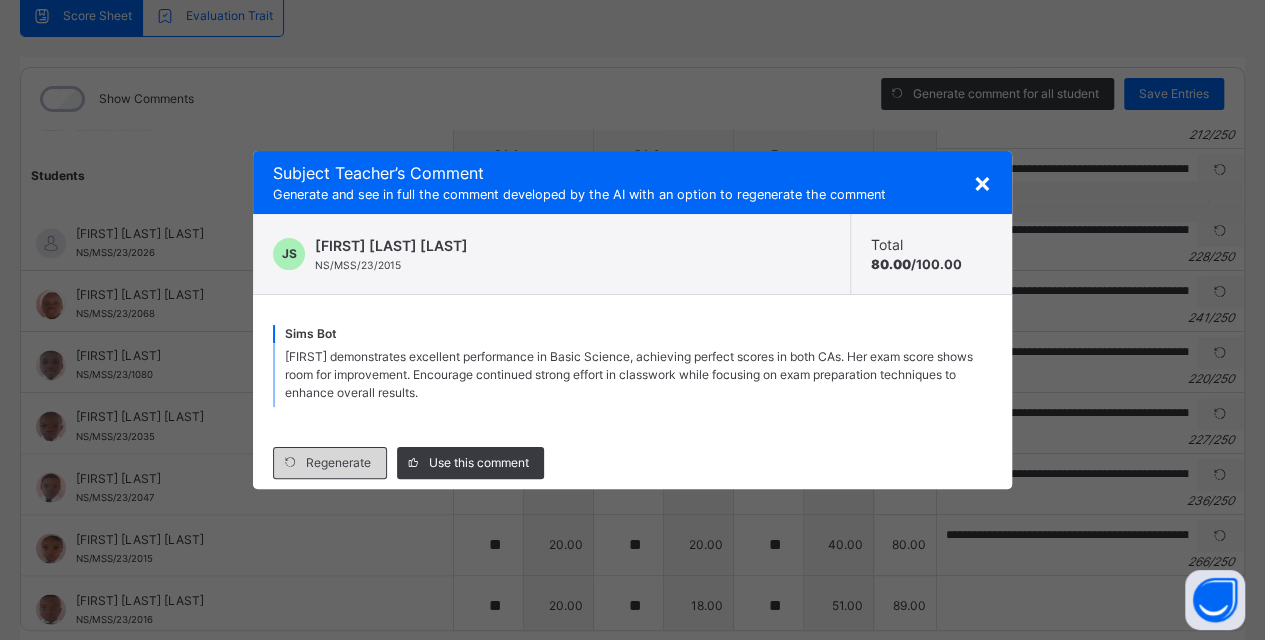 click on "Regenerate" at bounding box center (338, 463) 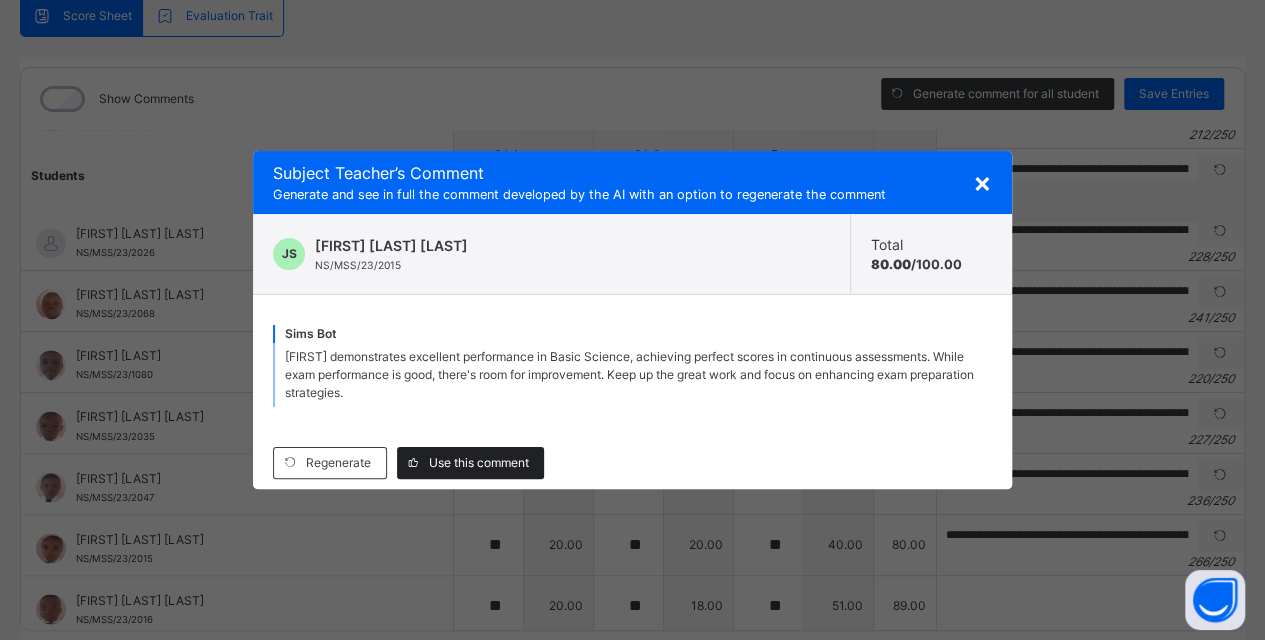click on "Use this comment" at bounding box center [479, 463] 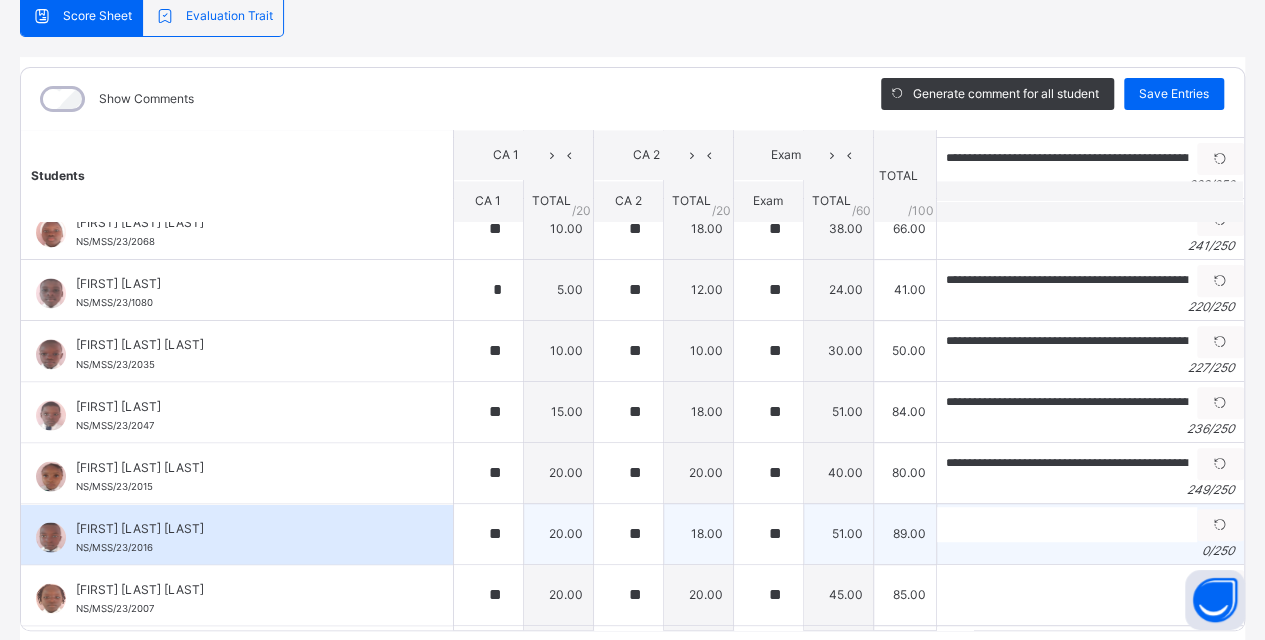 scroll, scrollTop: 1700, scrollLeft: 0, axis: vertical 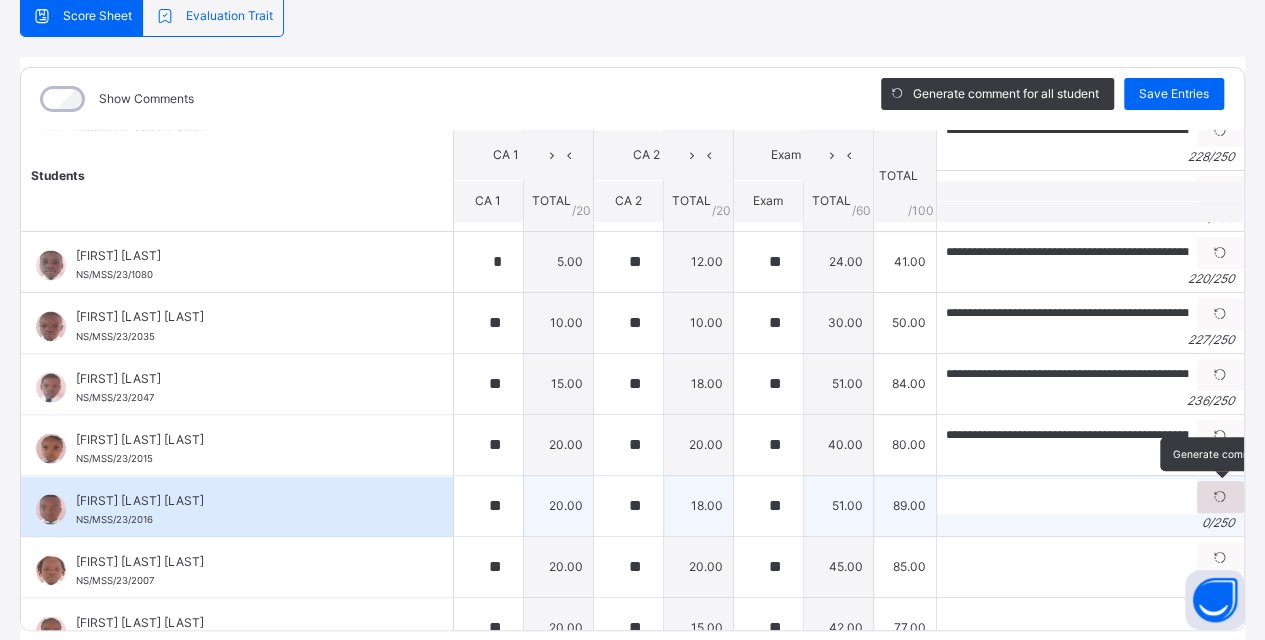 click at bounding box center [1220, 497] 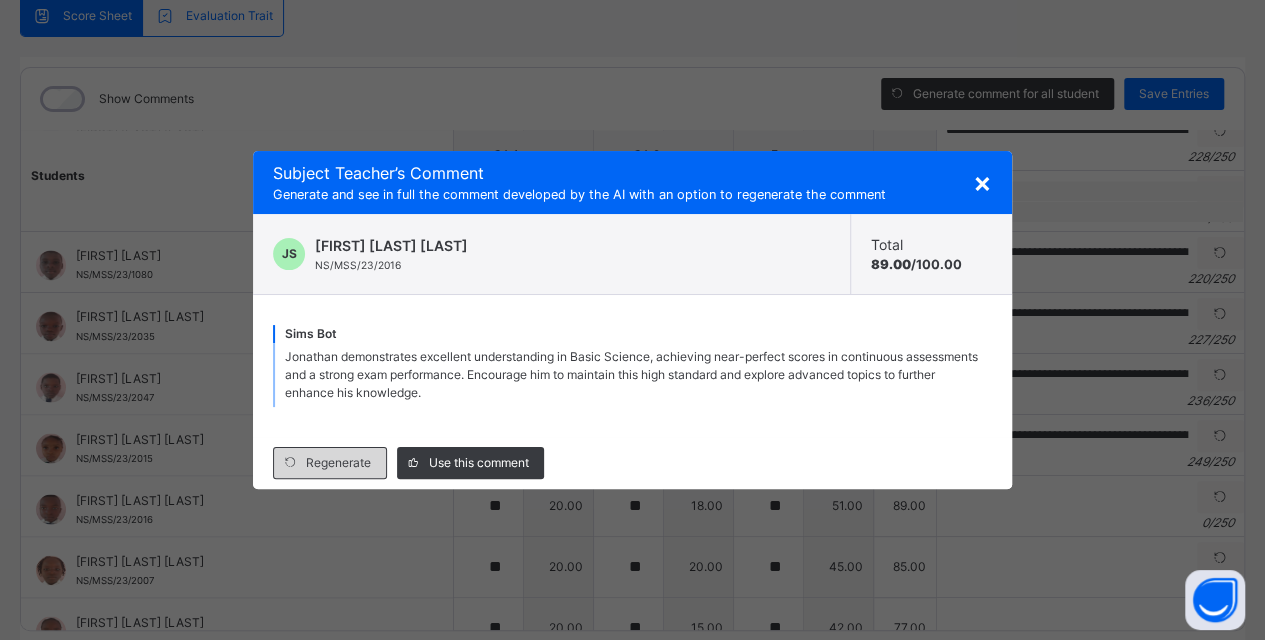 click on "Regenerate" at bounding box center (338, 463) 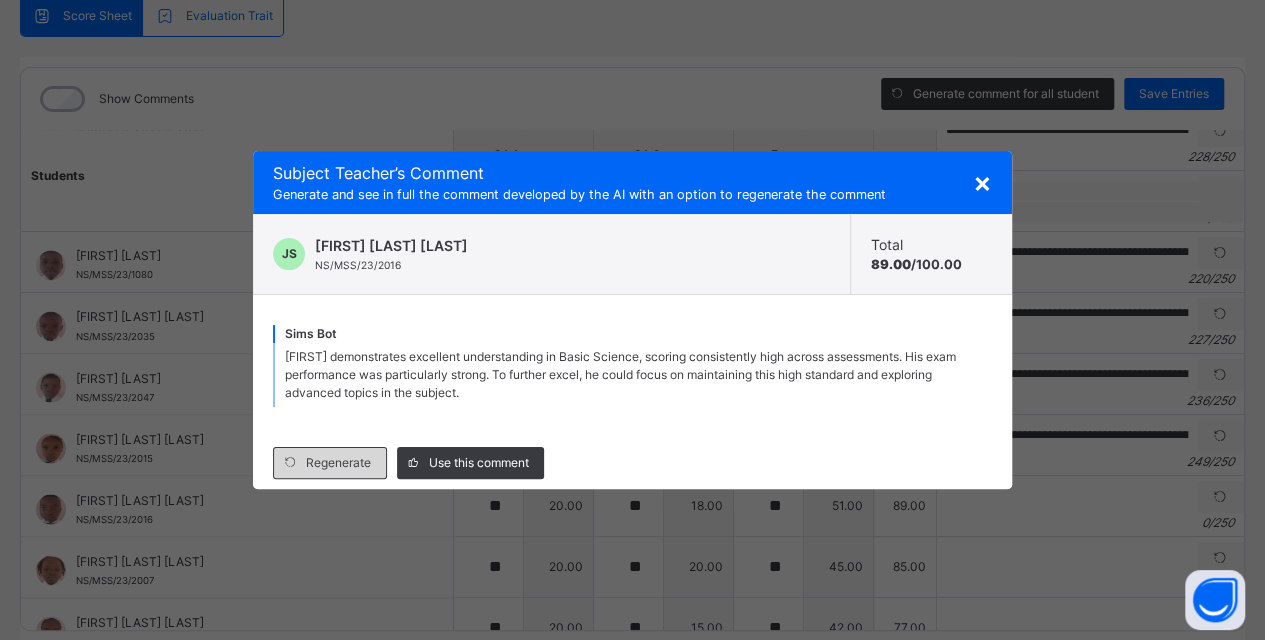 click on "Regenerate" at bounding box center [338, 463] 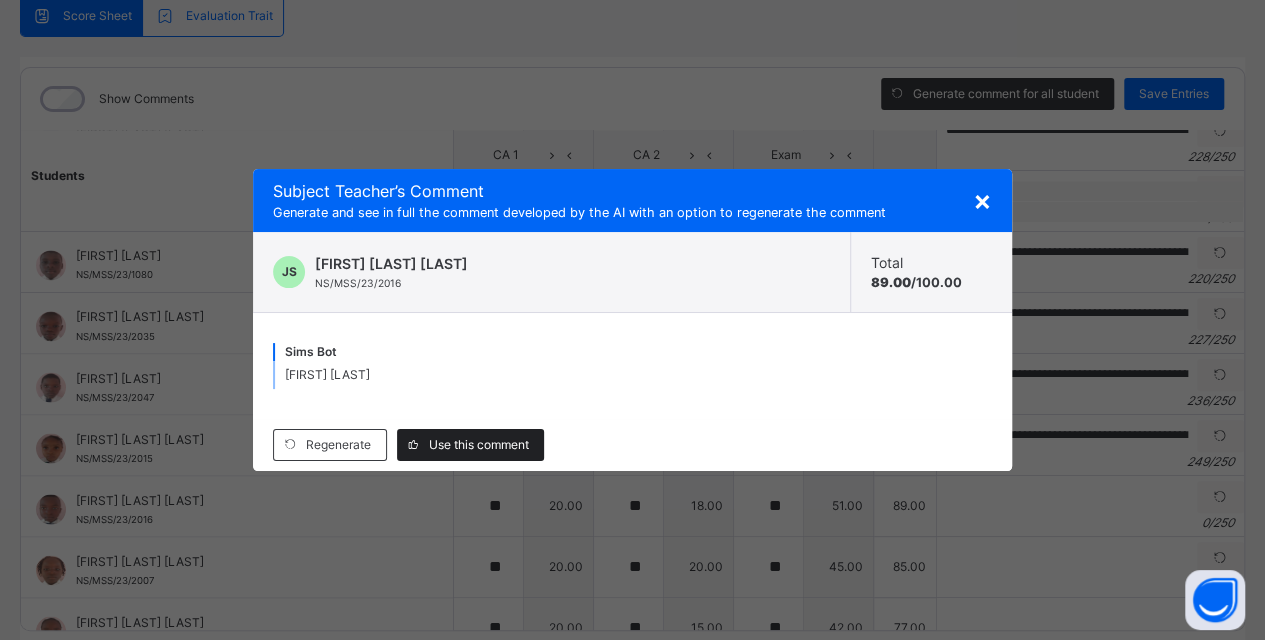 click on "Use this comment" at bounding box center (479, 445) 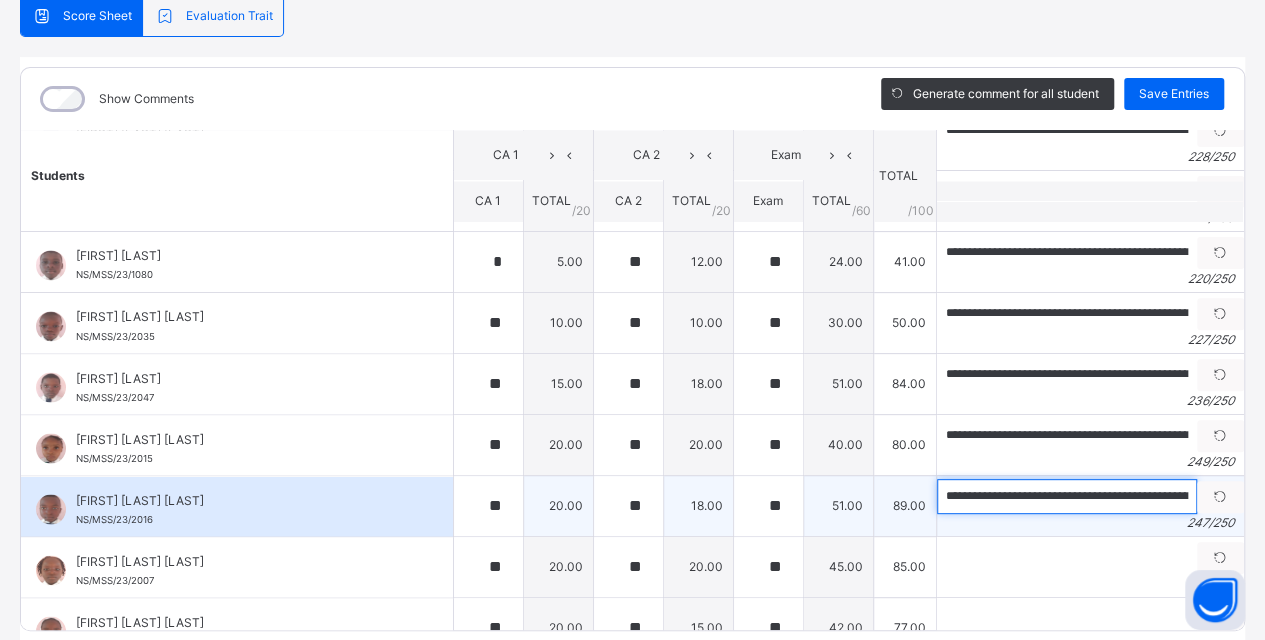 drag, startPoint x: 972, startPoint y: 485, endPoint x: 916, endPoint y: 496, distance: 57.070133 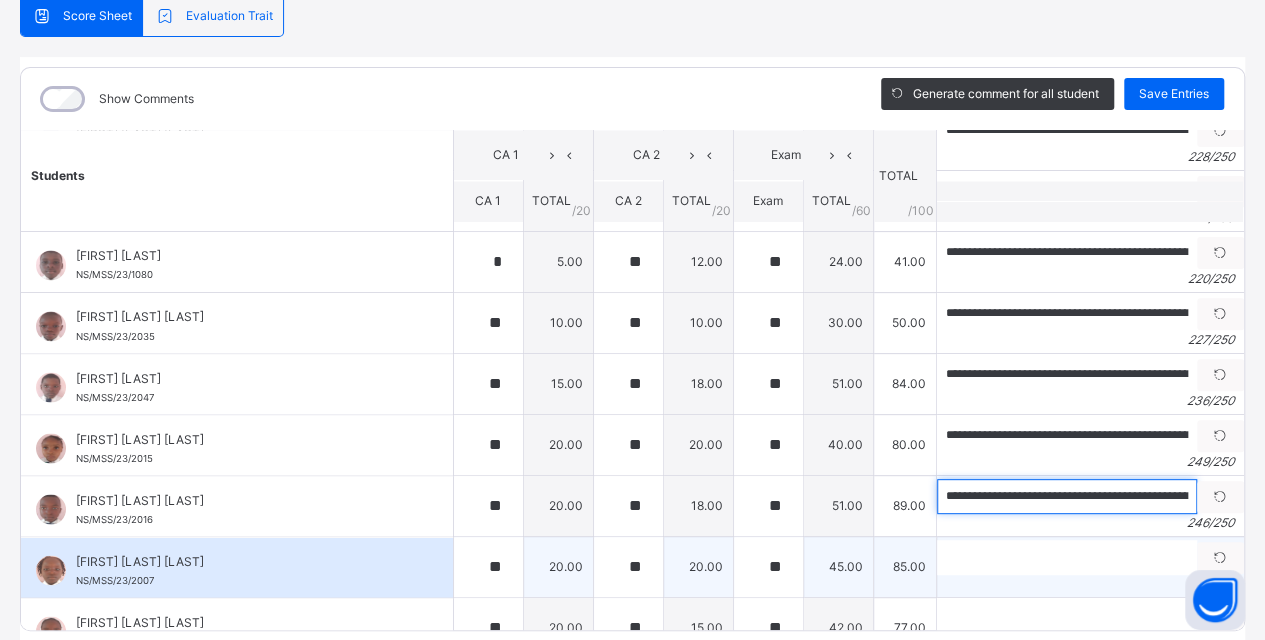 type on "**********" 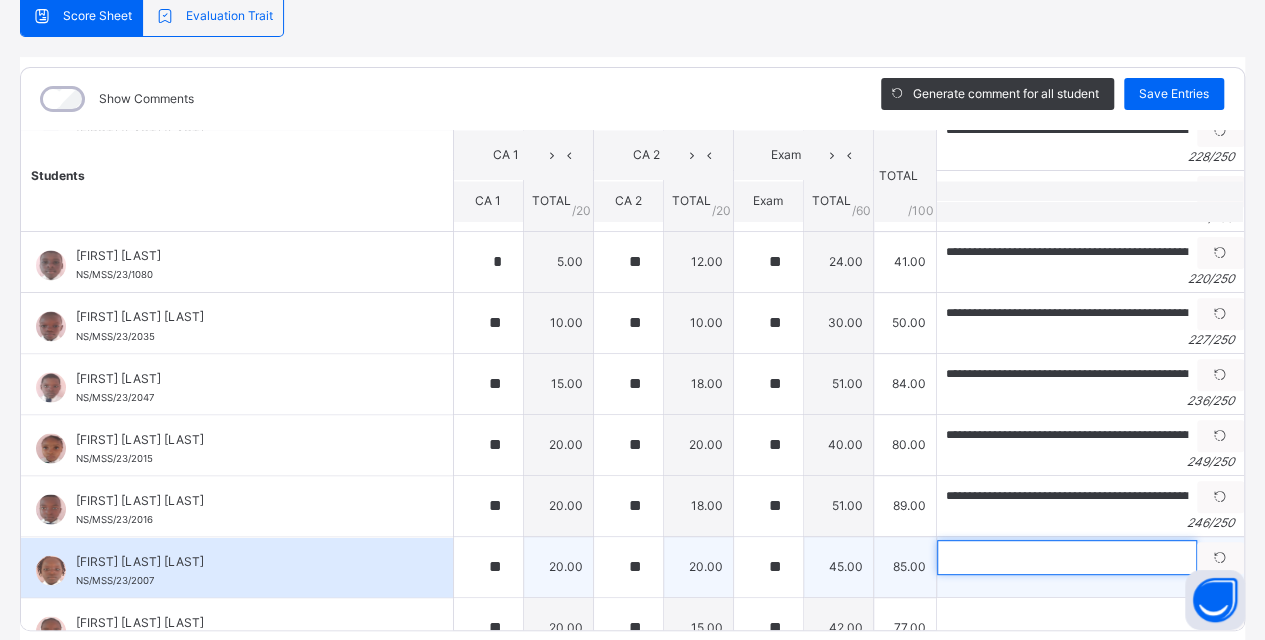 click at bounding box center [1067, 557] 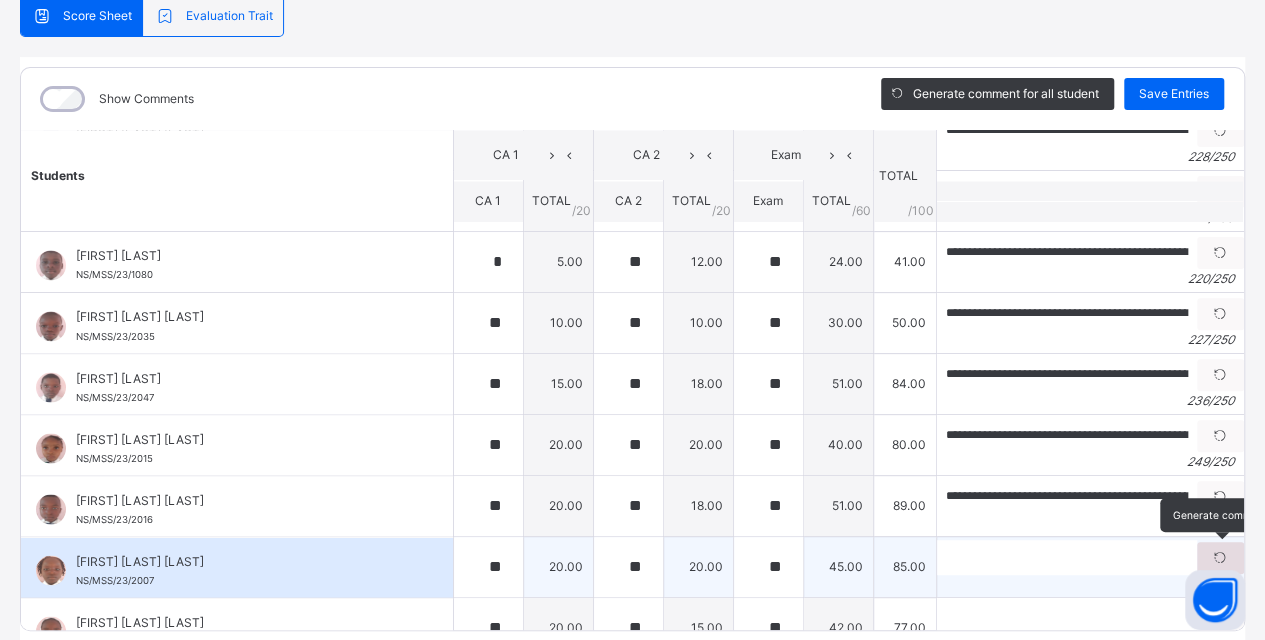 click at bounding box center (1220, 558) 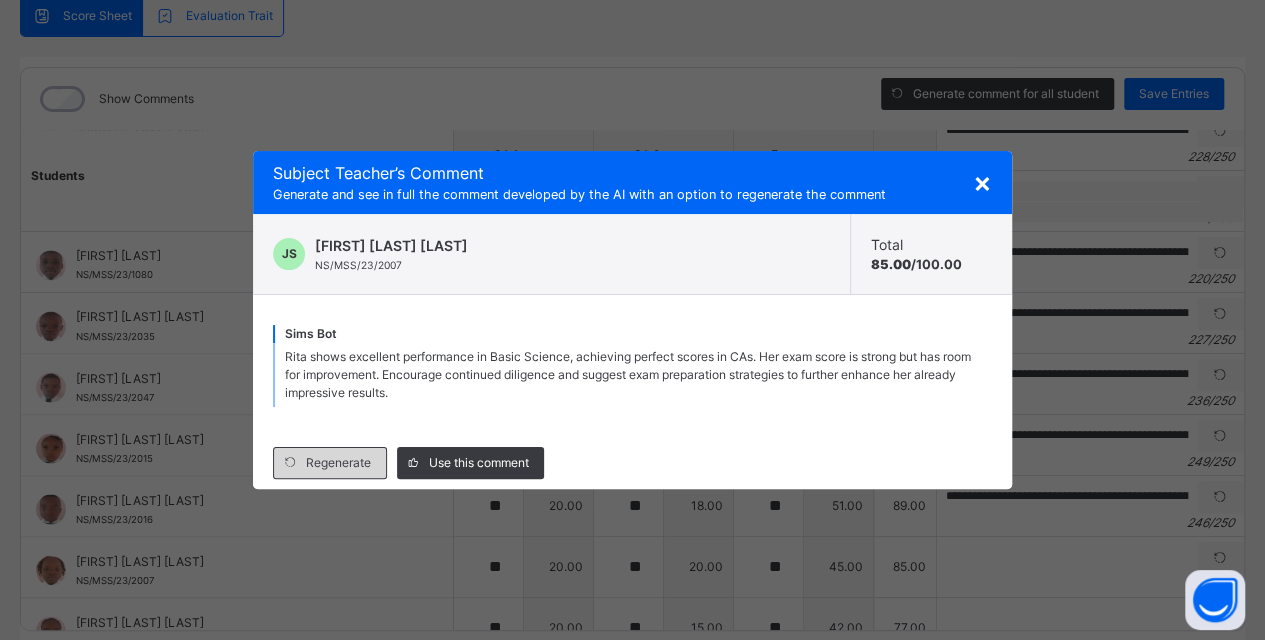 click on "Regenerate" at bounding box center (338, 463) 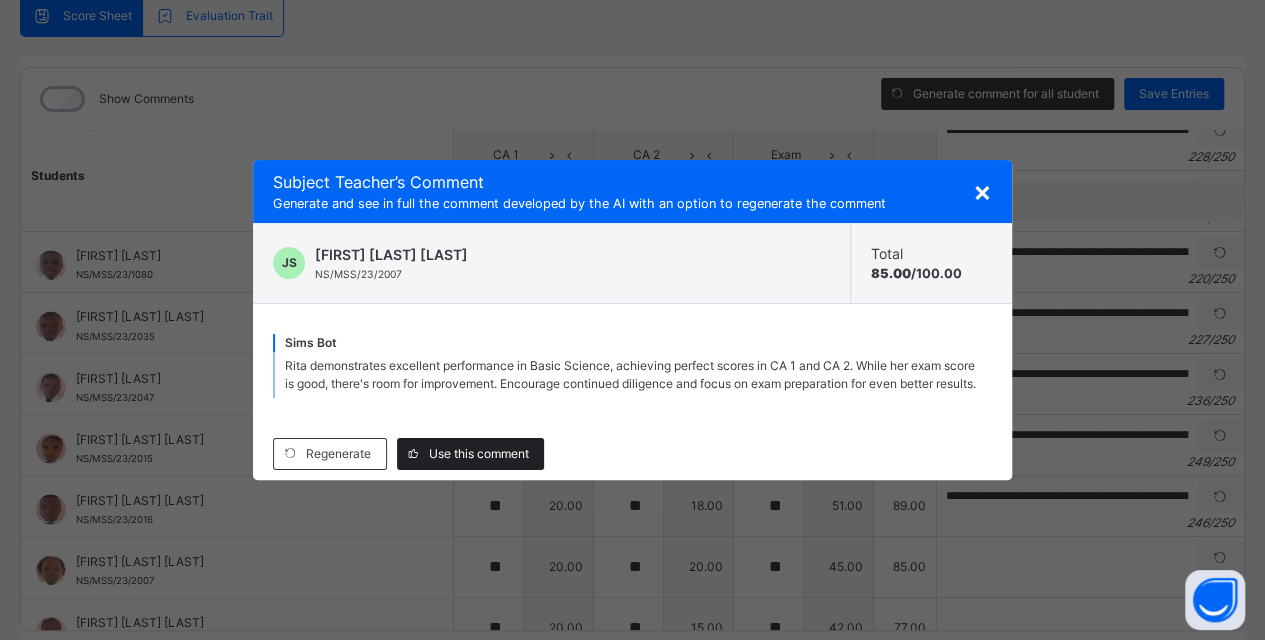 click on "Use this comment" at bounding box center [479, 454] 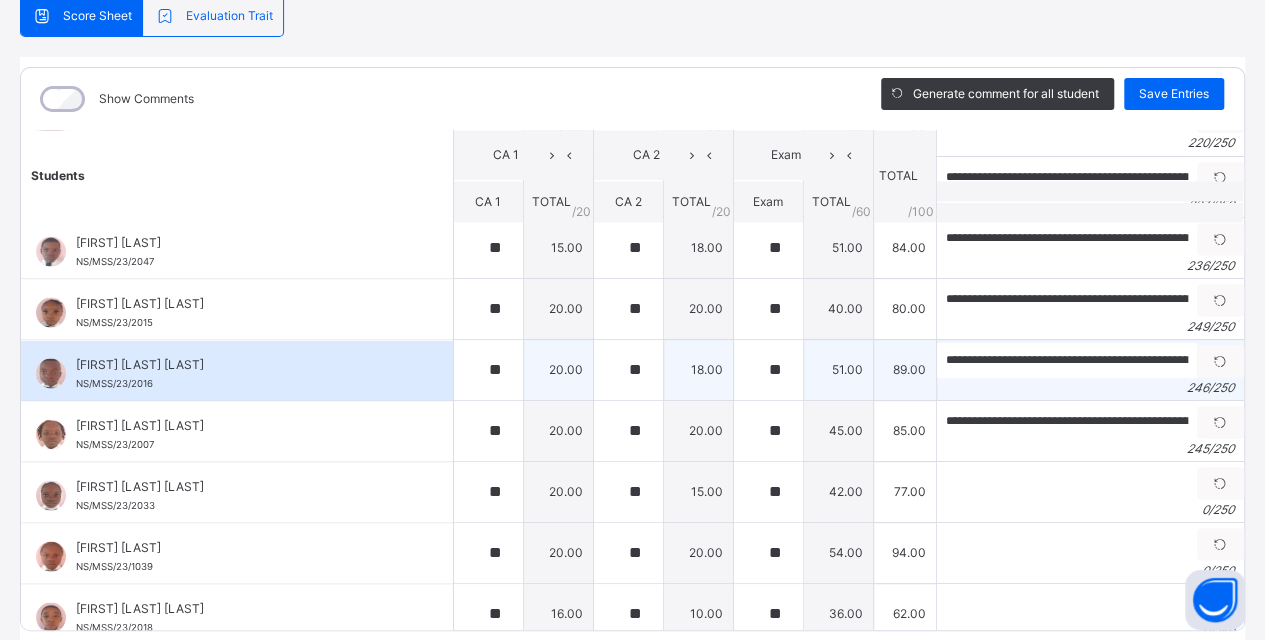 scroll, scrollTop: 1852, scrollLeft: 0, axis: vertical 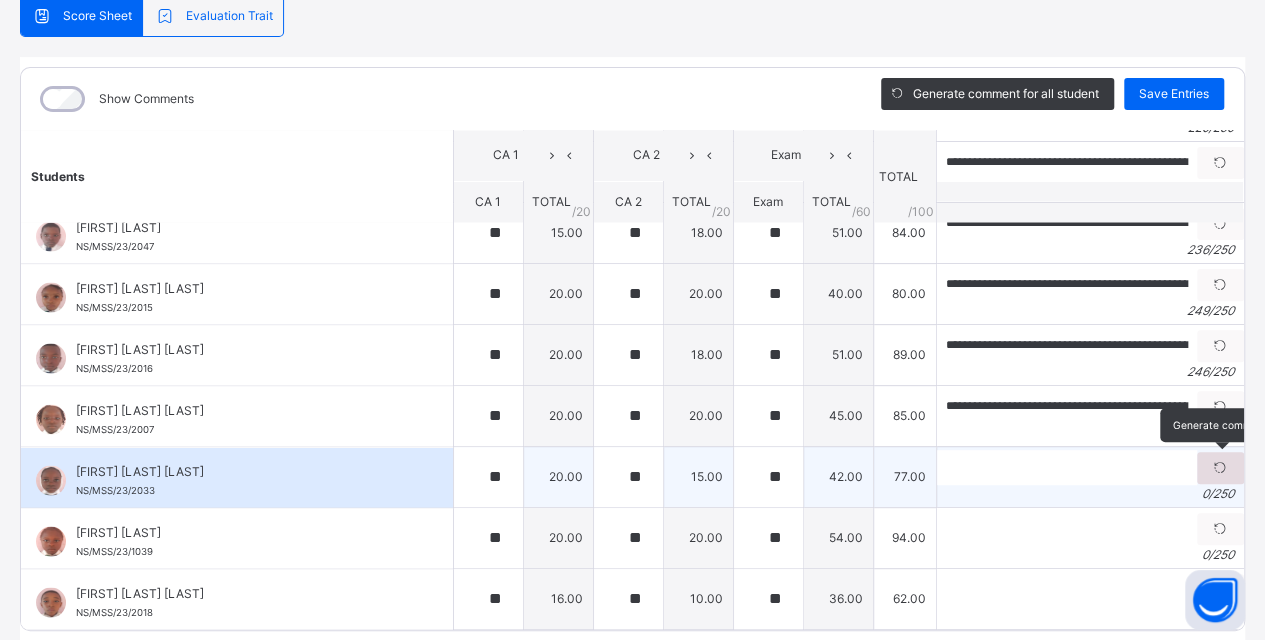 click at bounding box center [1220, 468] 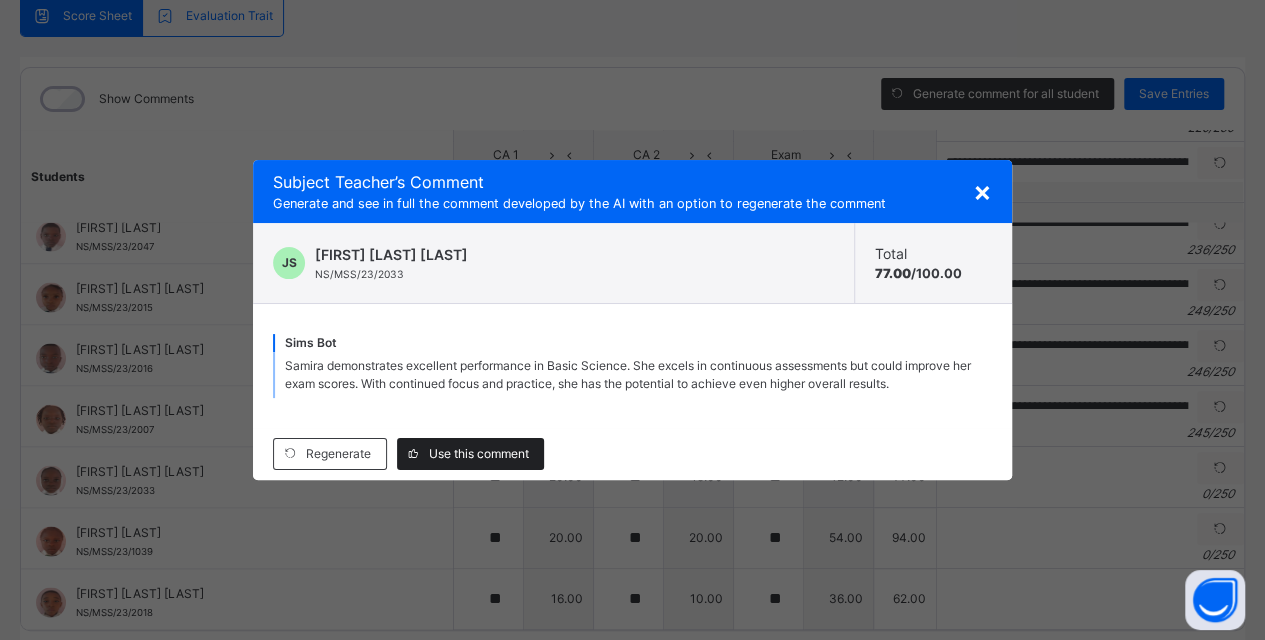 click on "Use this comment" at bounding box center (479, 454) 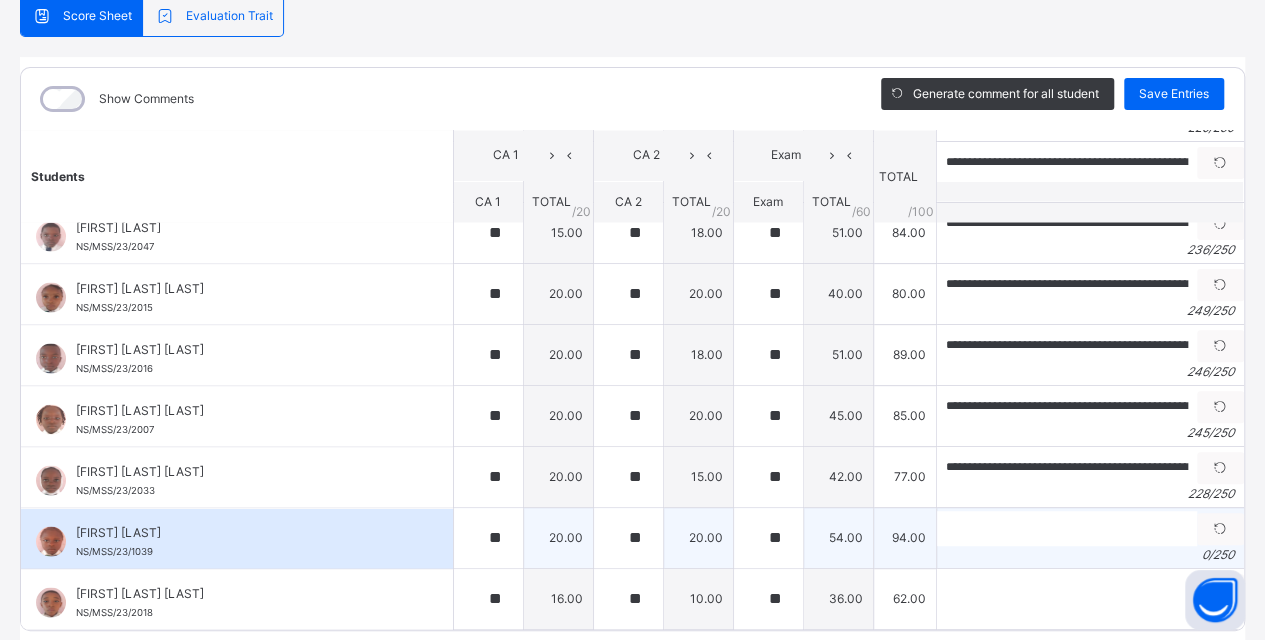 scroll, scrollTop: 270, scrollLeft: 0, axis: vertical 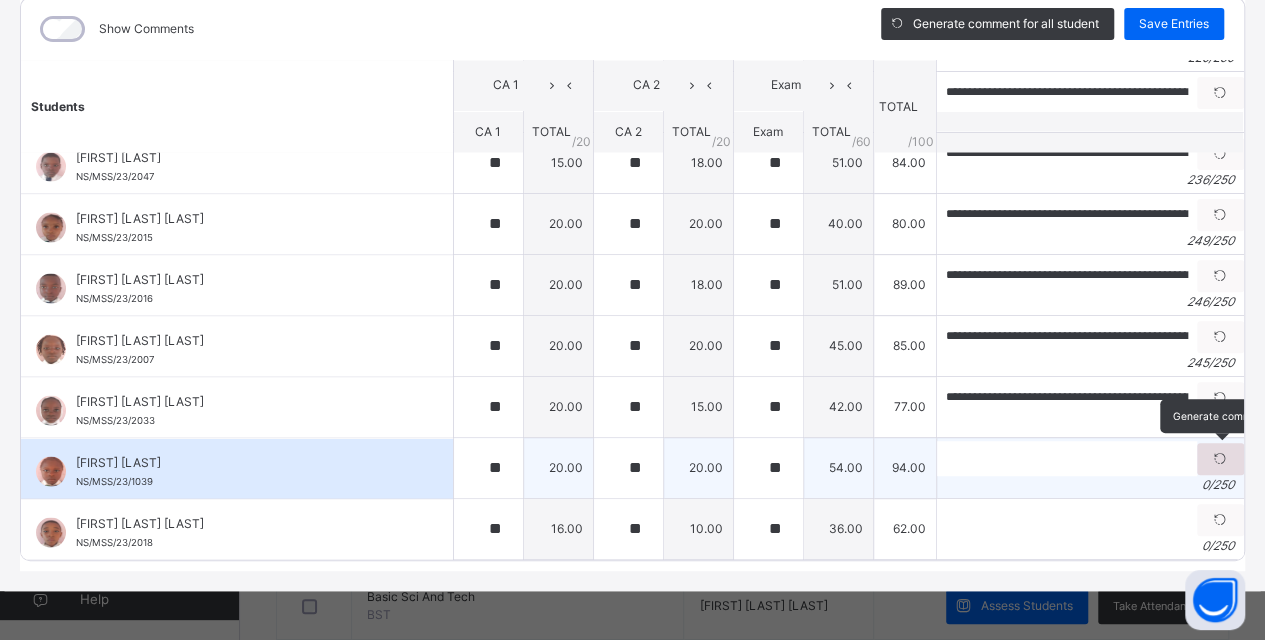 click at bounding box center (1220, 459) 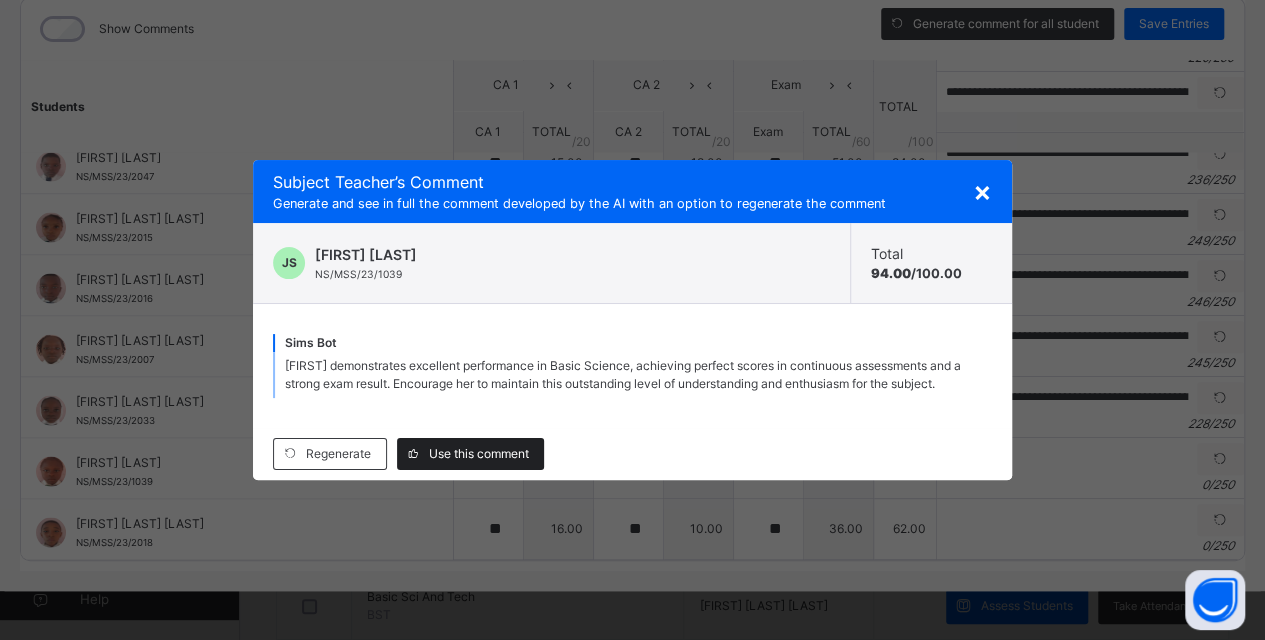 click on "Use this comment" at bounding box center [479, 454] 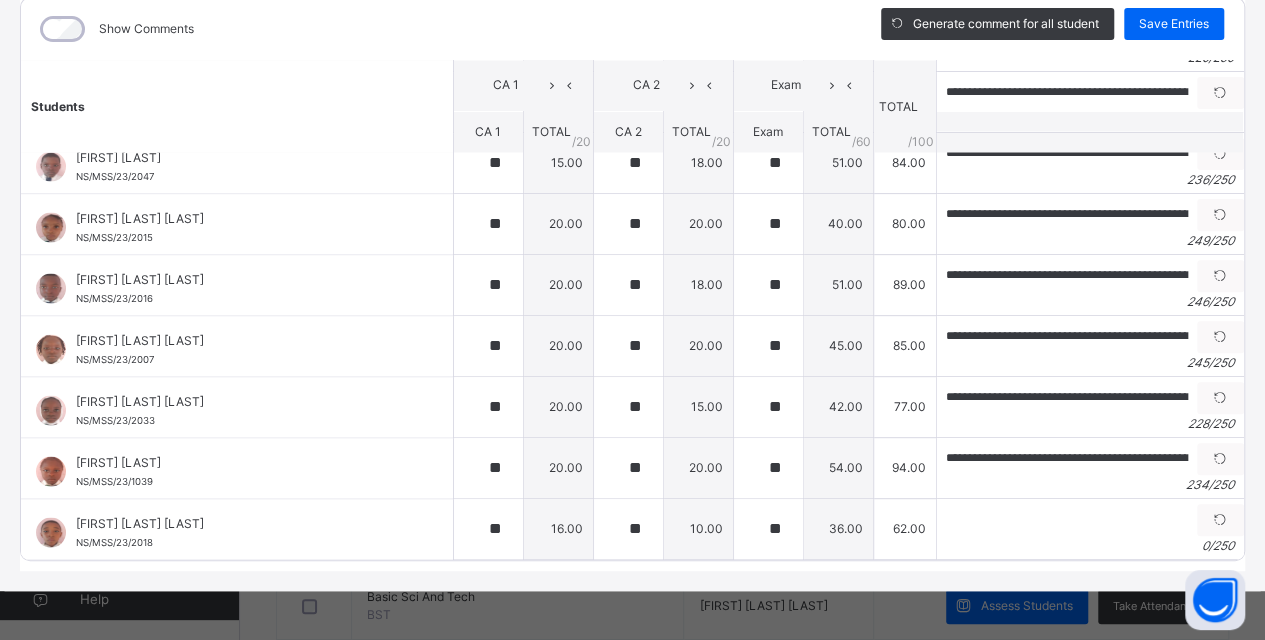 type on "**********" 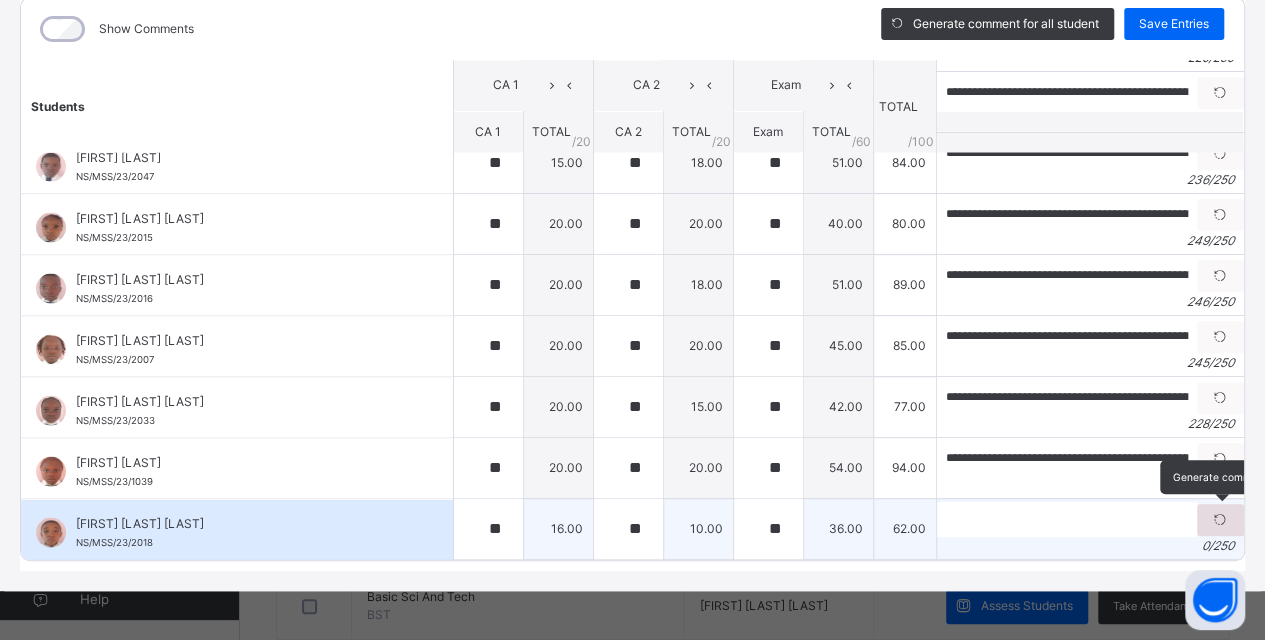 click at bounding box center (1220, 520) 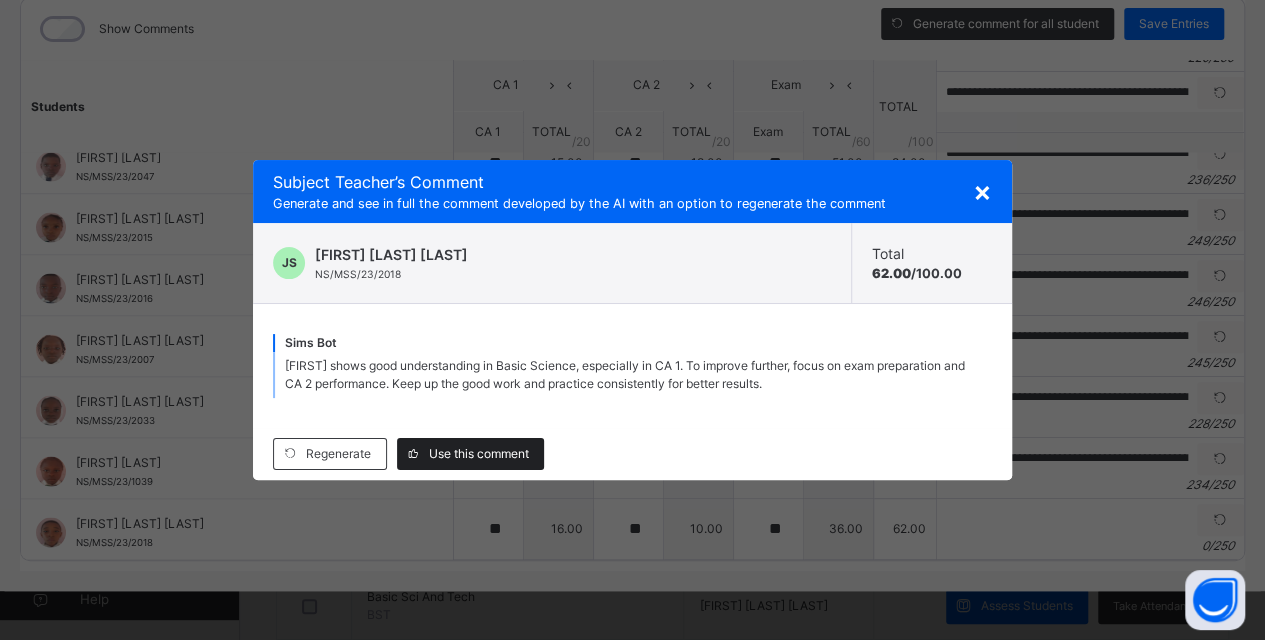 click on "Use this comment" at bounding box center (479, 454) 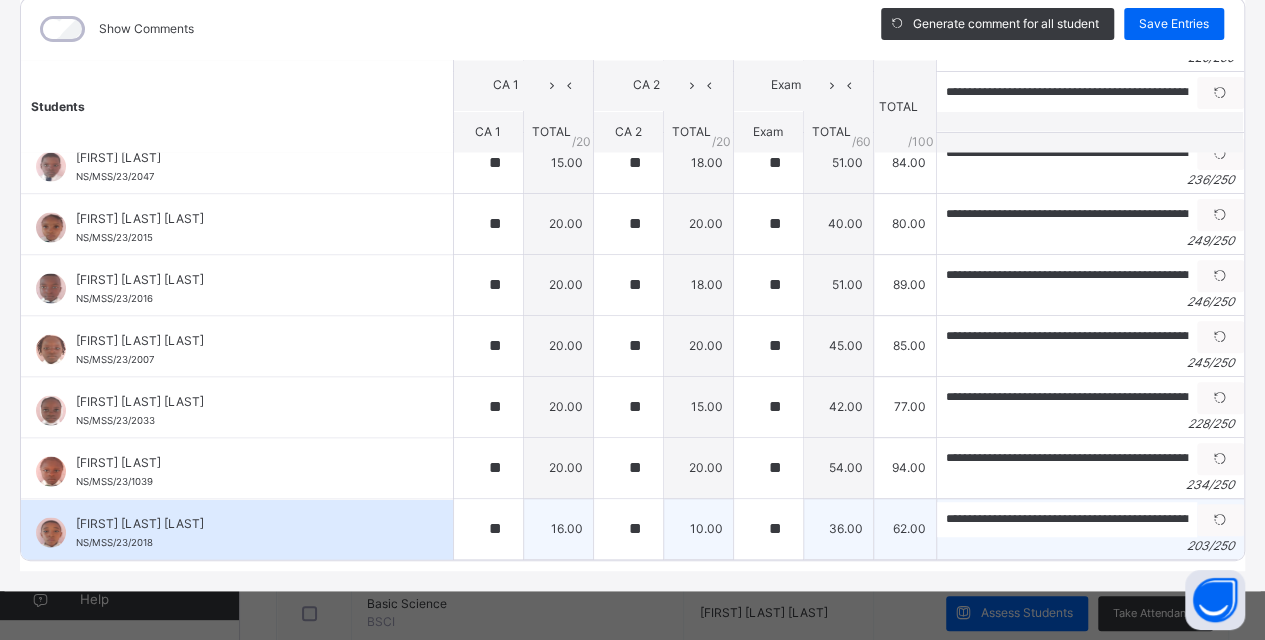 scroll, scrollTop: 100, scrollLeft: 0, axis: vertical 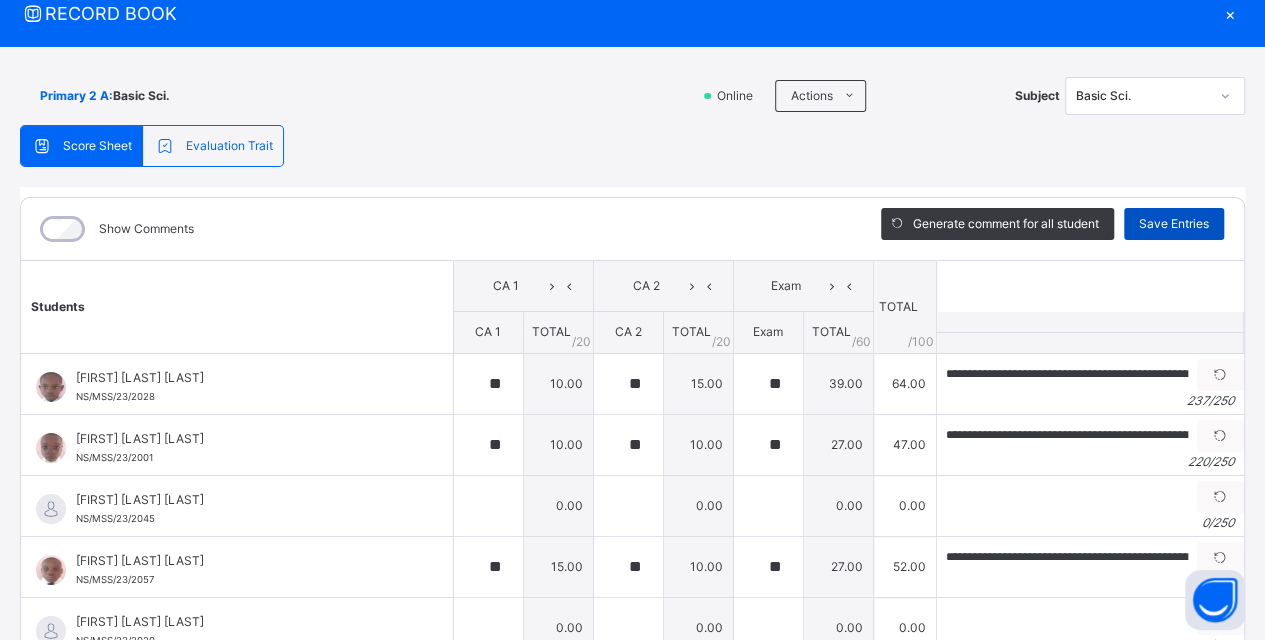click on "Save Entries" at bounding box center (1174, 224) 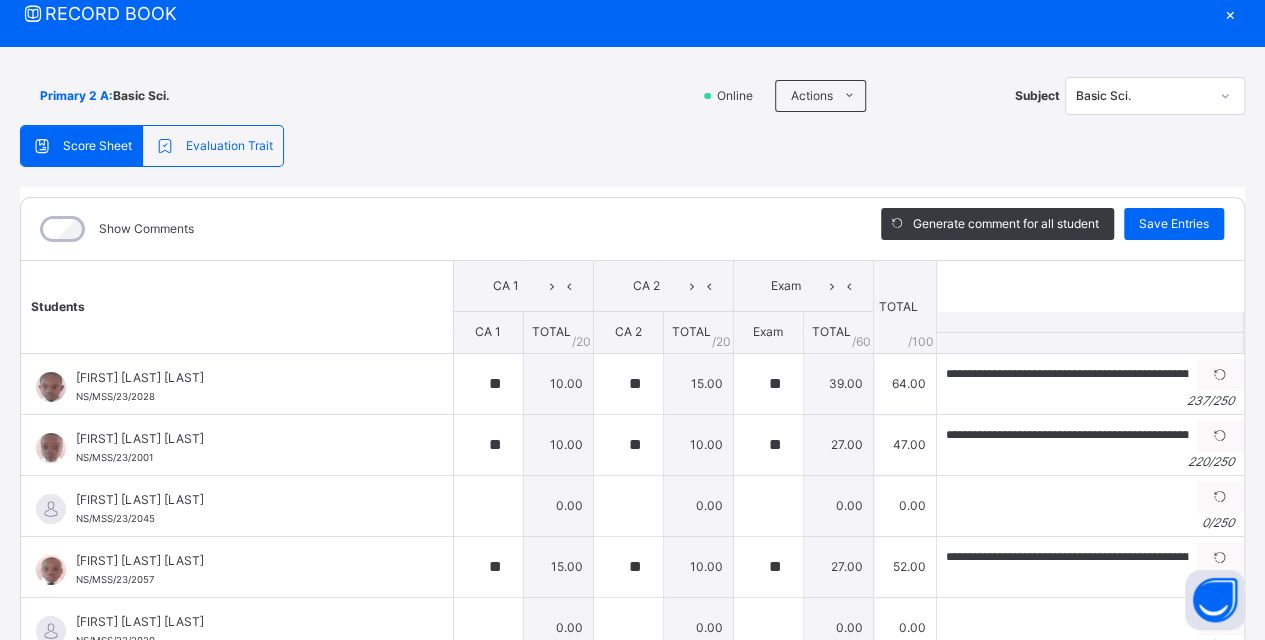type on "**" 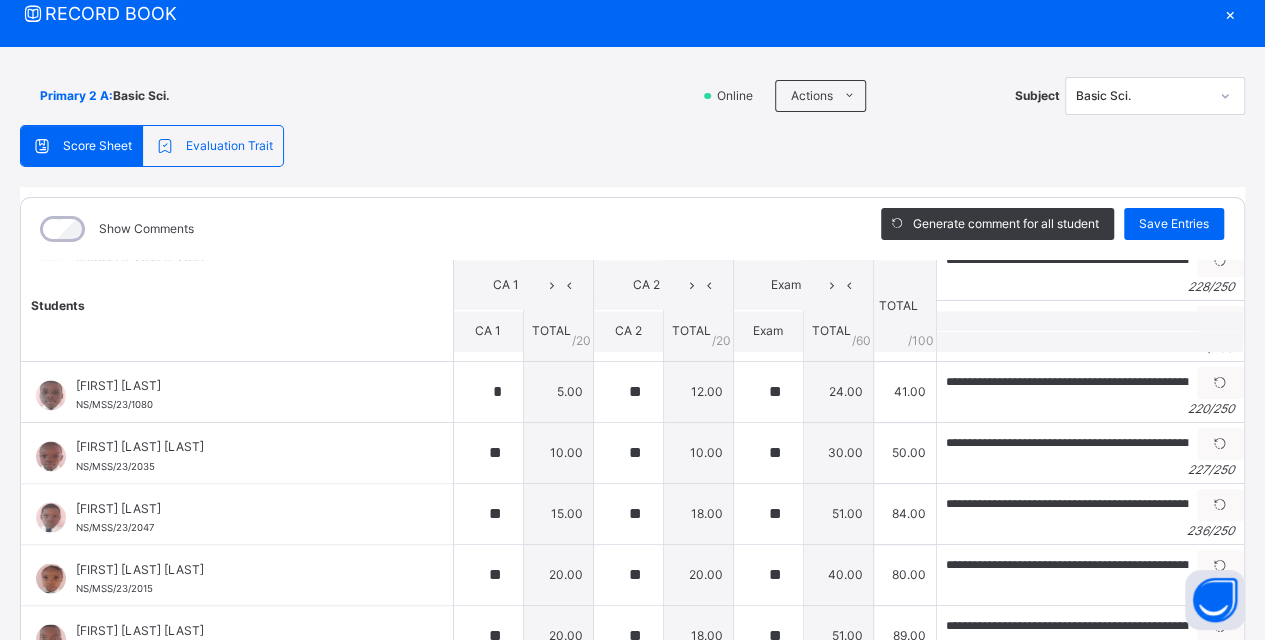 scroll, scrollTop: 1852, scrollLeft: 0, axis: vertical 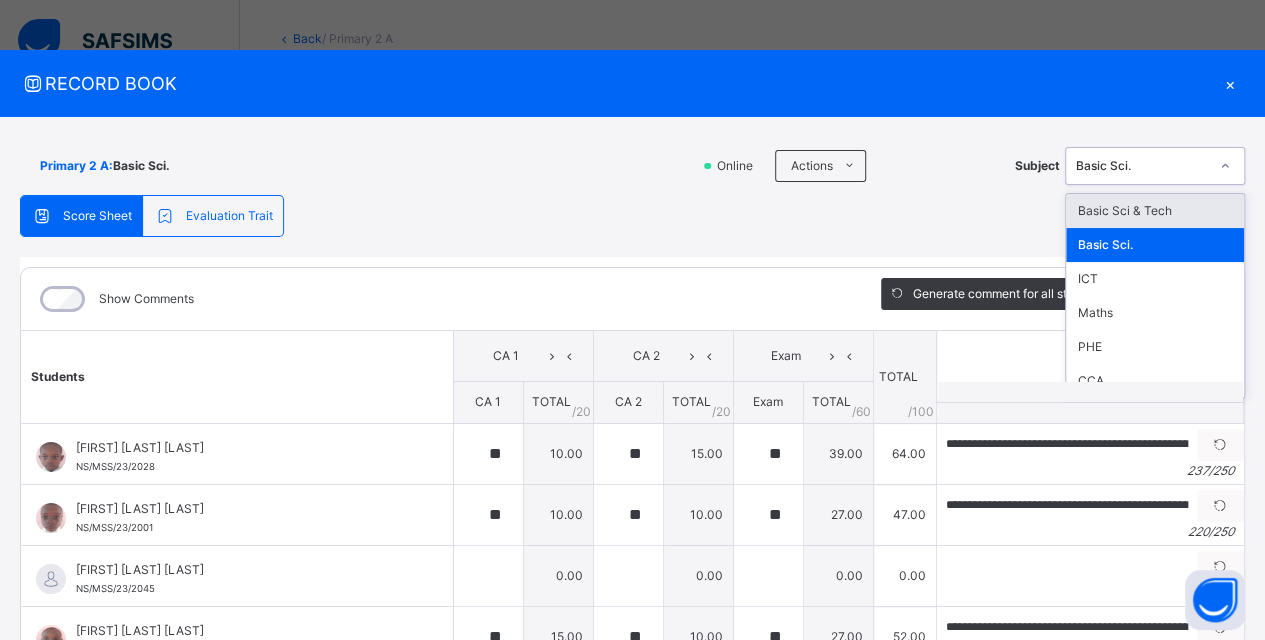 click 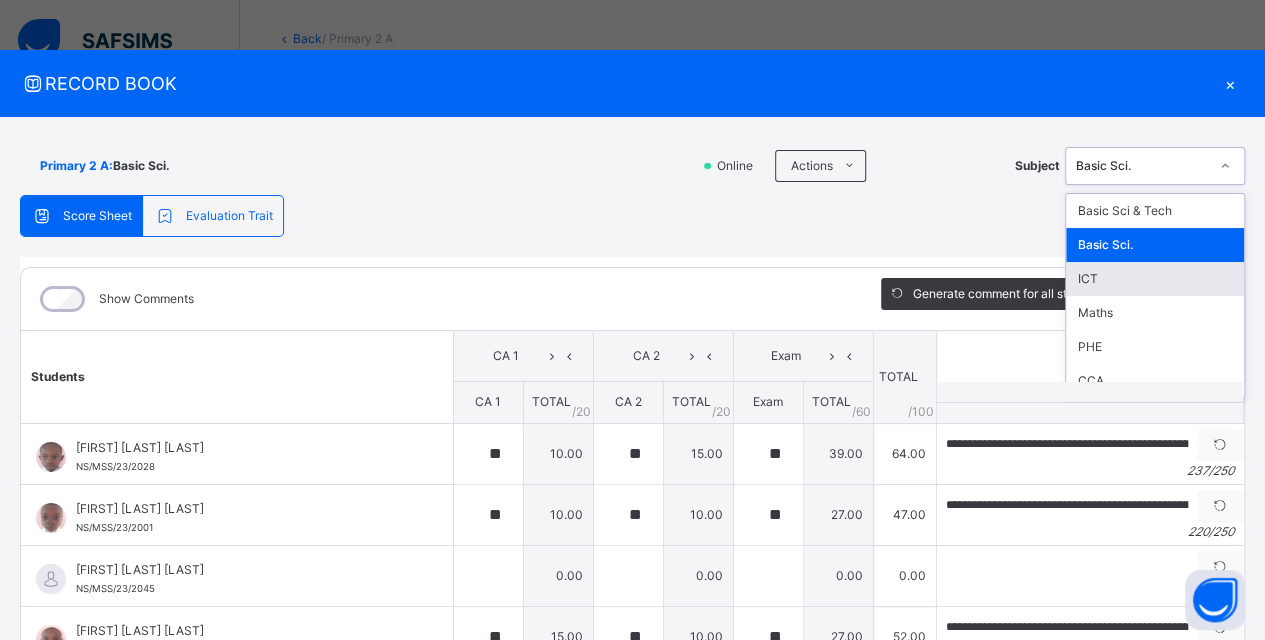 click on "ICT" at bounding box center [1155, 279] 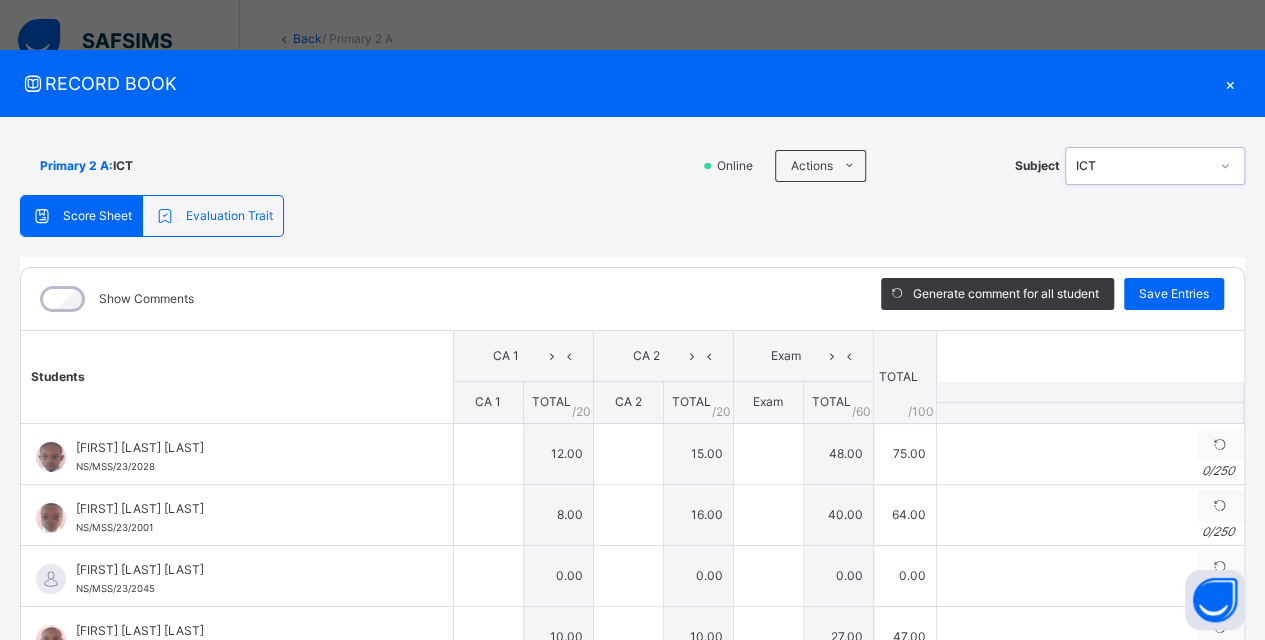 type on "**" 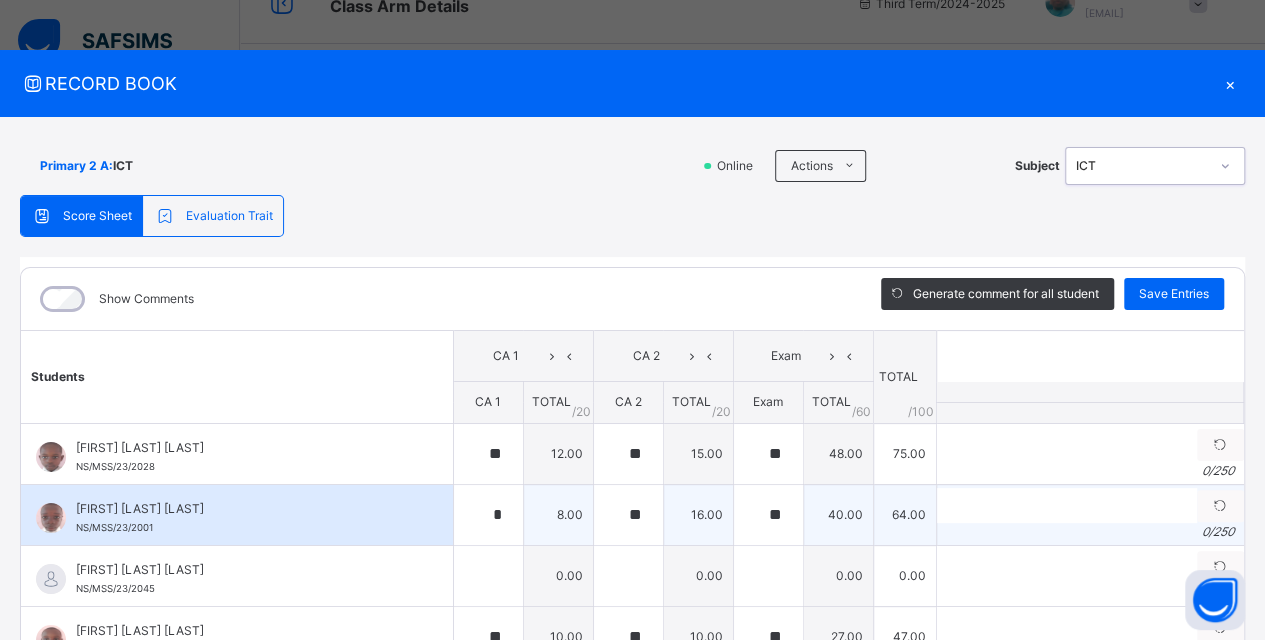 scroll, scrollTop: 0, scrollLeft: 0, axis: both 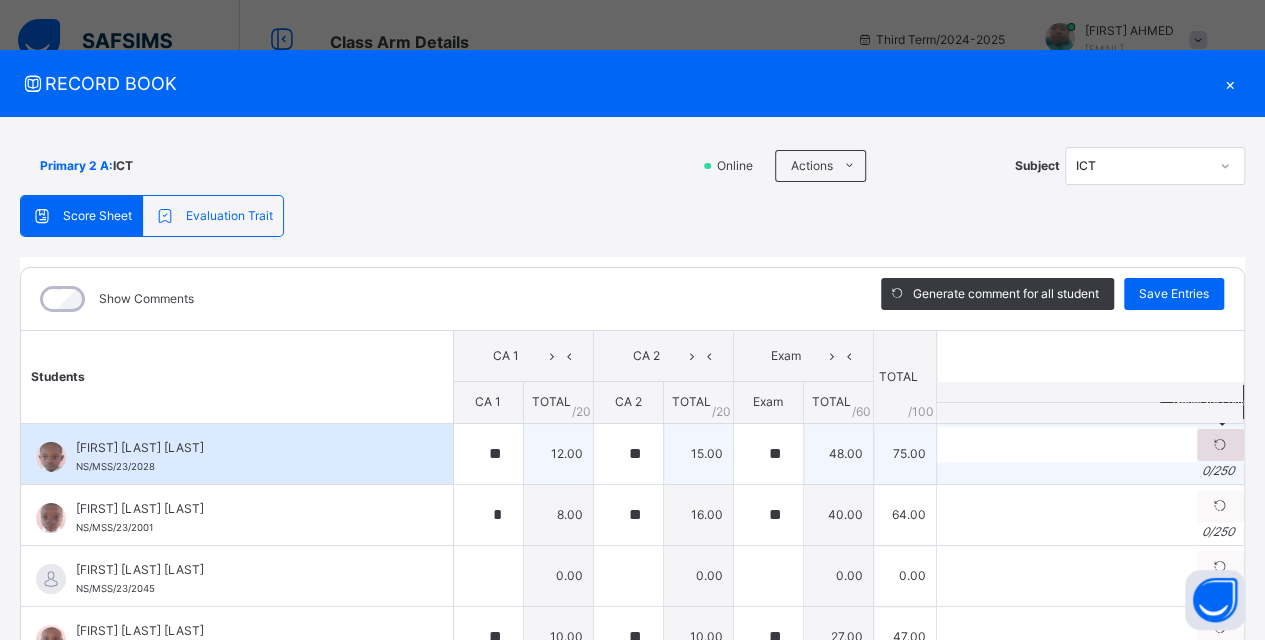 click at bounding box center (1220, 445) 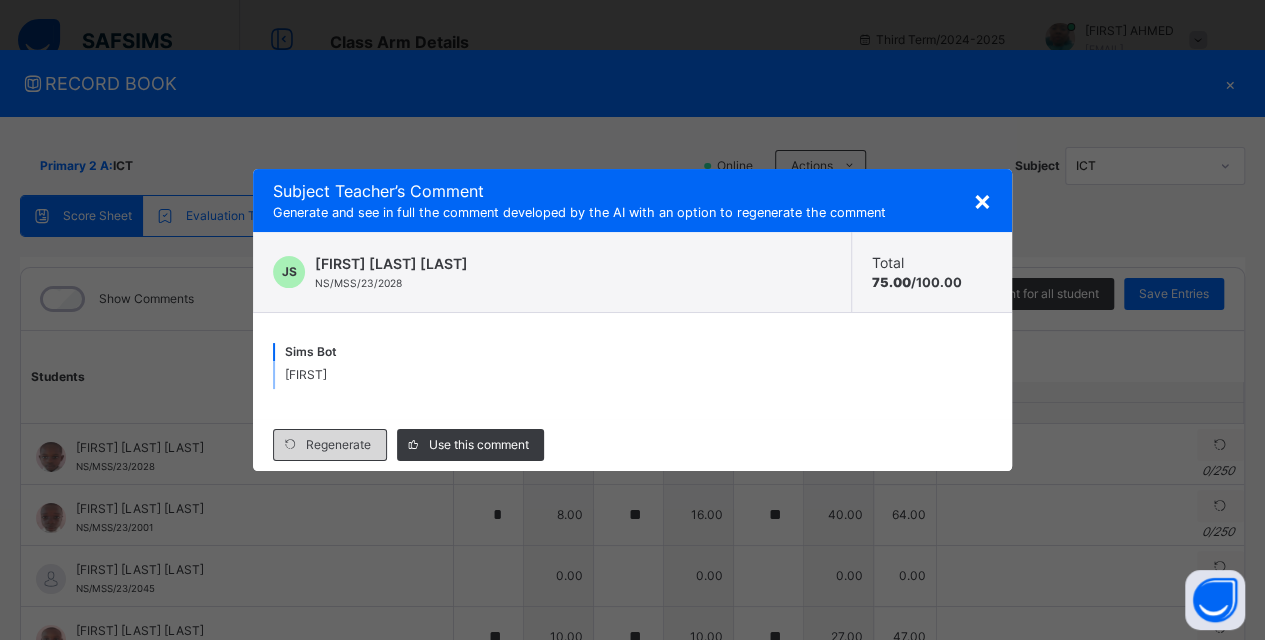 click on "Regenerate" at bounding box center (338, 445) 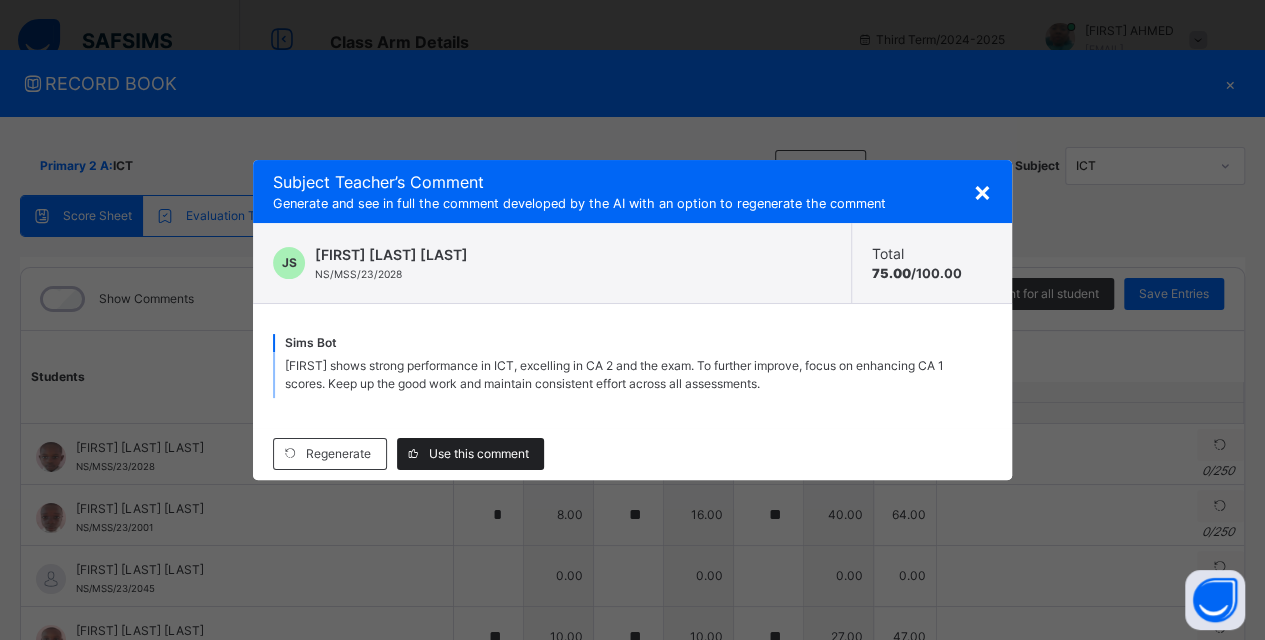 click on "Use this comment" at bounding box center [479, 454] 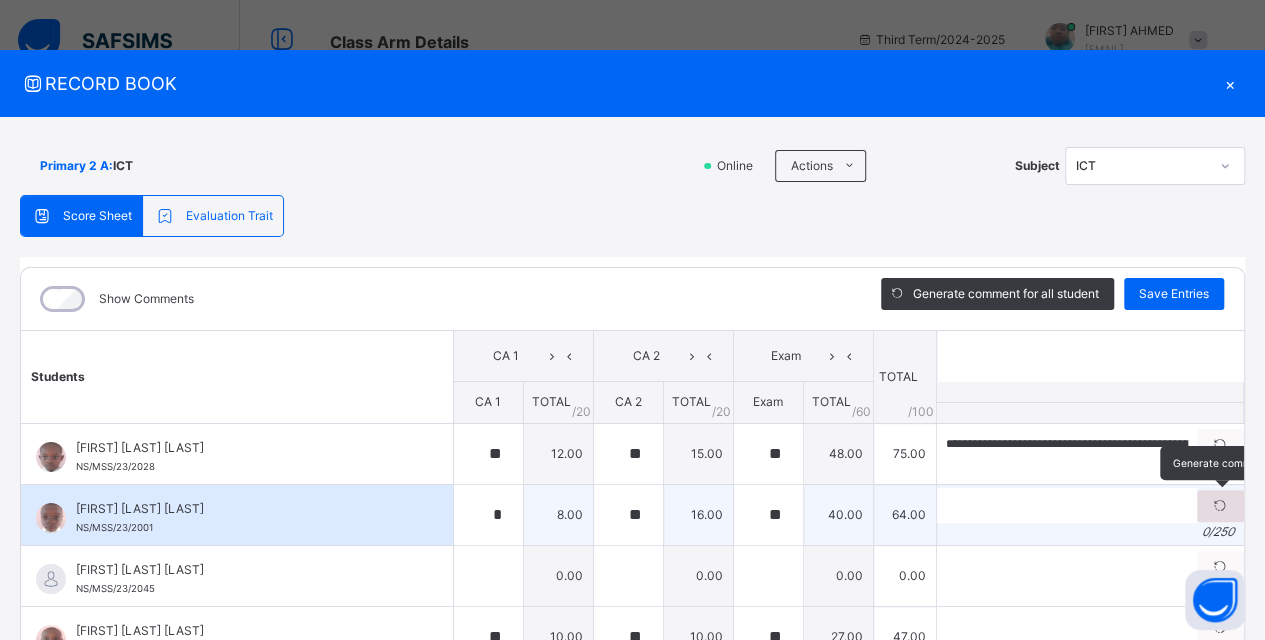 click at bounding box center [1220, 506] 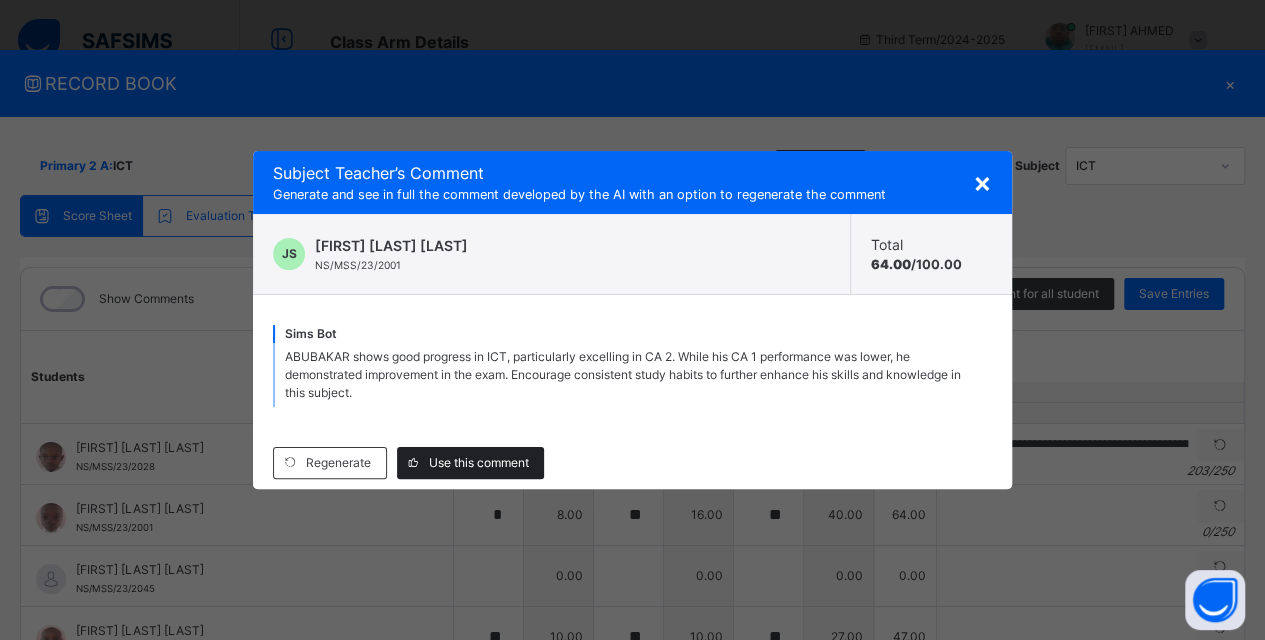 click on "Use this comment" at bounding box center [479, 463] 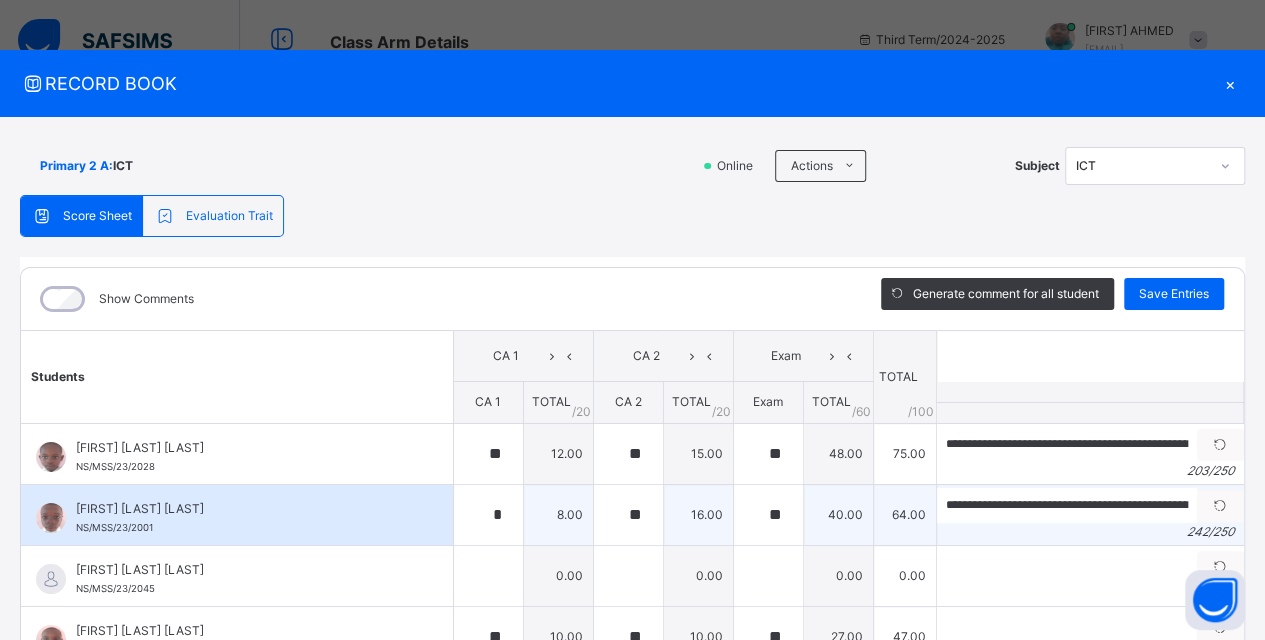 scroll, scrollTop: 100, scrollLeft: 0, axis: vertical 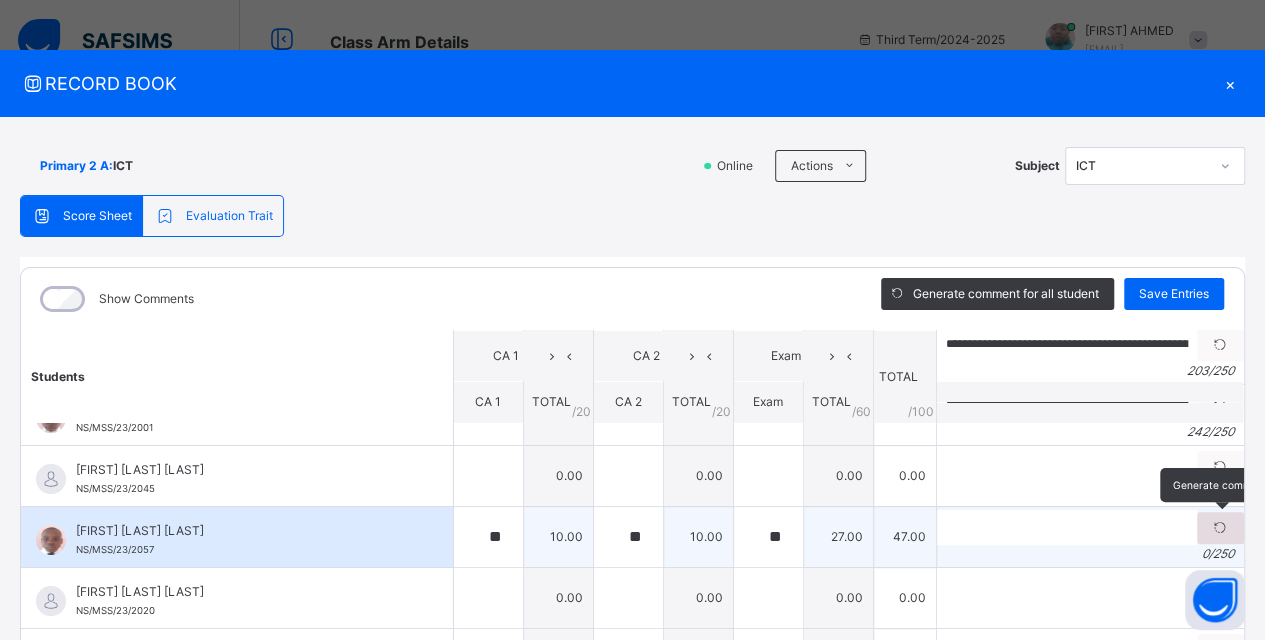 click at bounding box center [1220, 528] 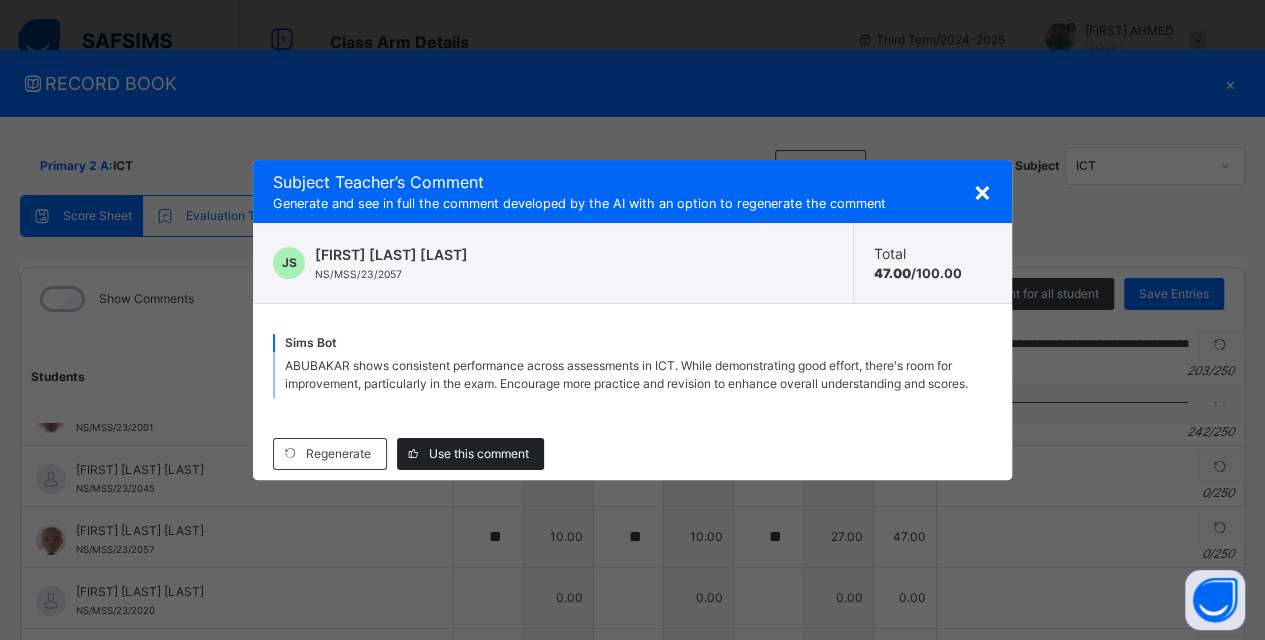 click on "Use this comment" at bounding box center (479, 454) 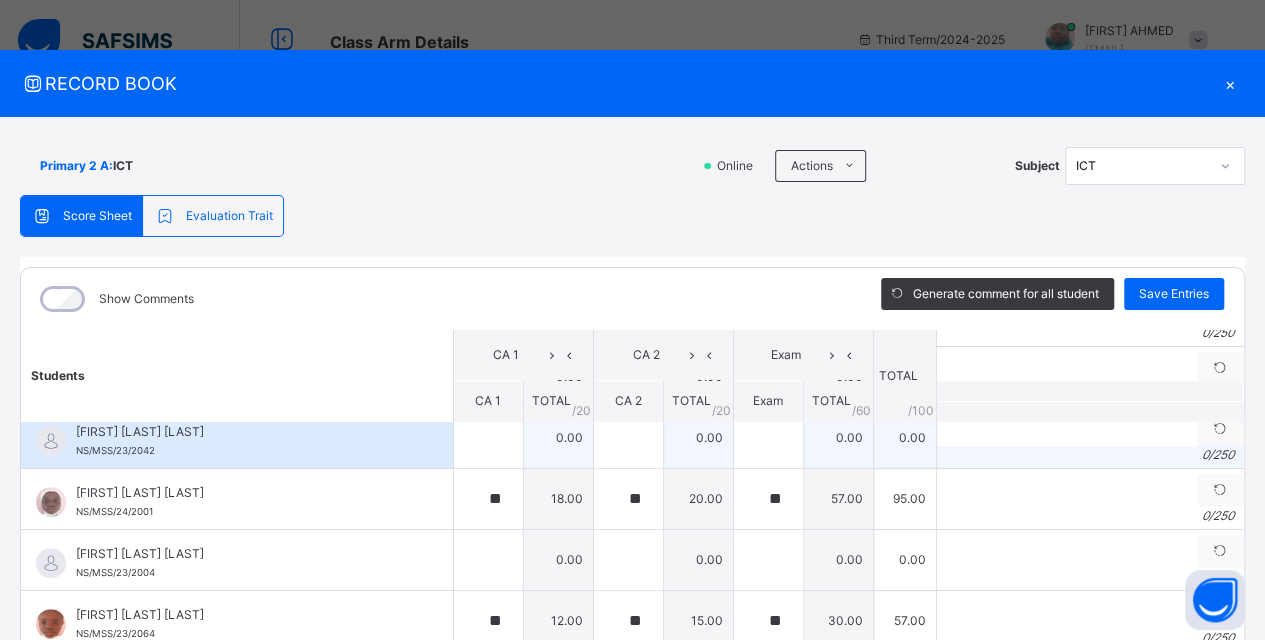 scroll, scrollTop: 400, scrollLeft: 0, axis: vertical 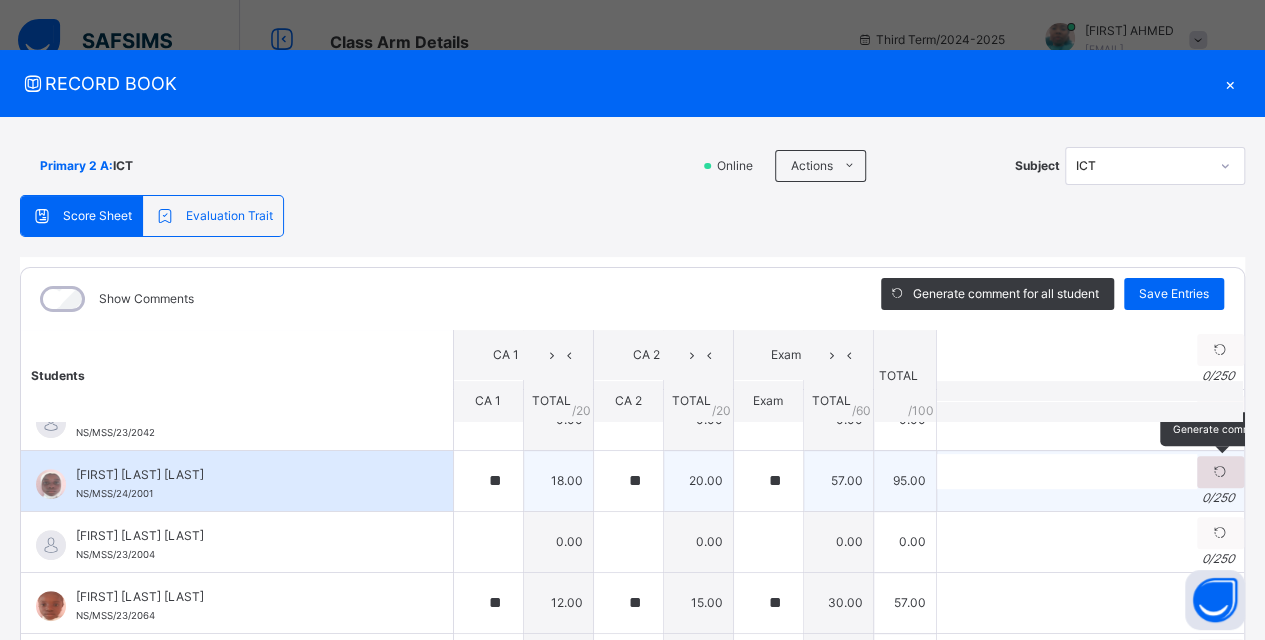 click at bounding box center (1220, 472) 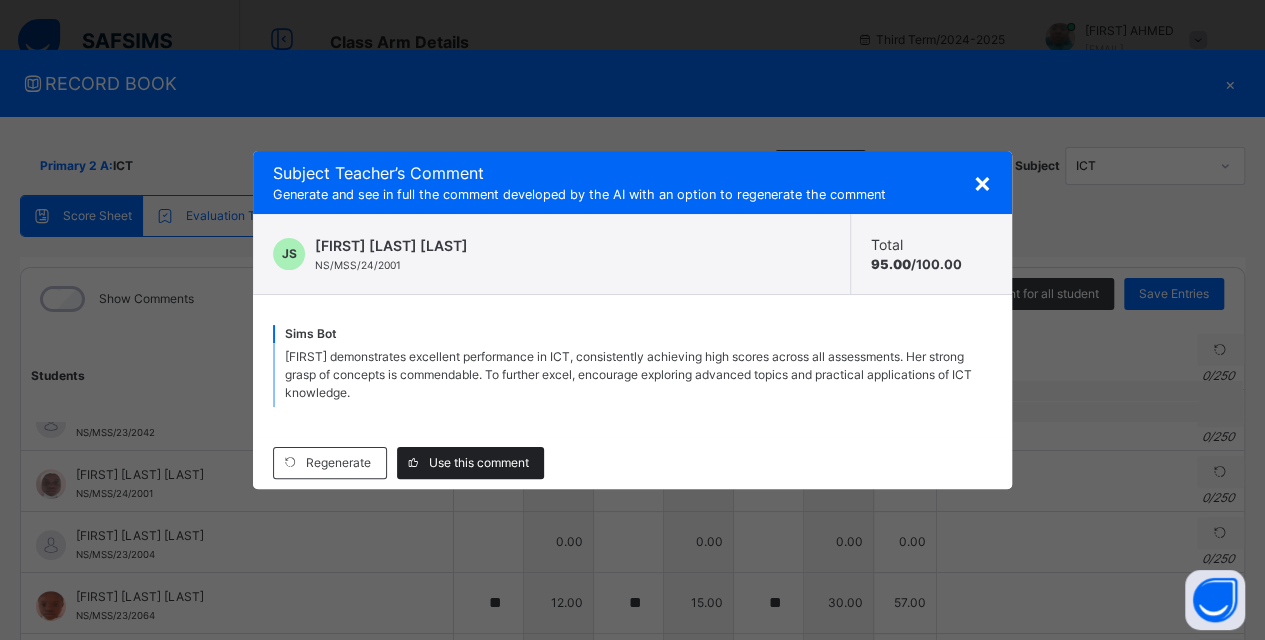 click on "Use this comment" at bounding box center (479, 463) 